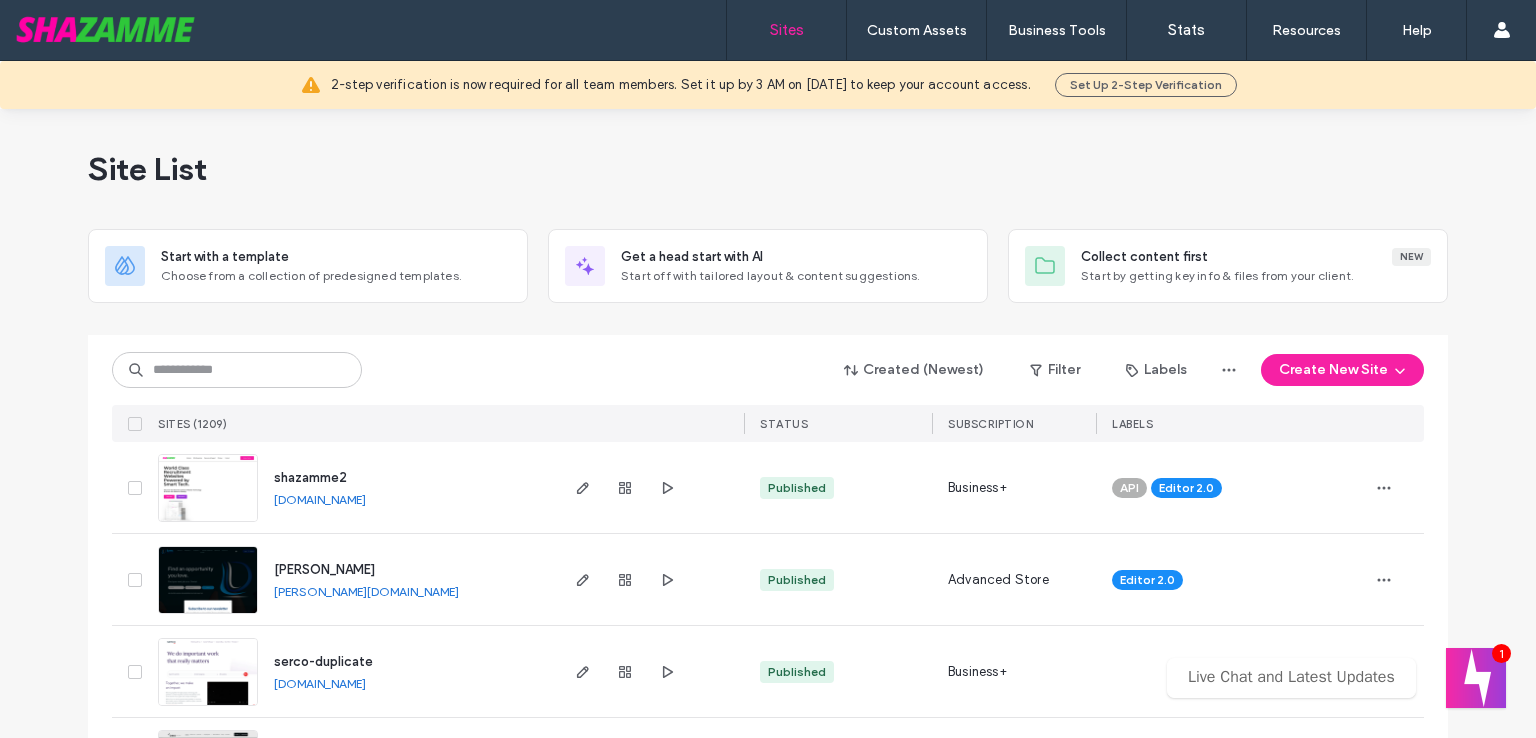 scroll, scrollTop: 0, scrollLeft: 0, axis: both 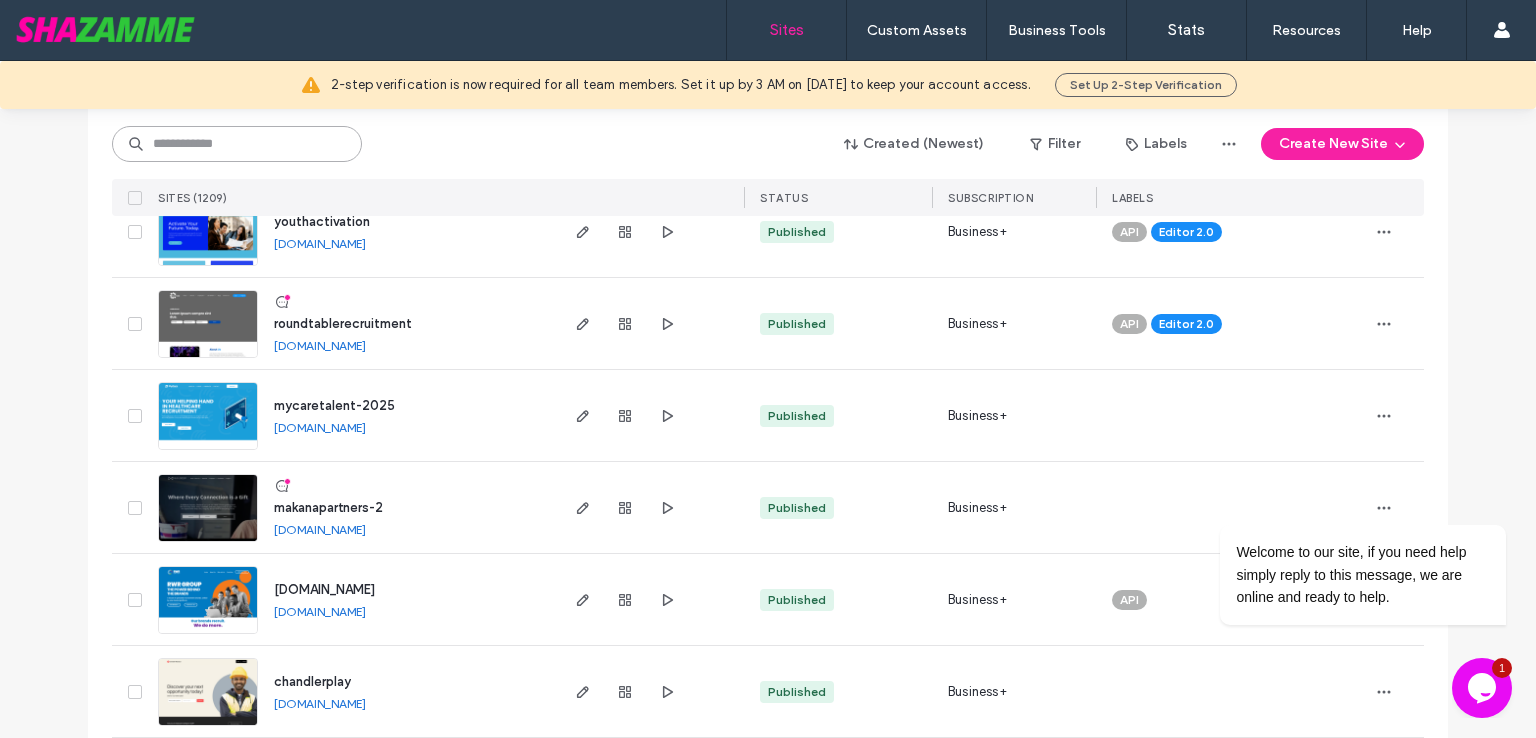 click at bounding box center (237, 144) 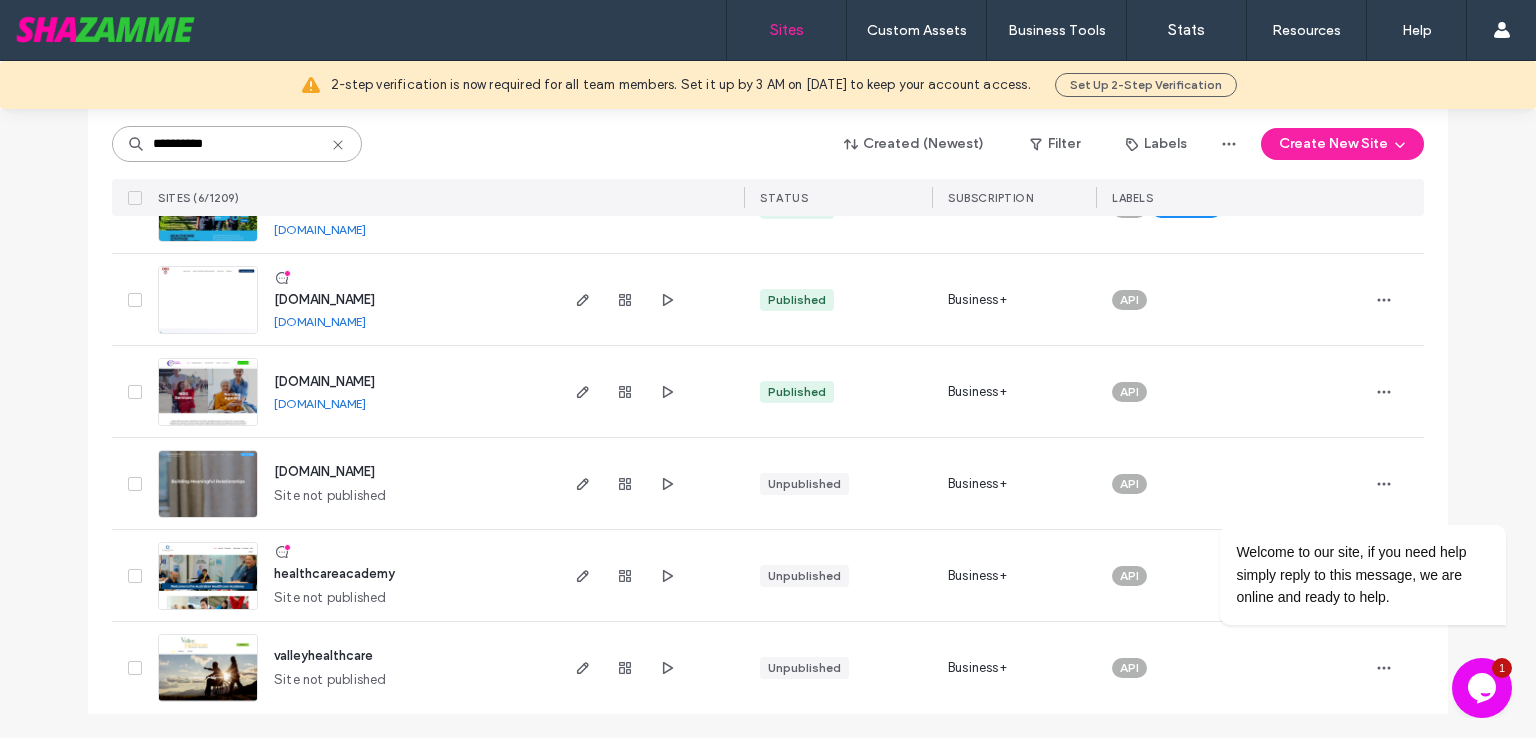 type on "**********" 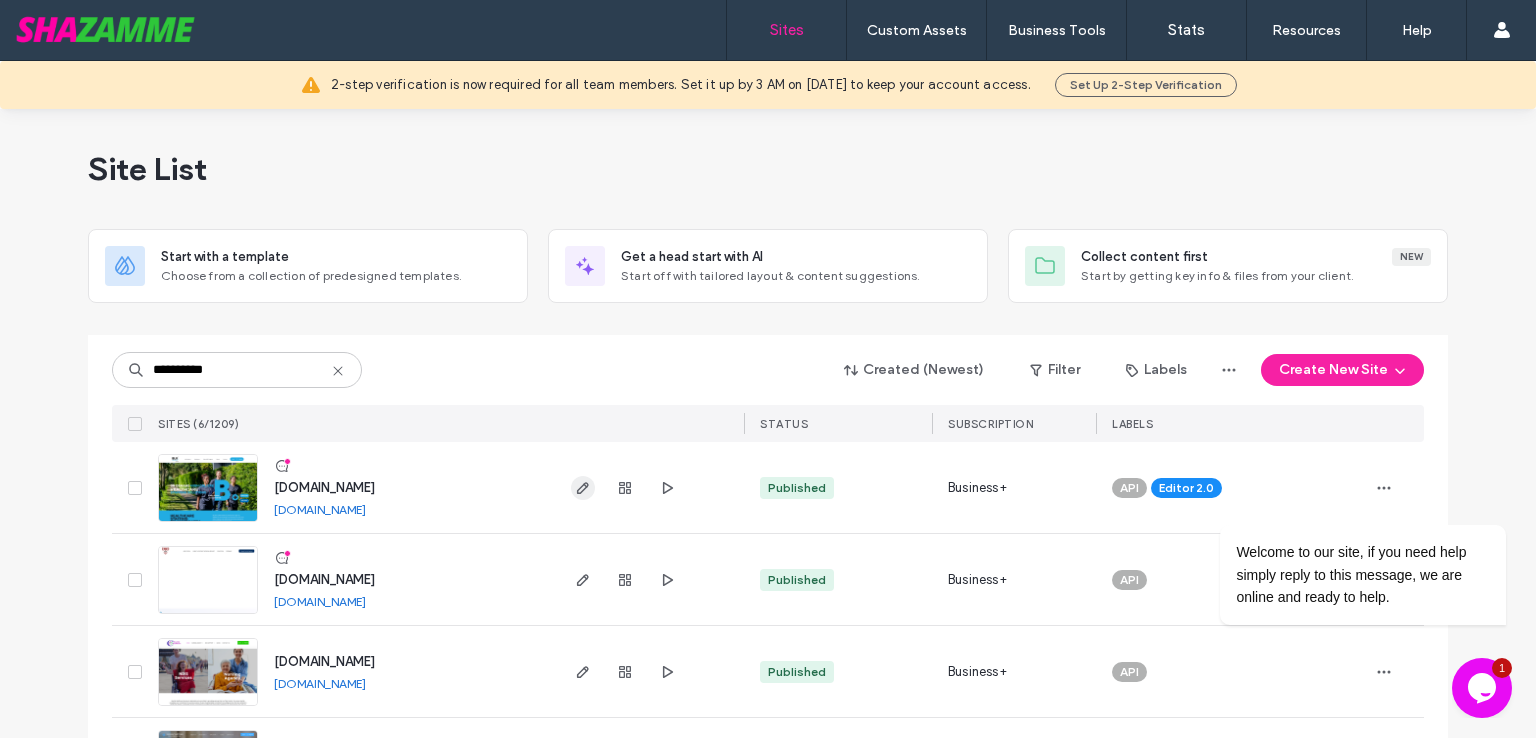 click 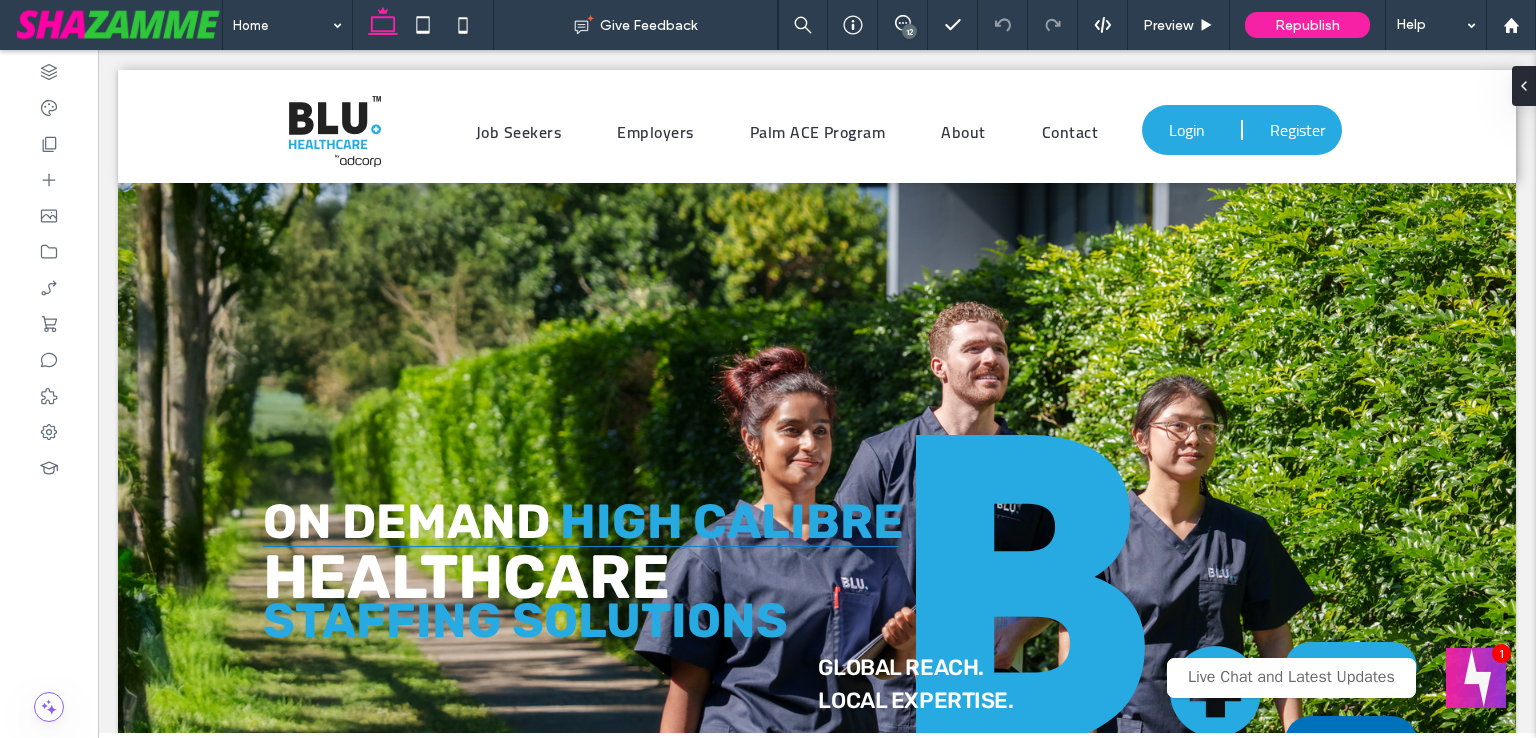 scroll, scrollTop: 0, scrollLeft: 0, axis: both 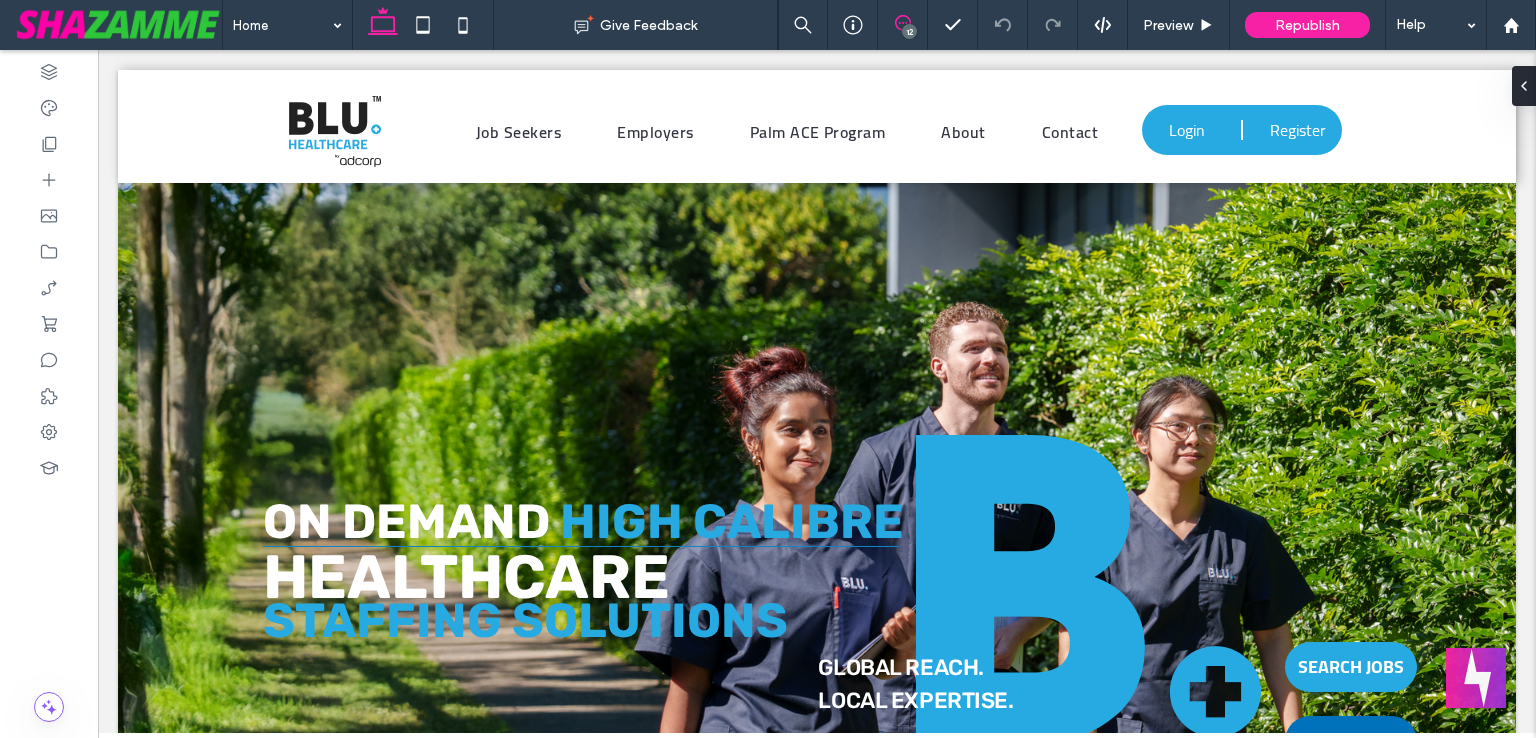click 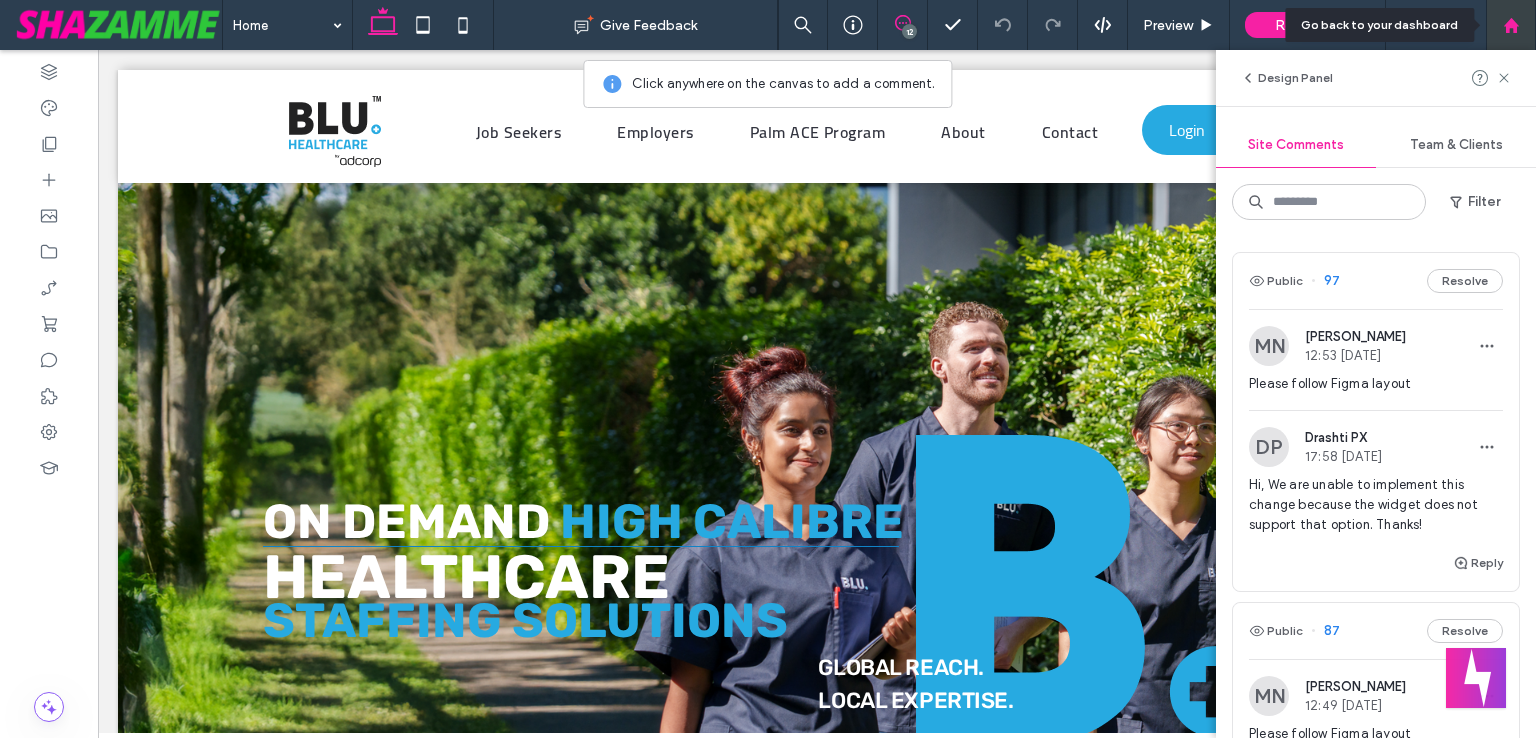click at bounding box center (1511, 25) 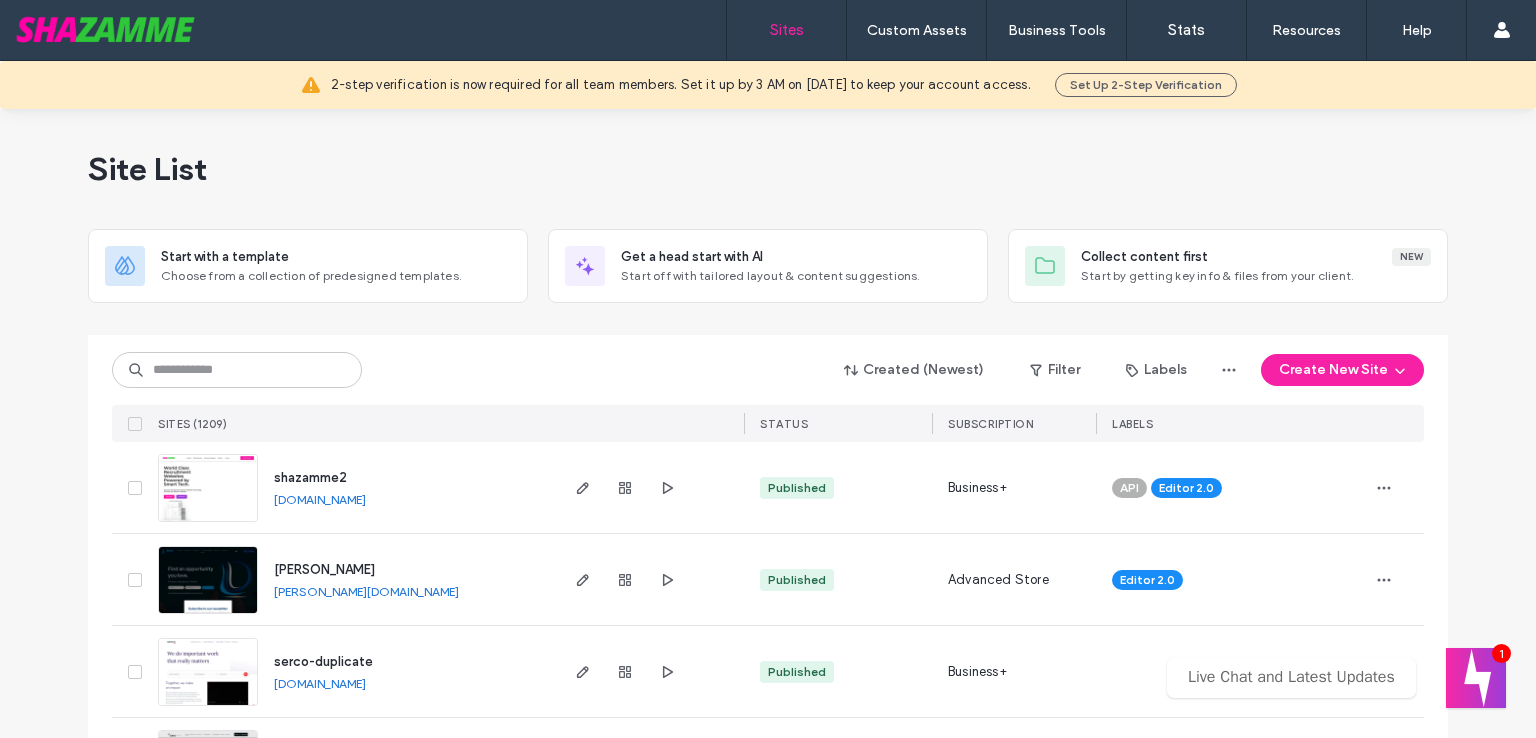 scroll, scrollTop: 0, scrollLeft: 0, axis: both 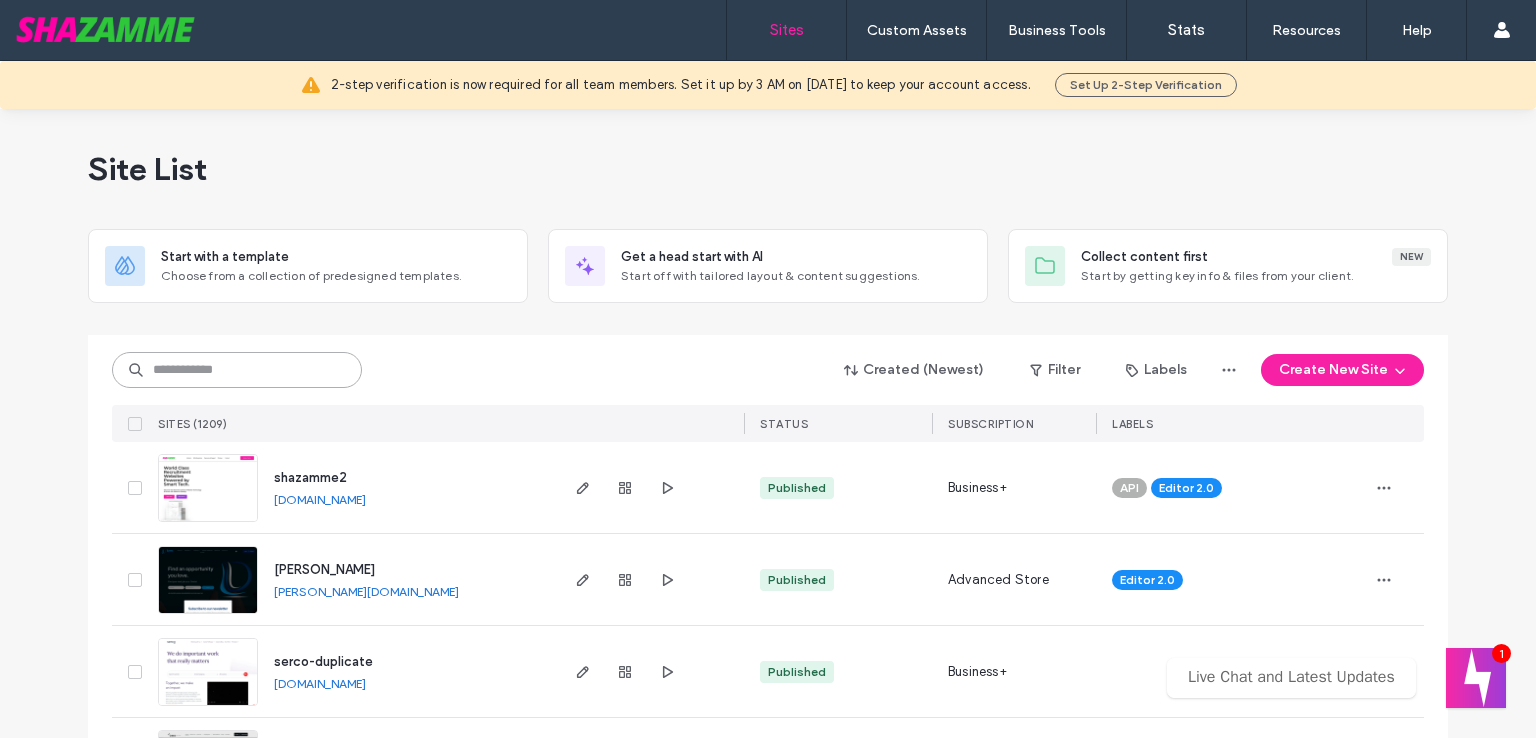 click at bounding box center [237, 370] 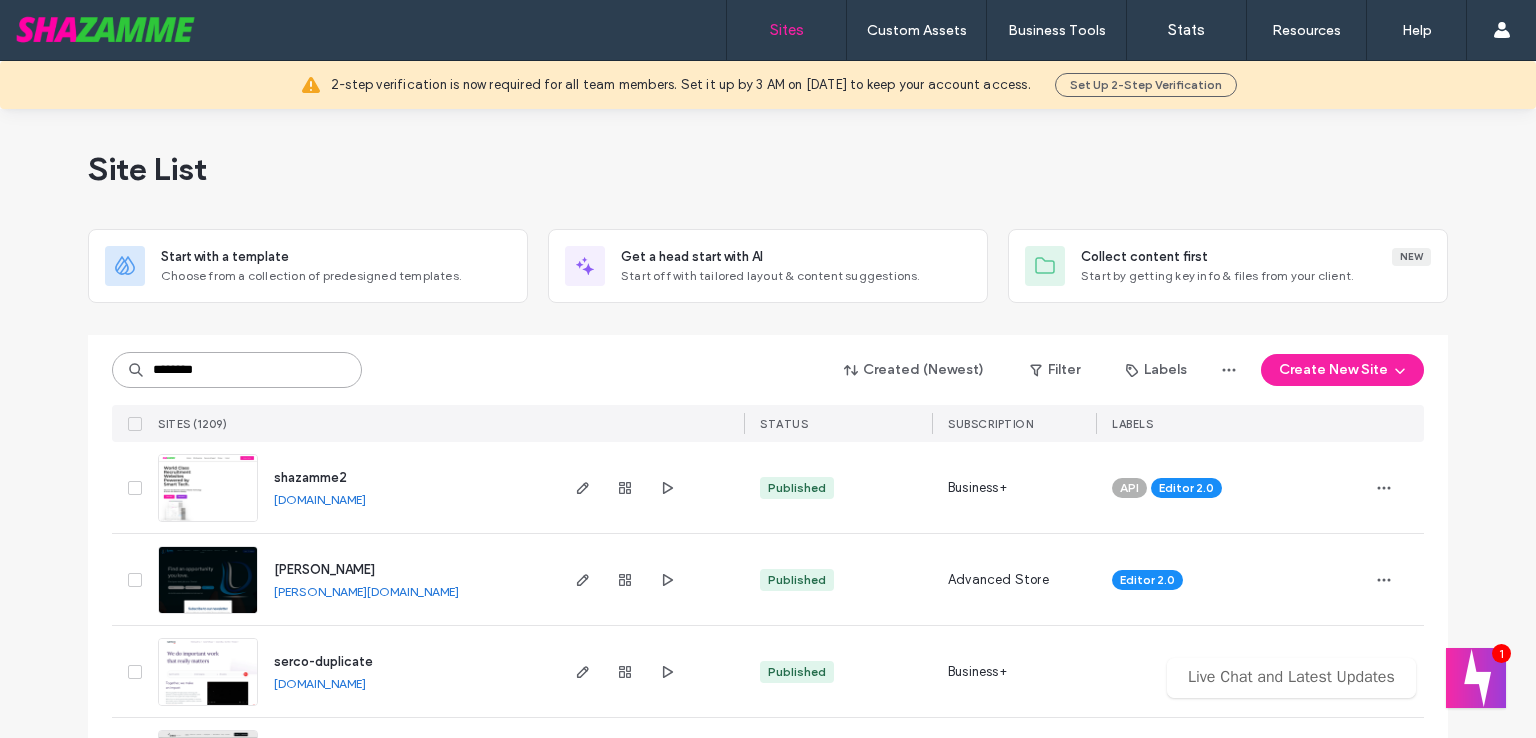 type on "********" 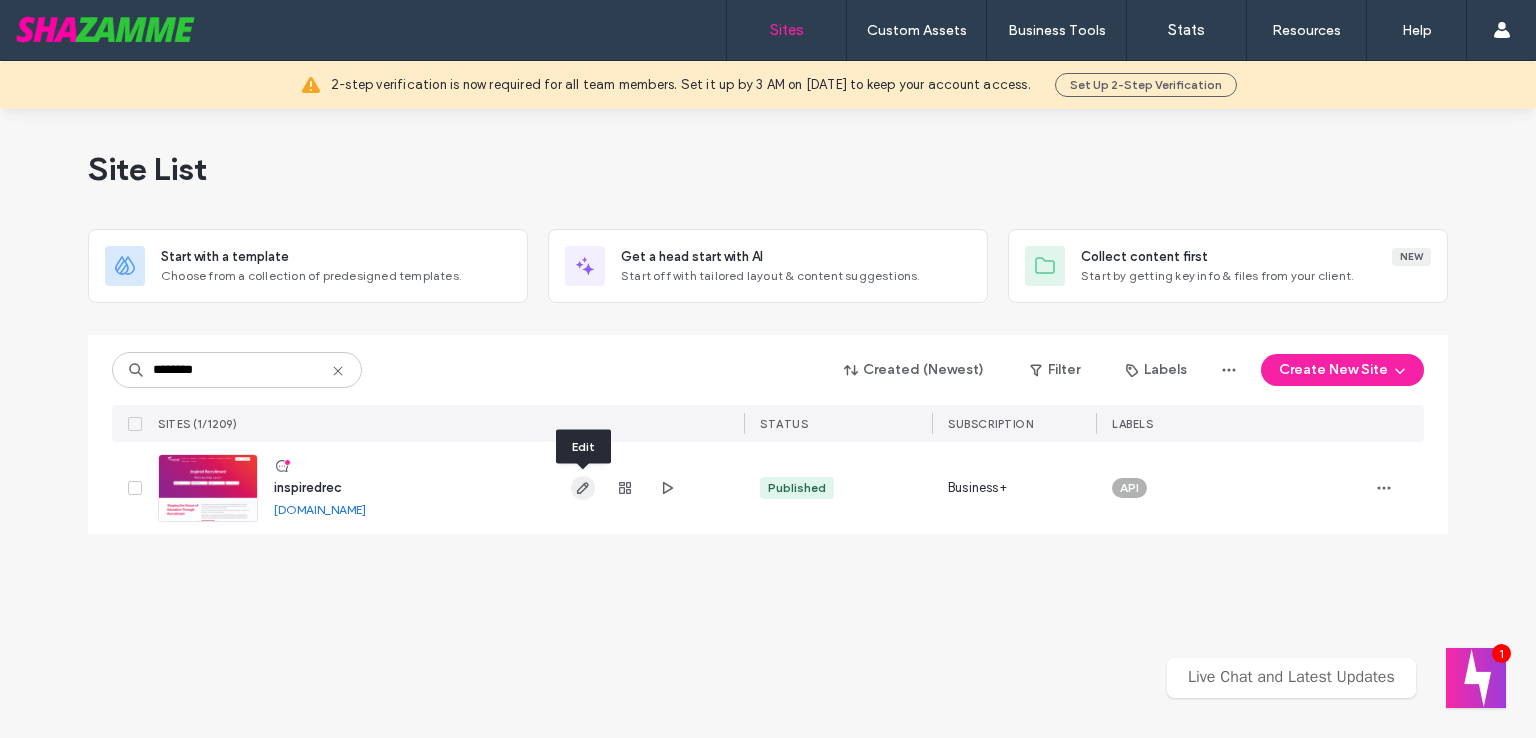 click 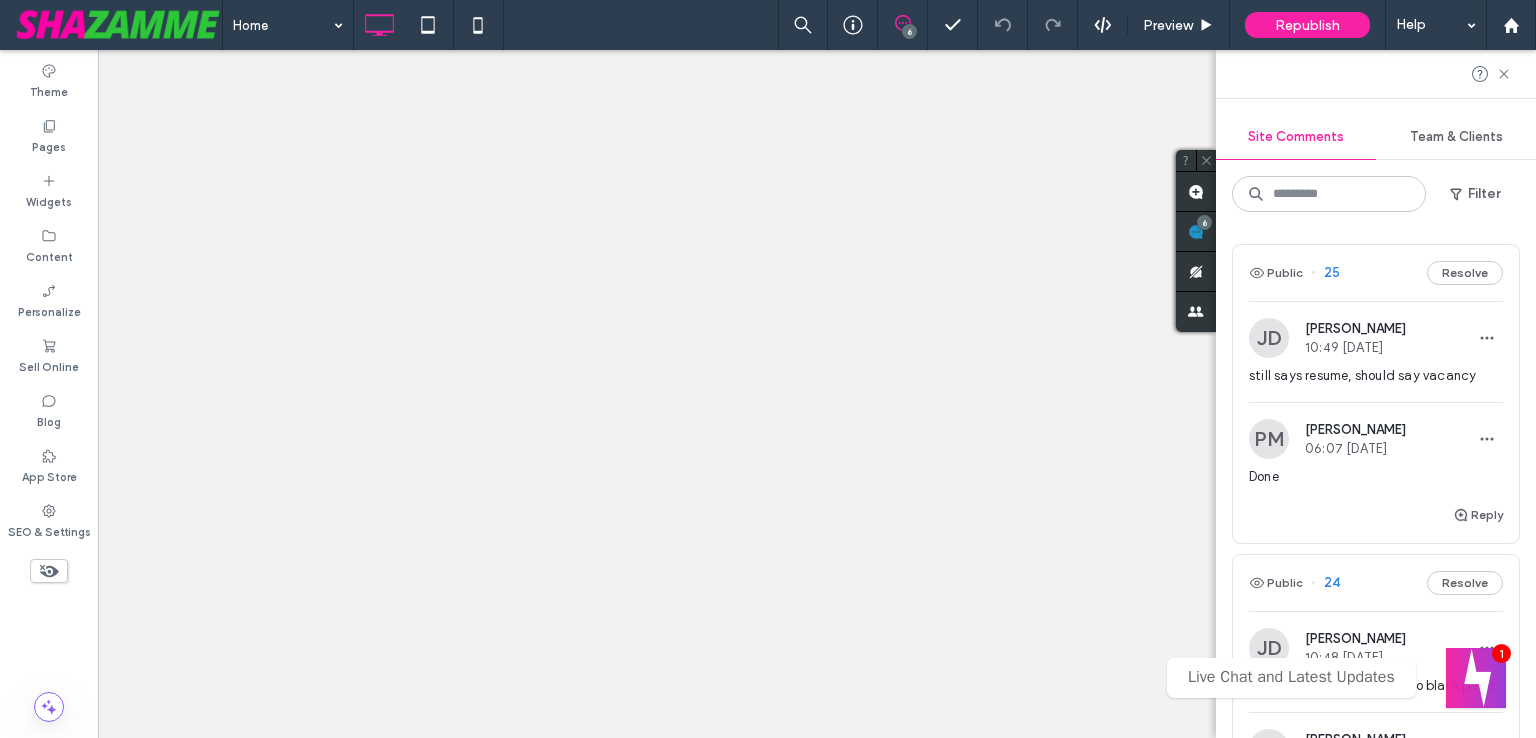 scroll, scrollTop: 0, scrollLeft: 0, axis: both 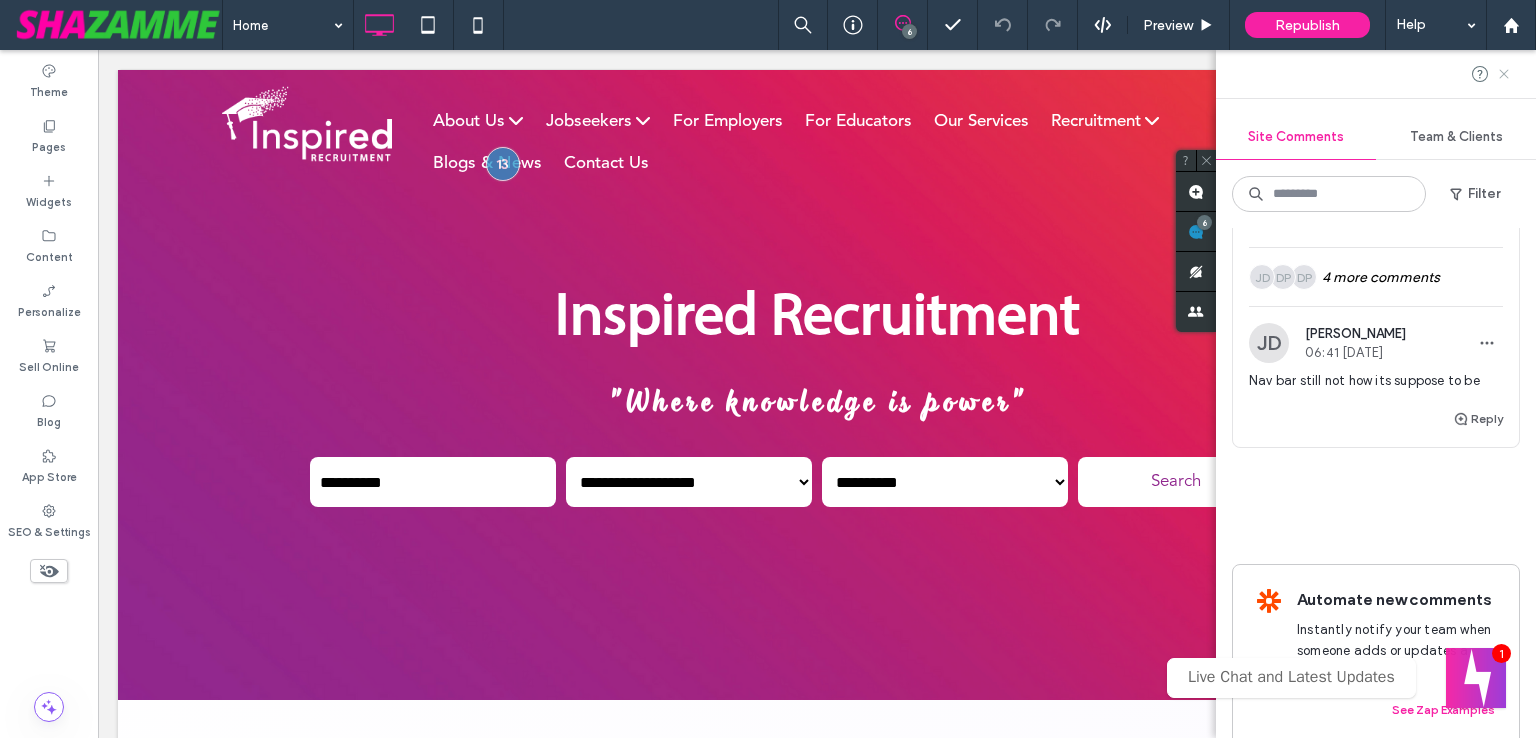 click 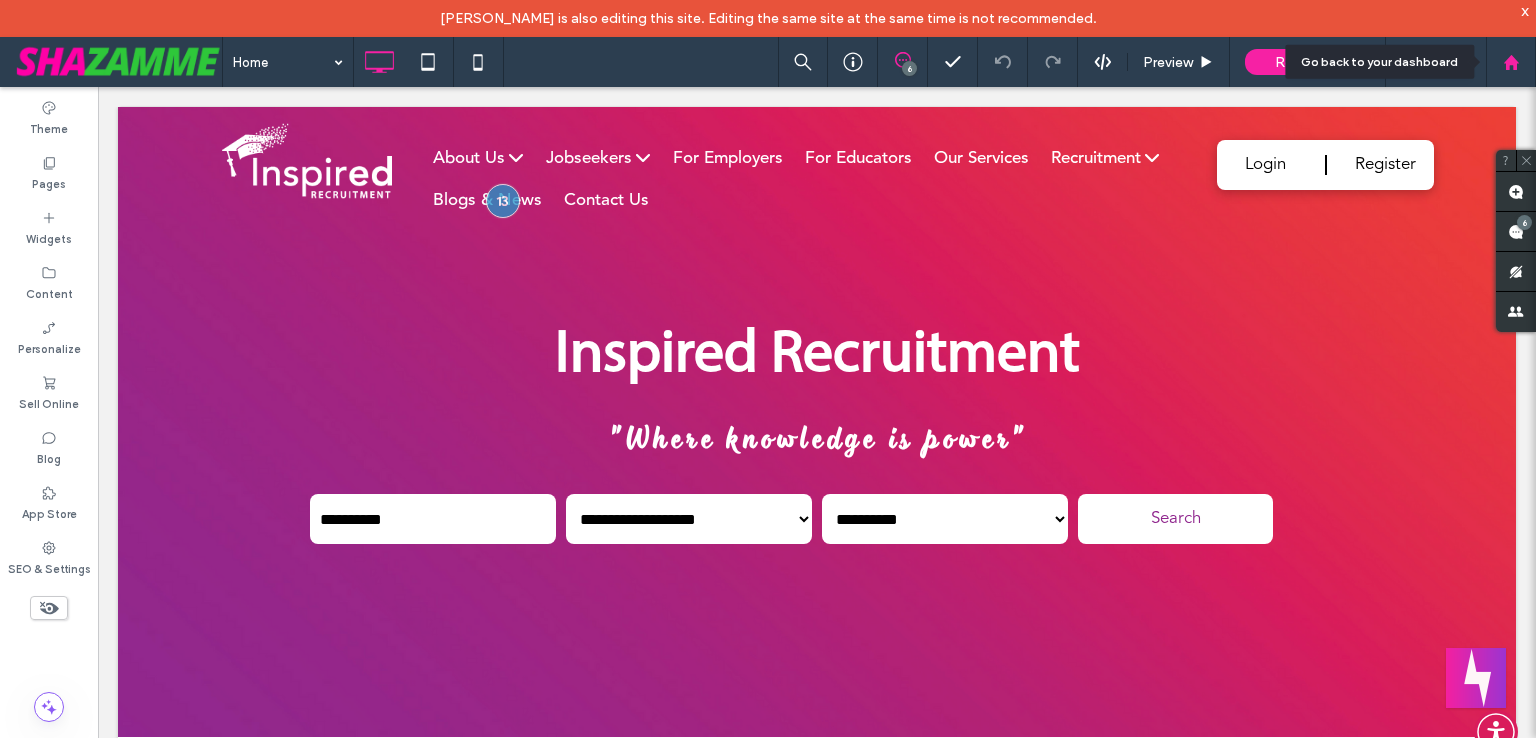 click at bounding box center (1511, 62) 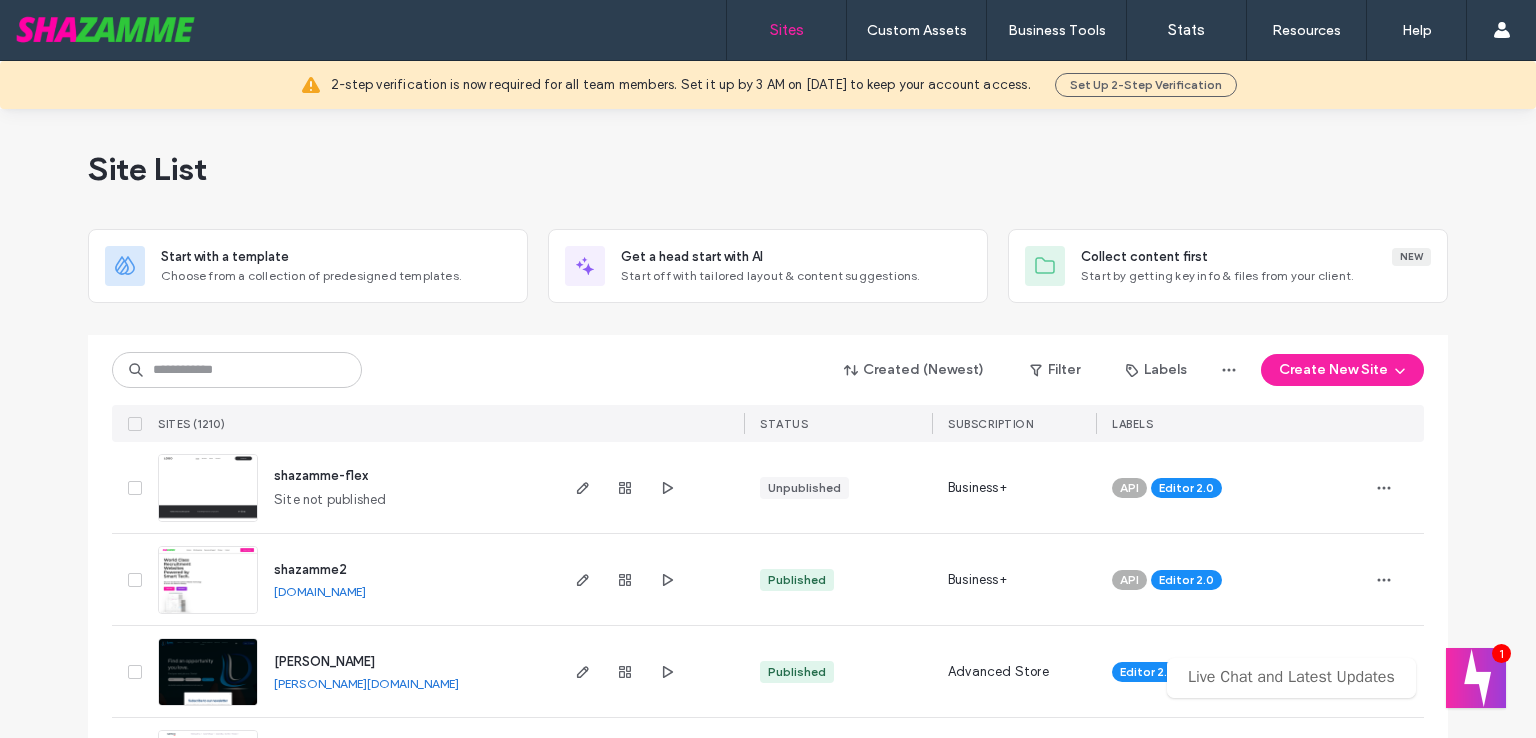 scroll, scrollTop: 0, scrollLeft: 0, axis: both 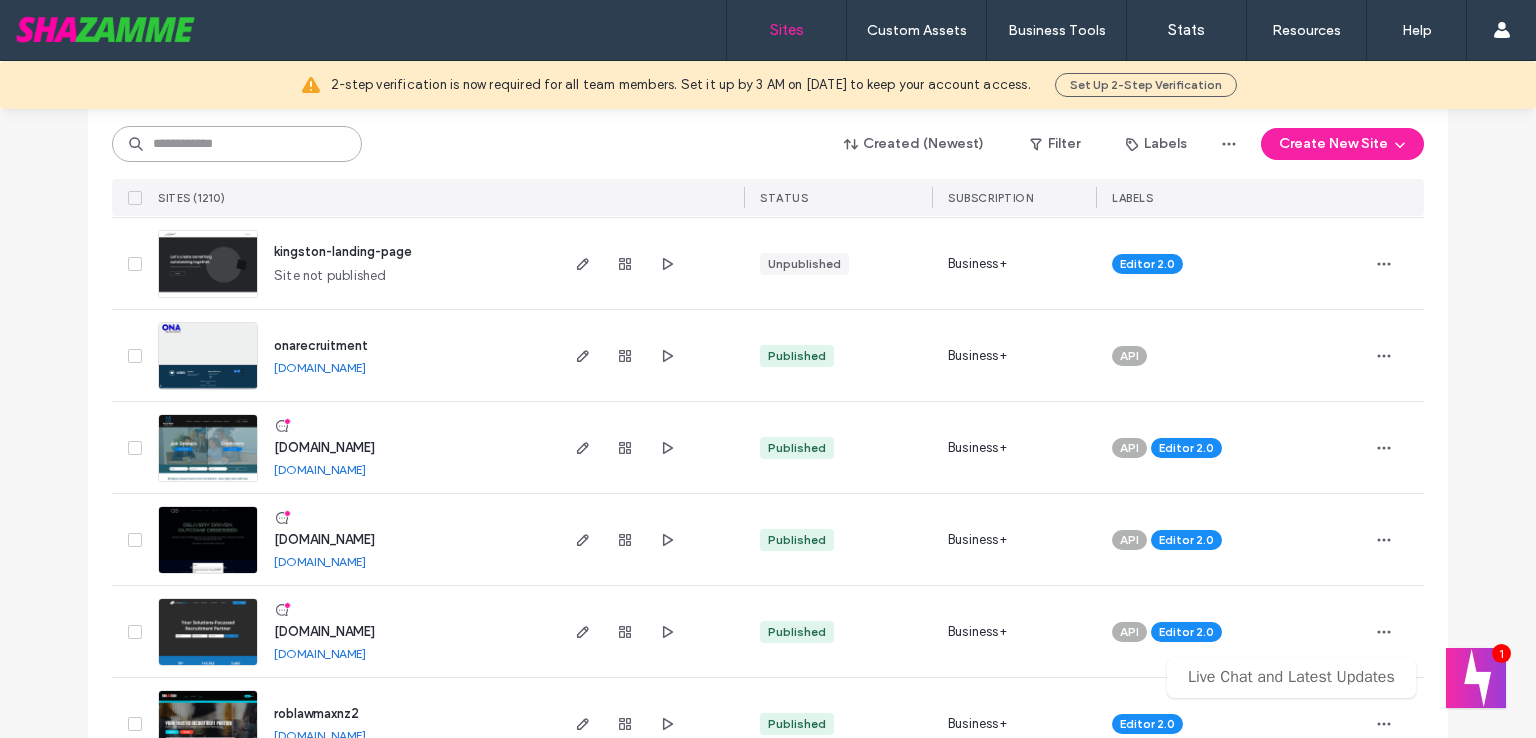 click at bounding box center [237, 144] 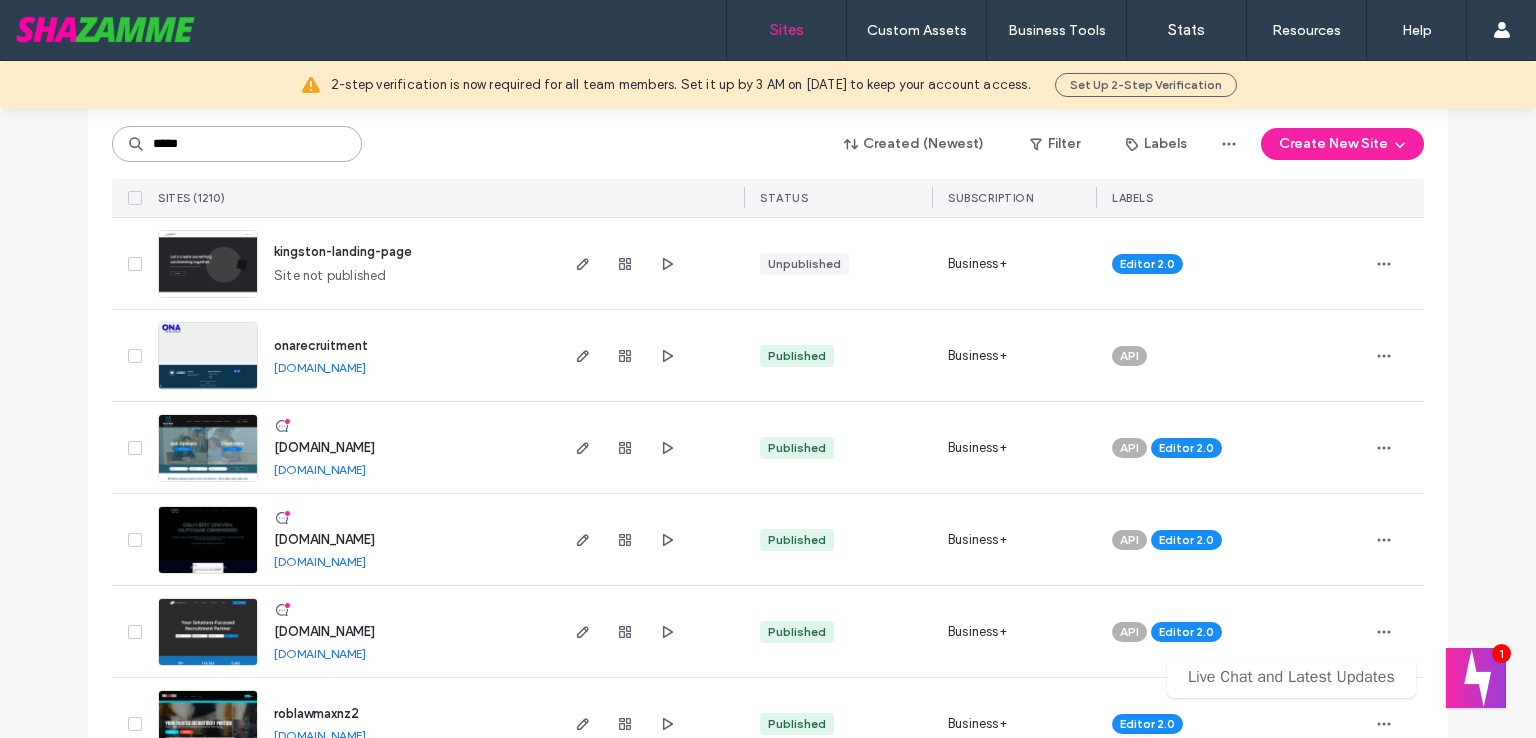 type on "*****" 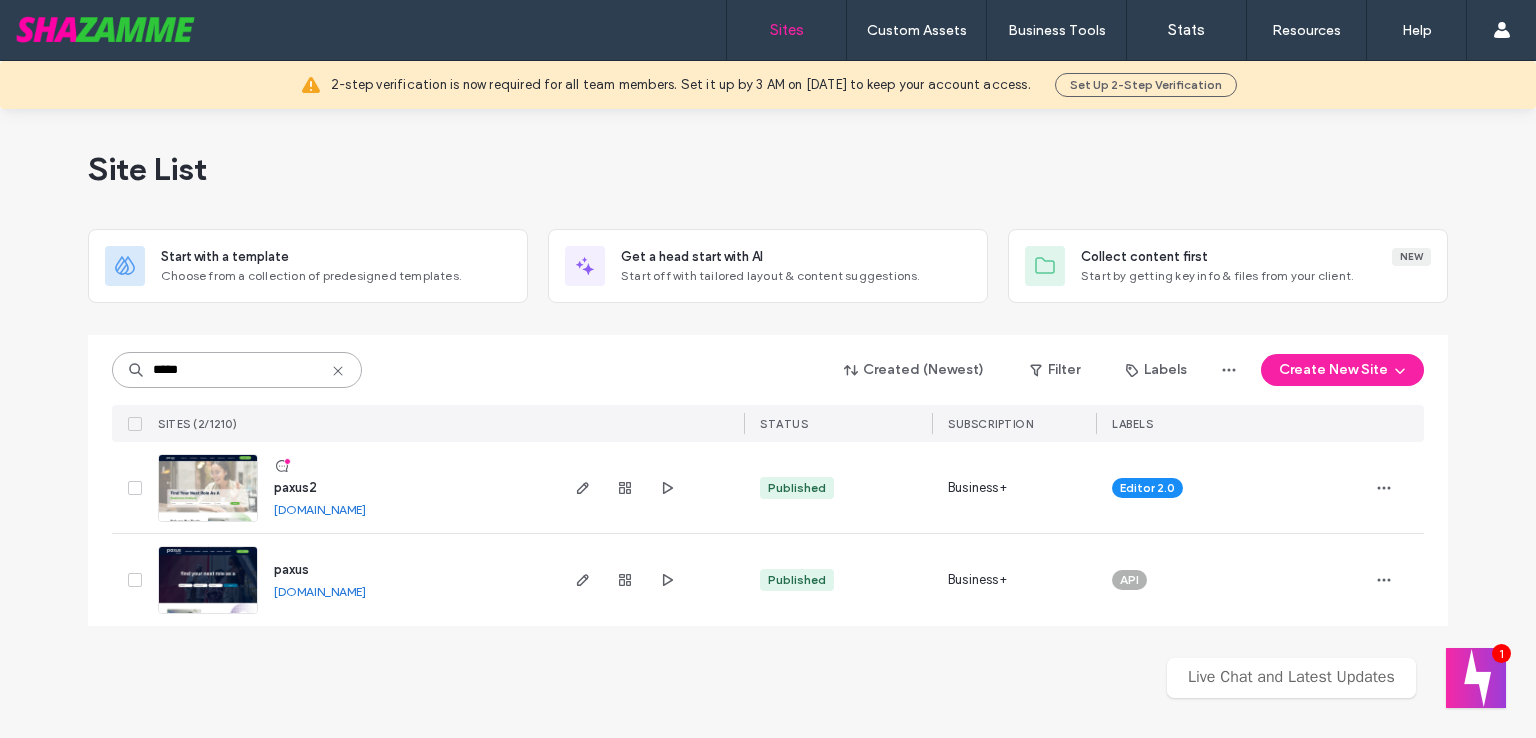 scroll, scrollTop: 0, scrollLeft: 0, axis: both 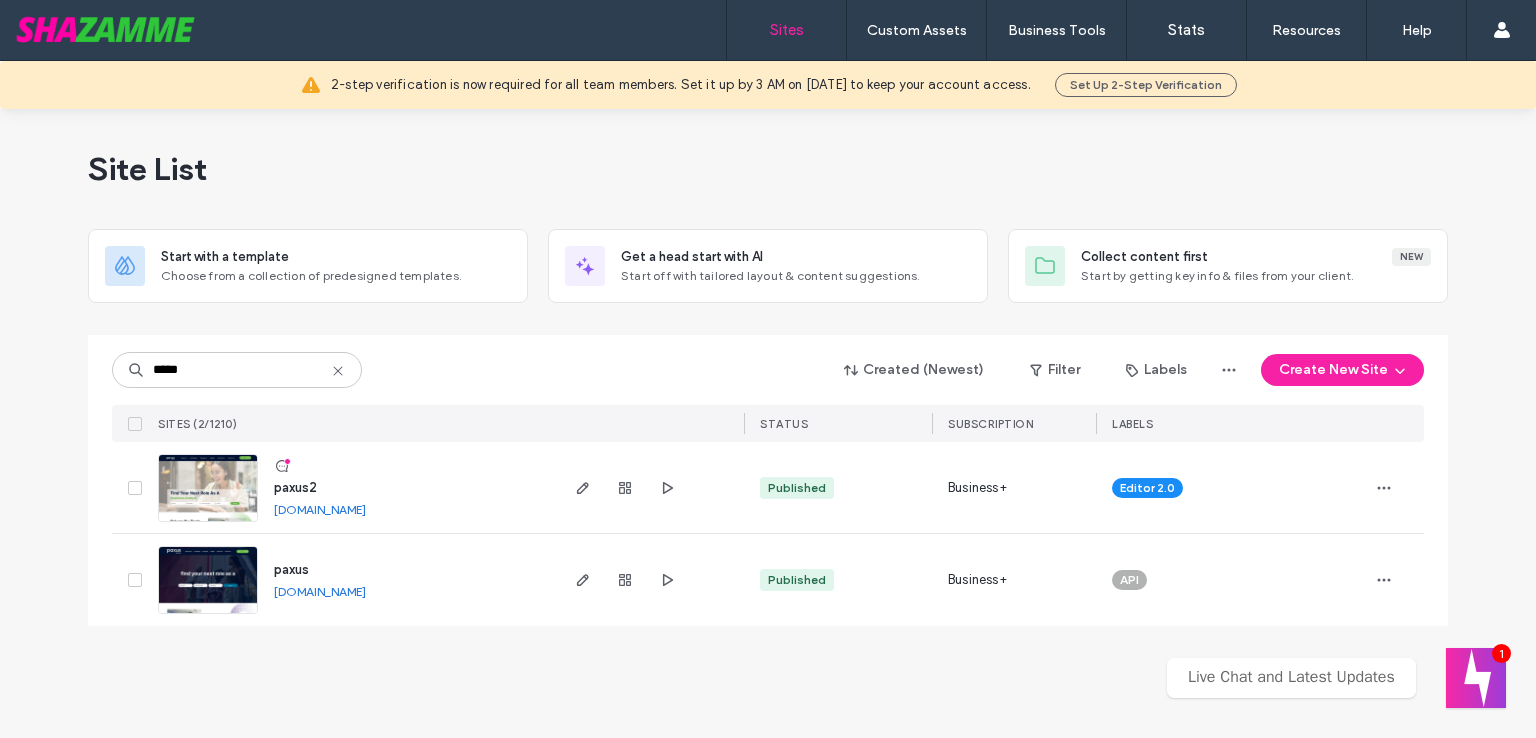 drag, startPoint x: 248, startPoint y: 145, endPoint x: 234, endPoint y: 194, distance: 50.96077 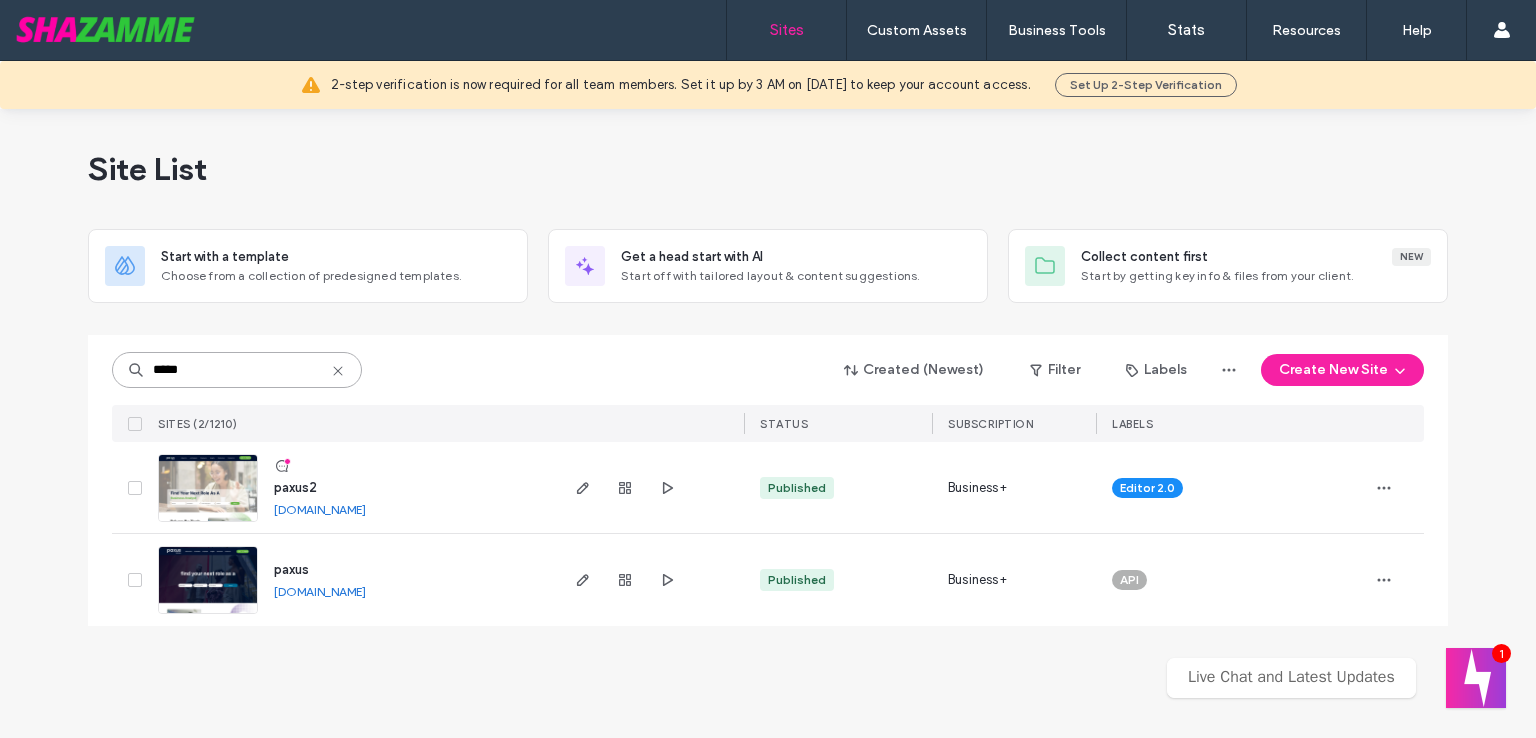 drag, startPoint x: 192, startPoint y: 370, endPoint x: 135, endPoint y: 377, distance: 57.428215 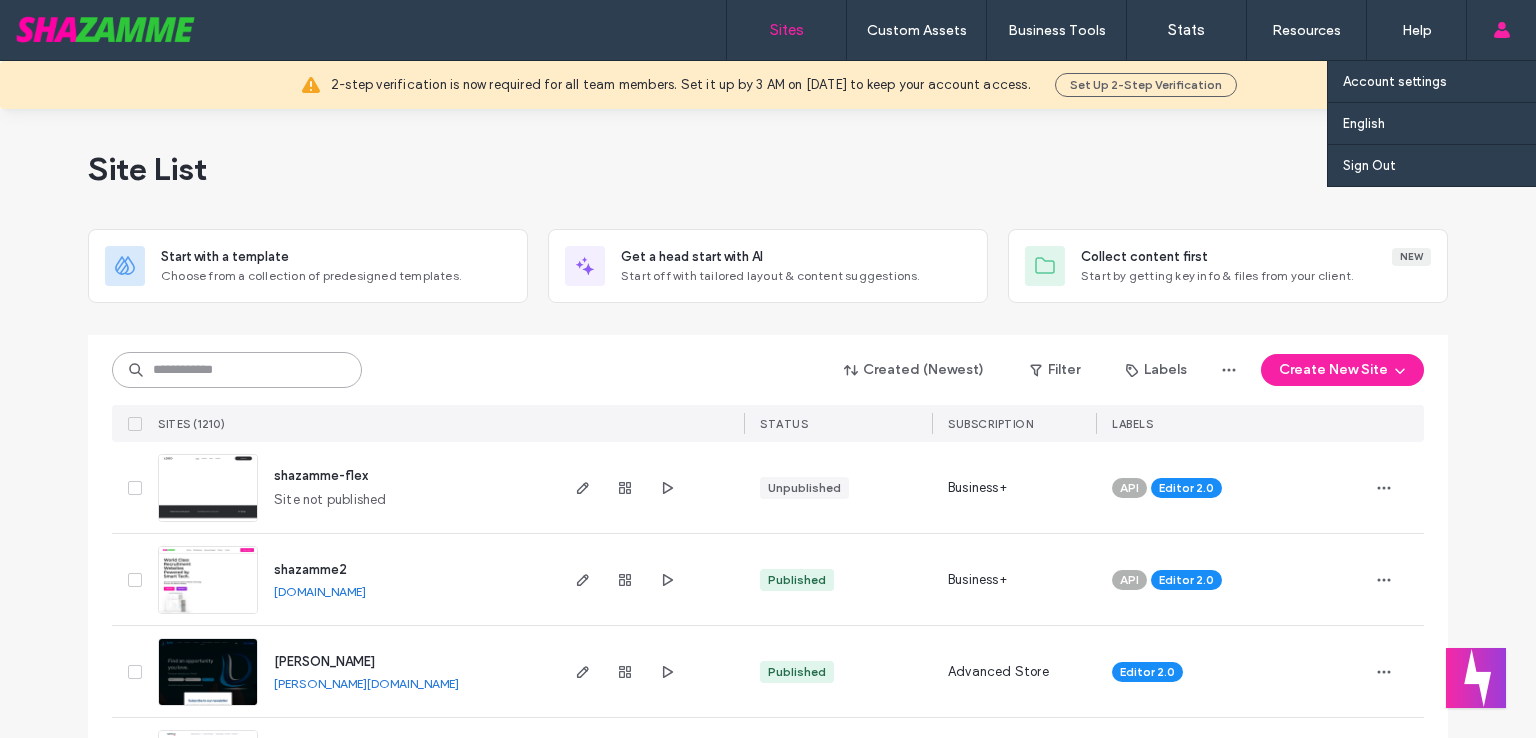 type 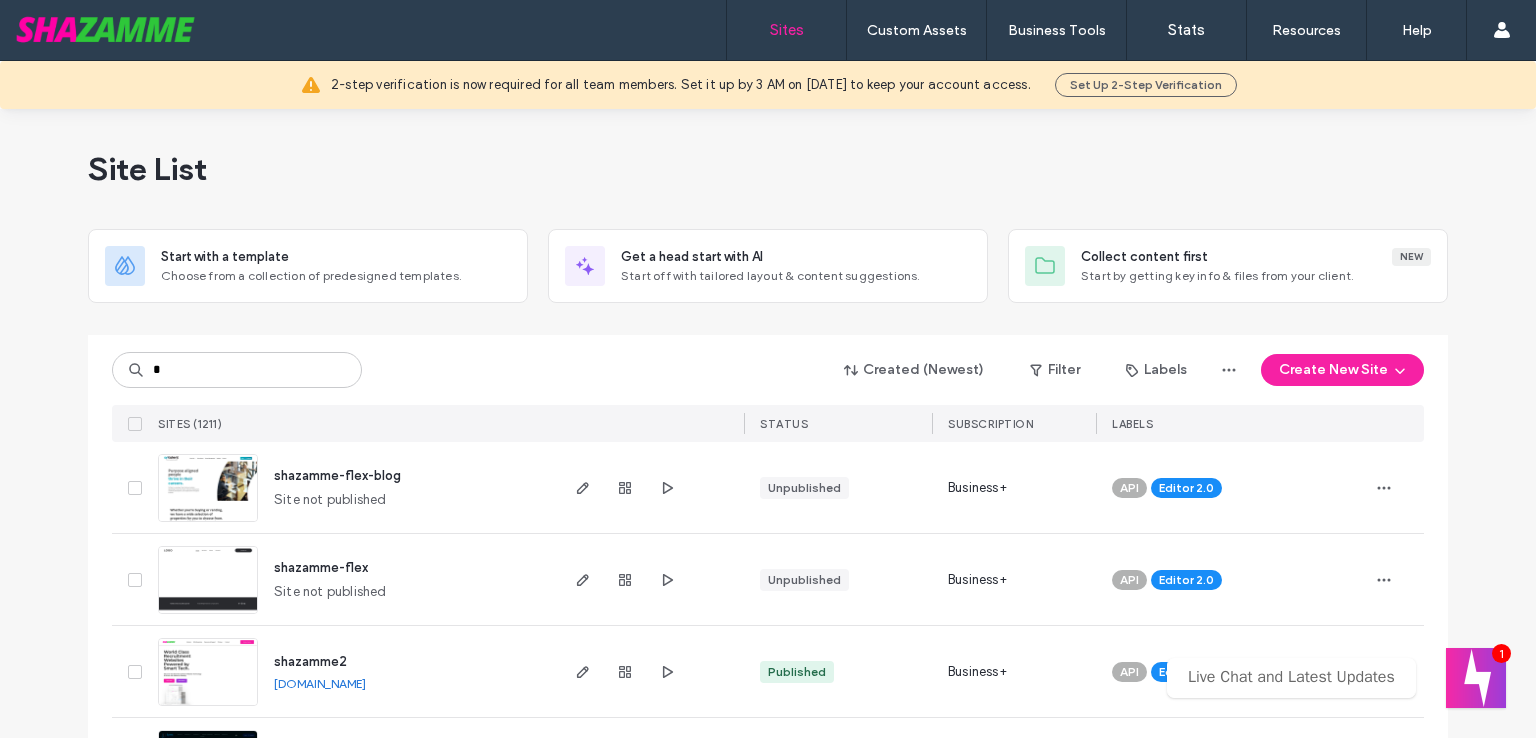 scroll, scrollTop: 0, scrollLeft: 0, axis: both 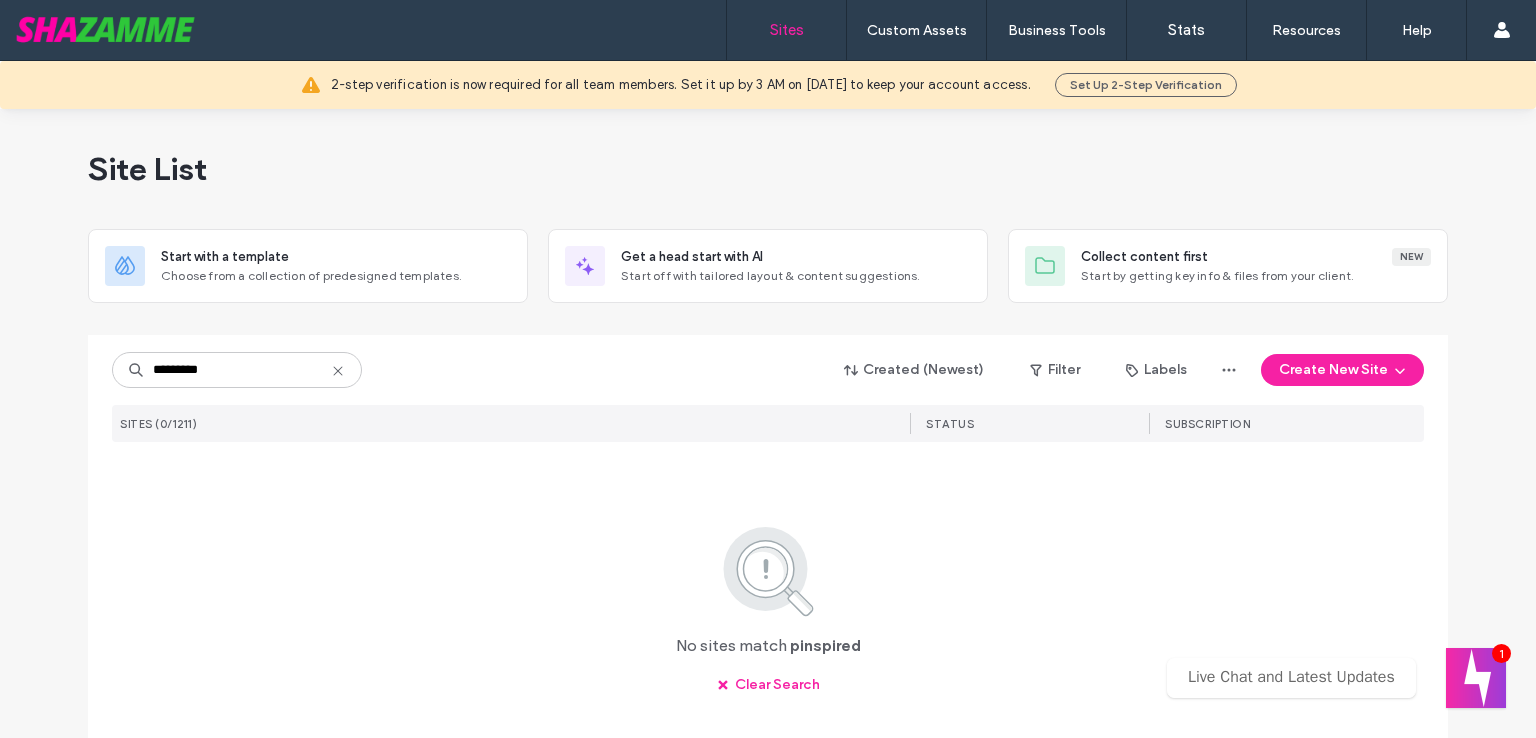 drag, startPoint x: 262, startPoint y: 378, endPoint x: 88, endPoint y: 388, distance: 174.28712 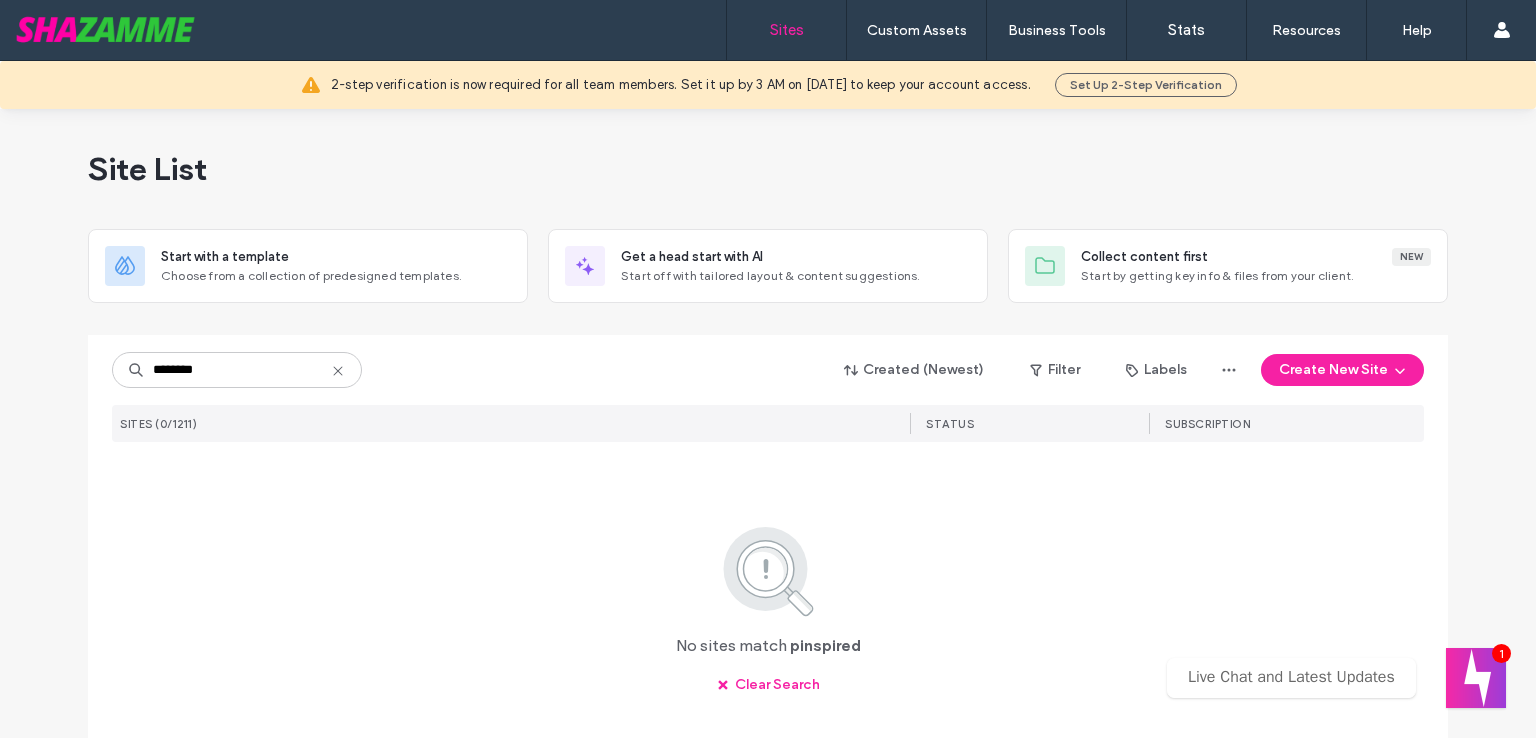 type on "********" 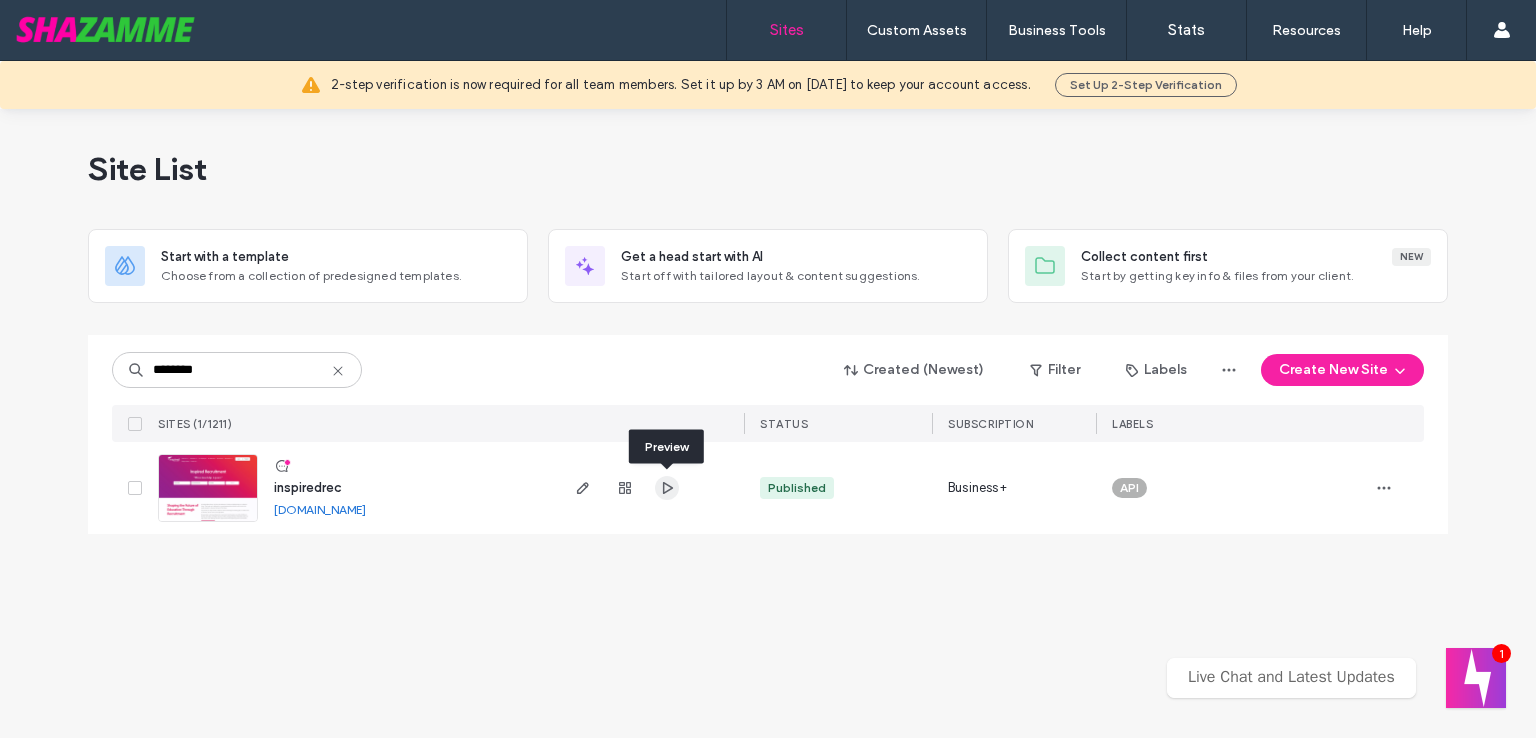 click 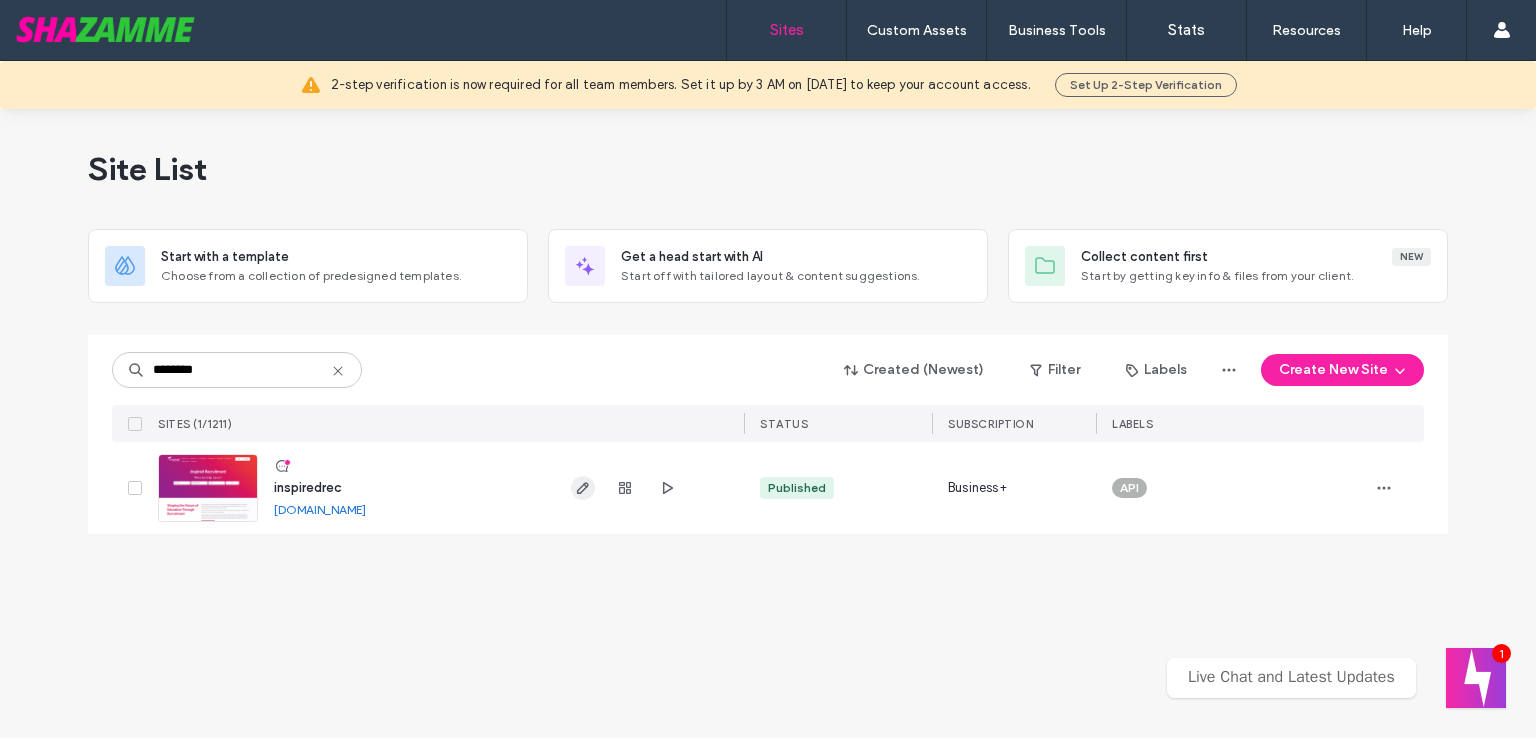click 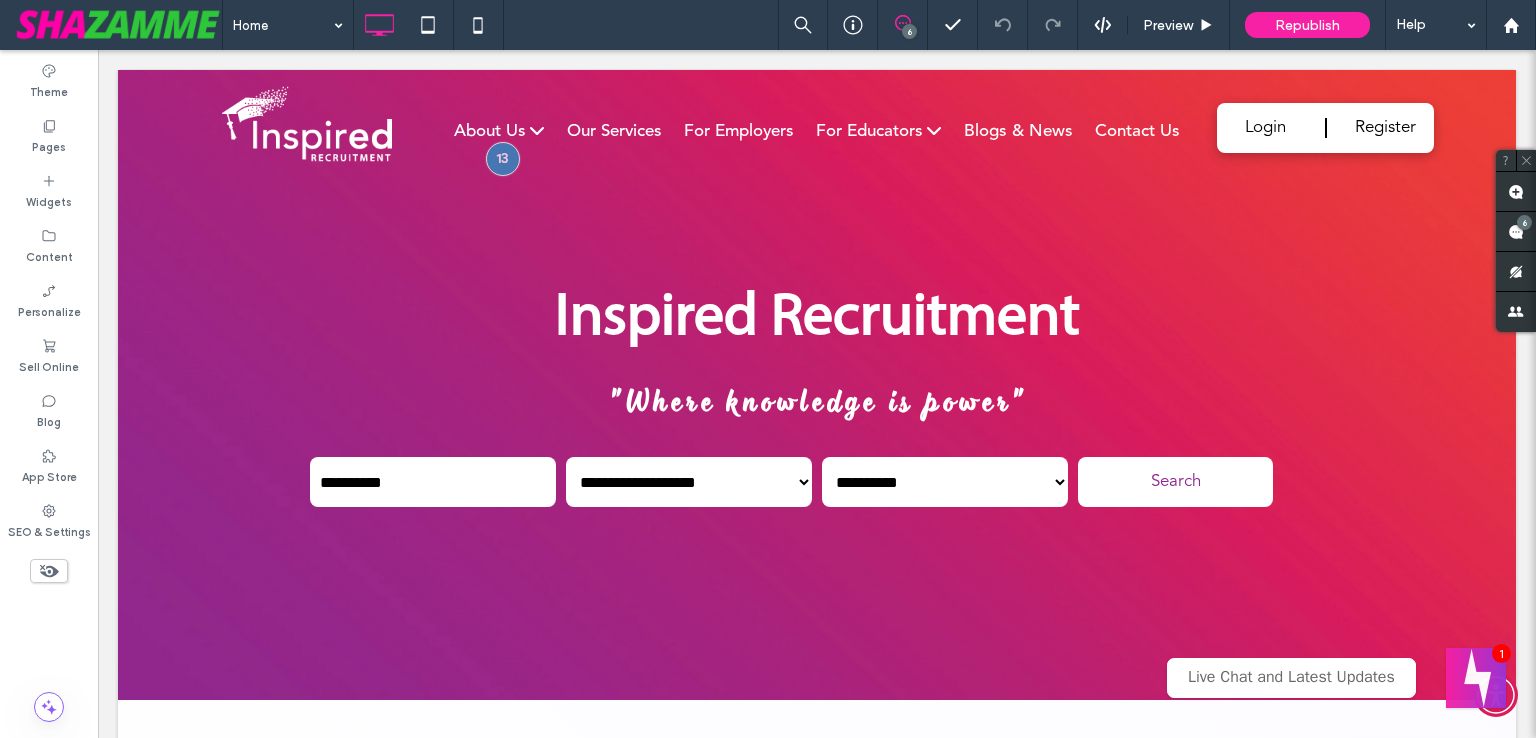 scroll, scrollTop: 0, scrollLeft: 0, axis: both 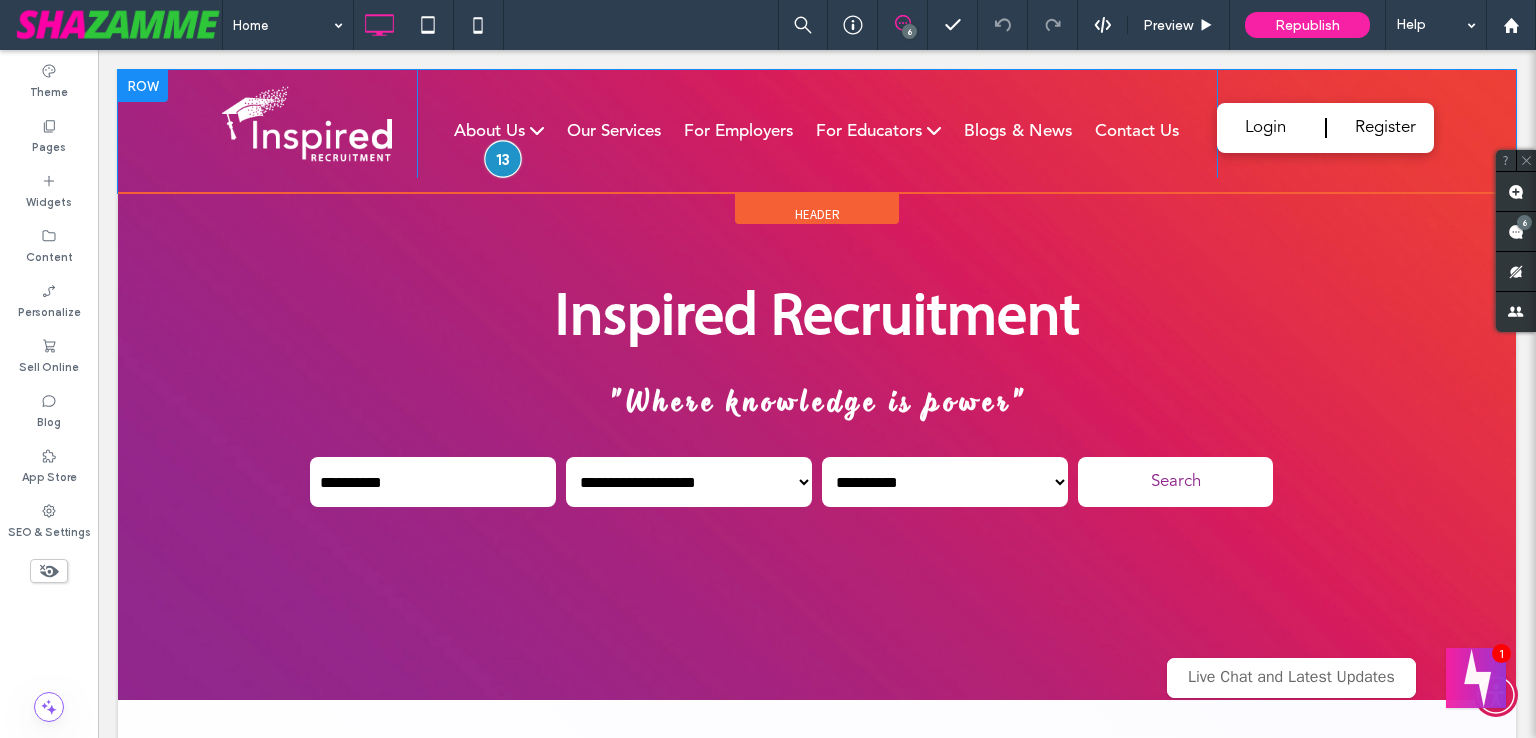type on "**********" 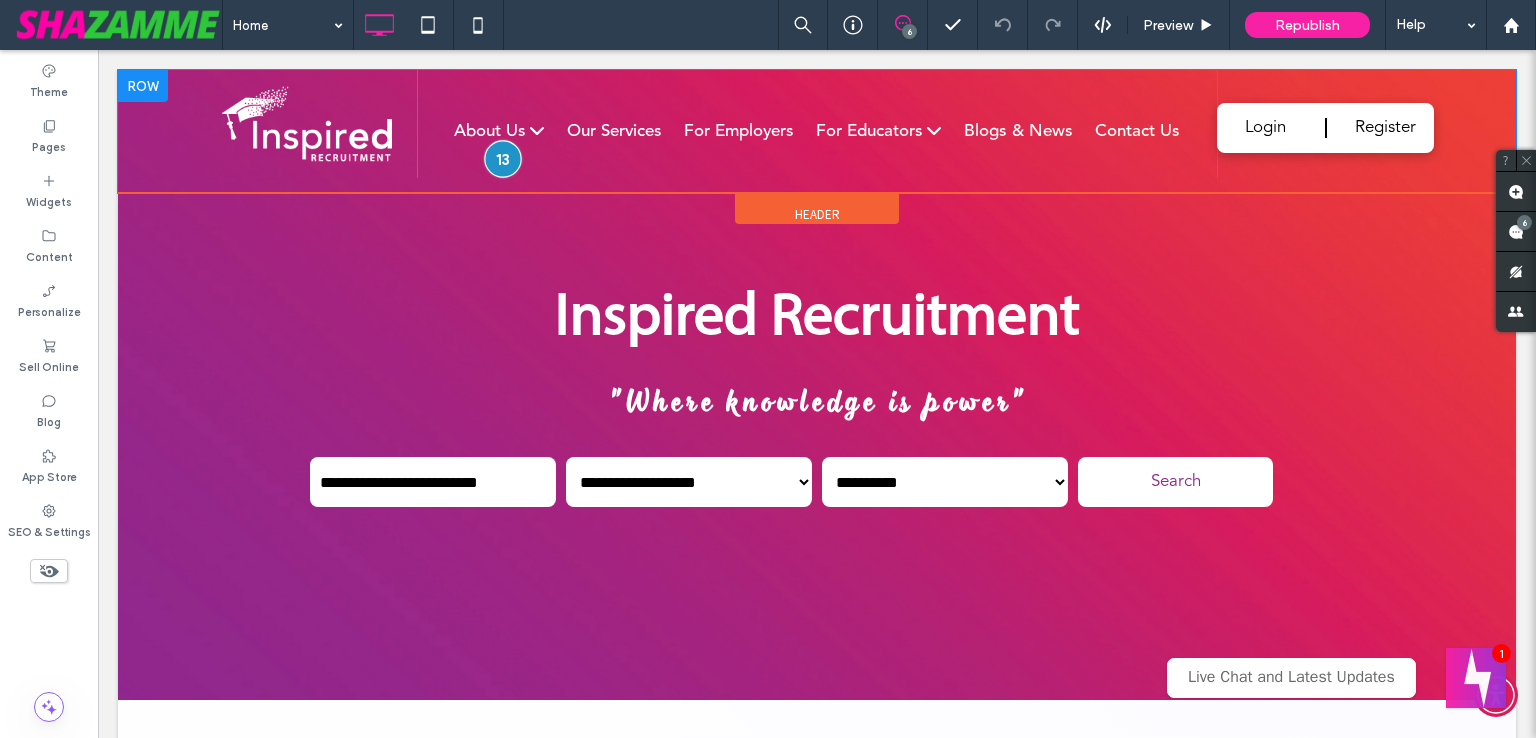 click at bounding box center (502, 158) 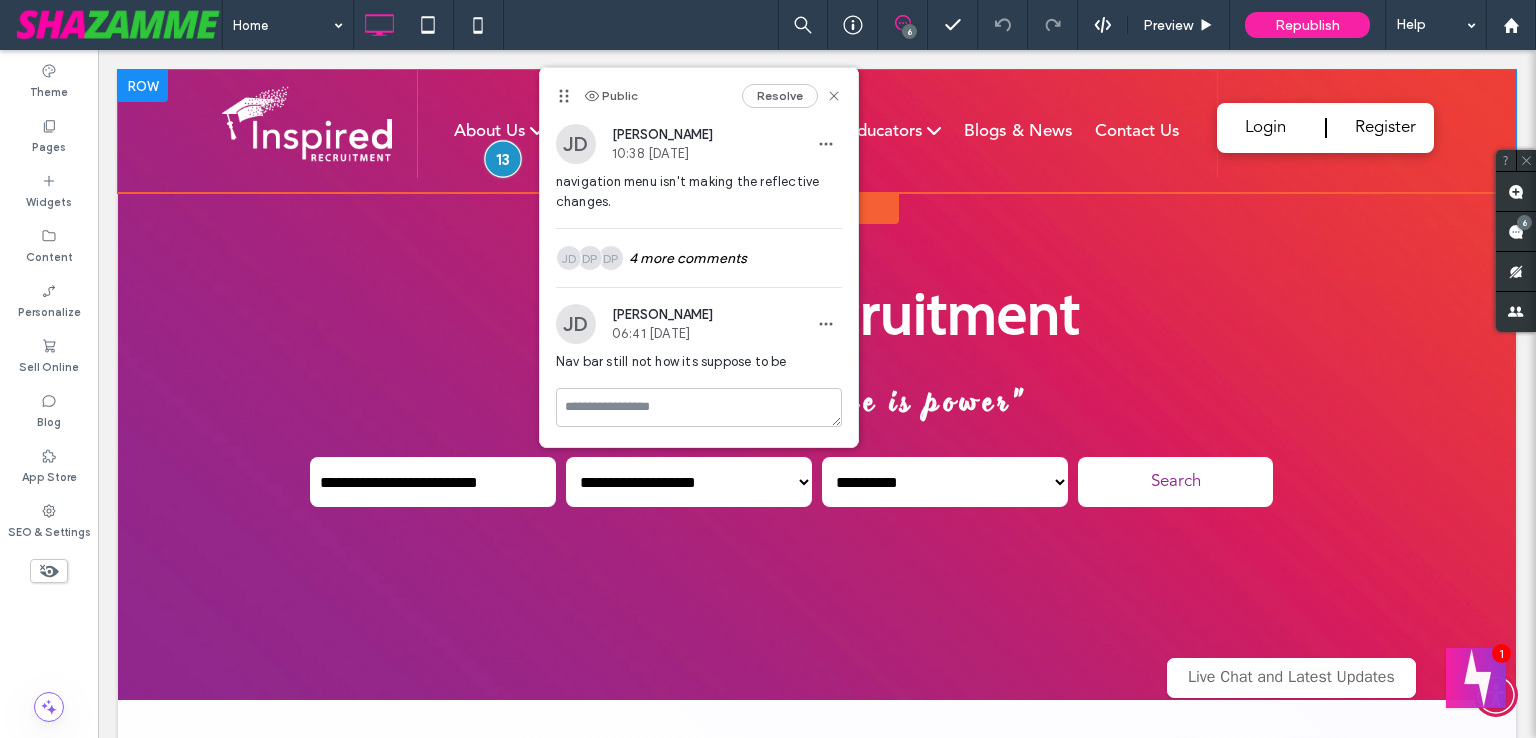 click at bounding box center (502, 158) 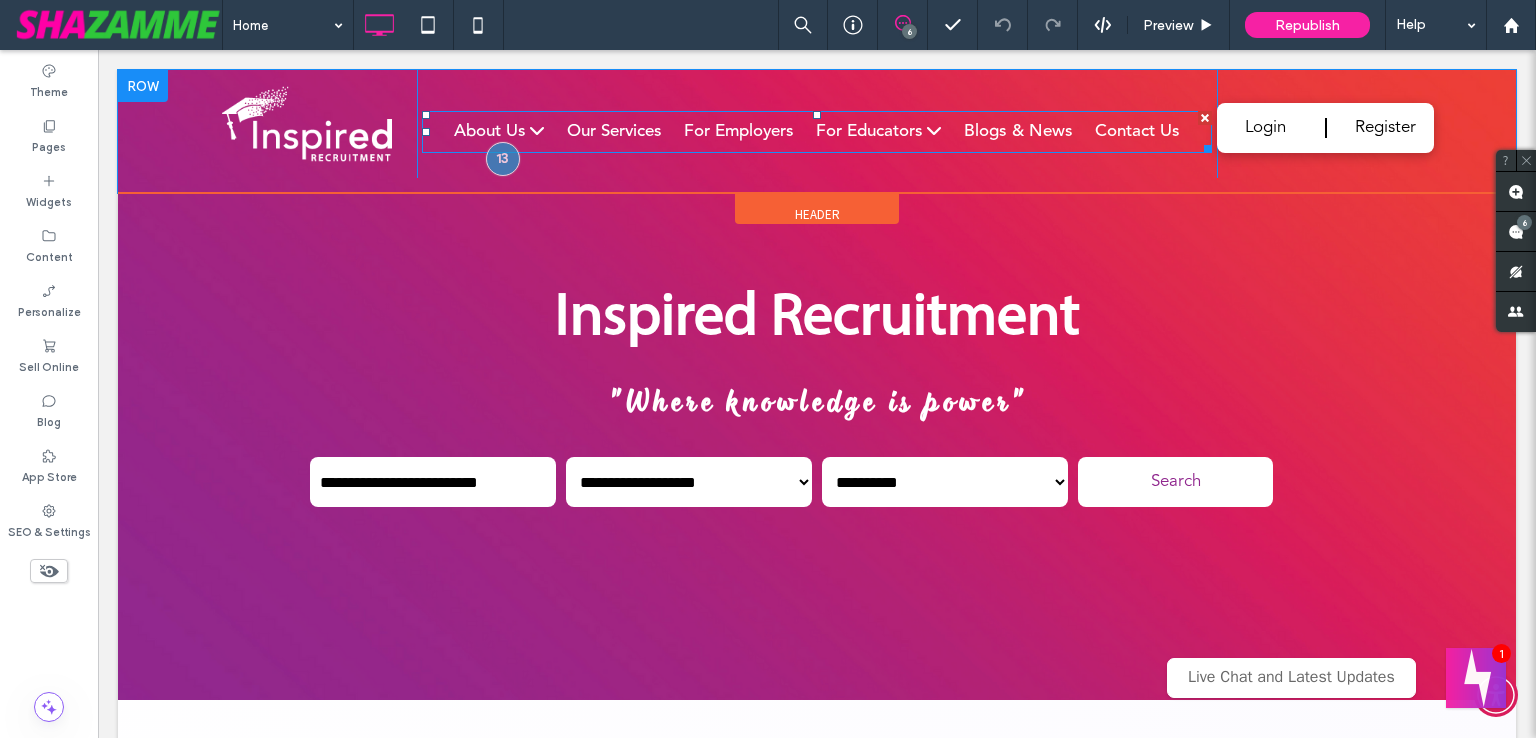 click at bounding box center (817, 132) 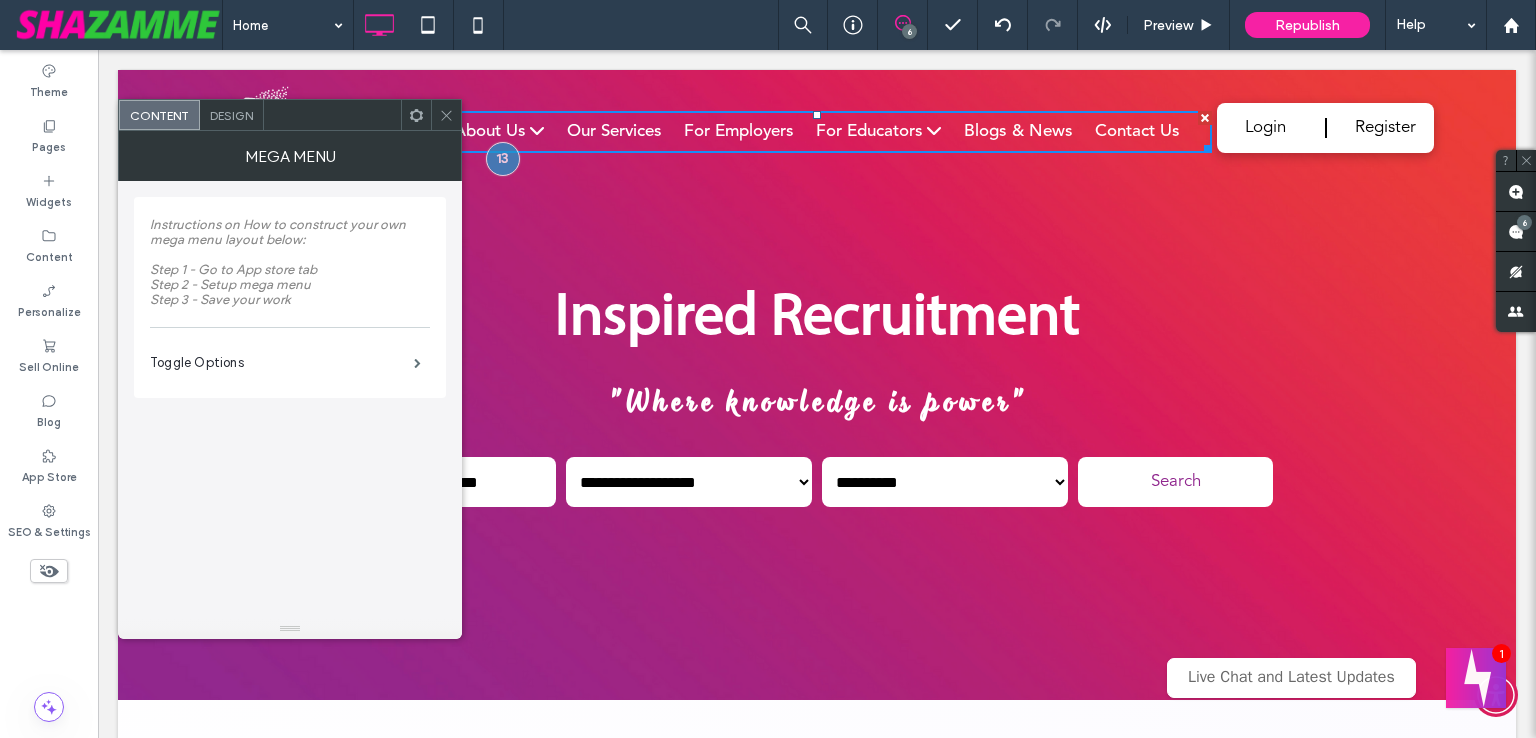 click 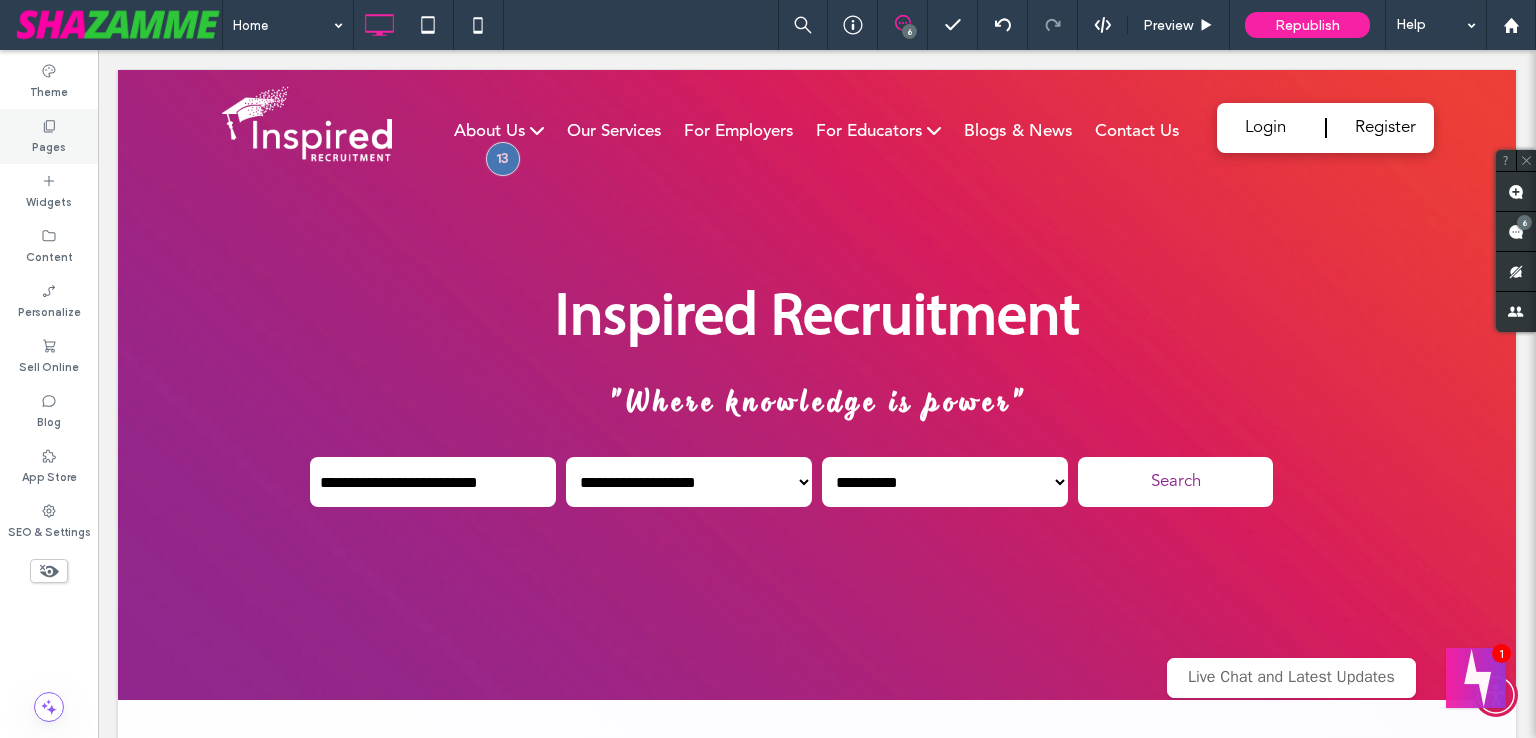 click on "Pages" at bounding box center (49, 136) 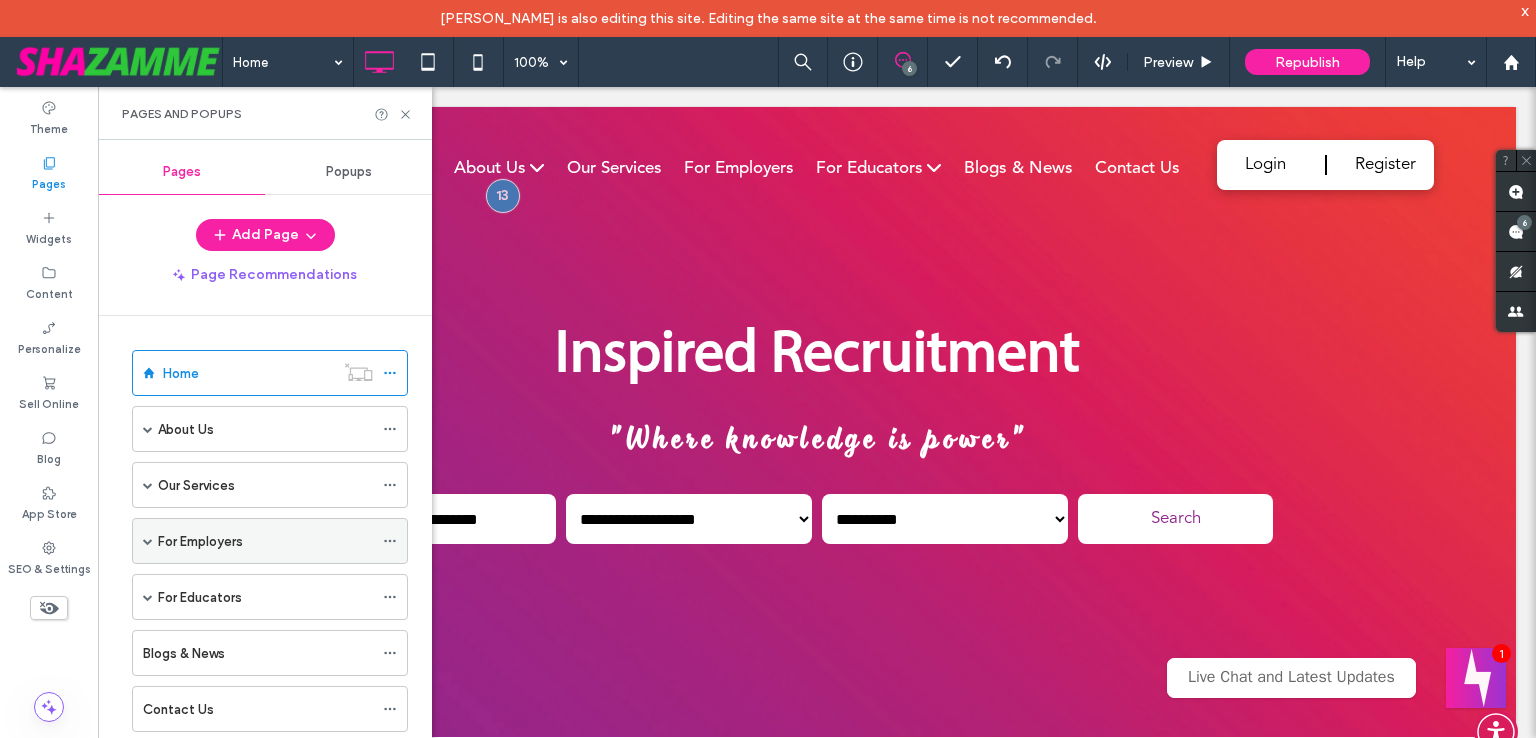 scroll, scrollTop: 100, scrollLeft: 0, axis: vertical 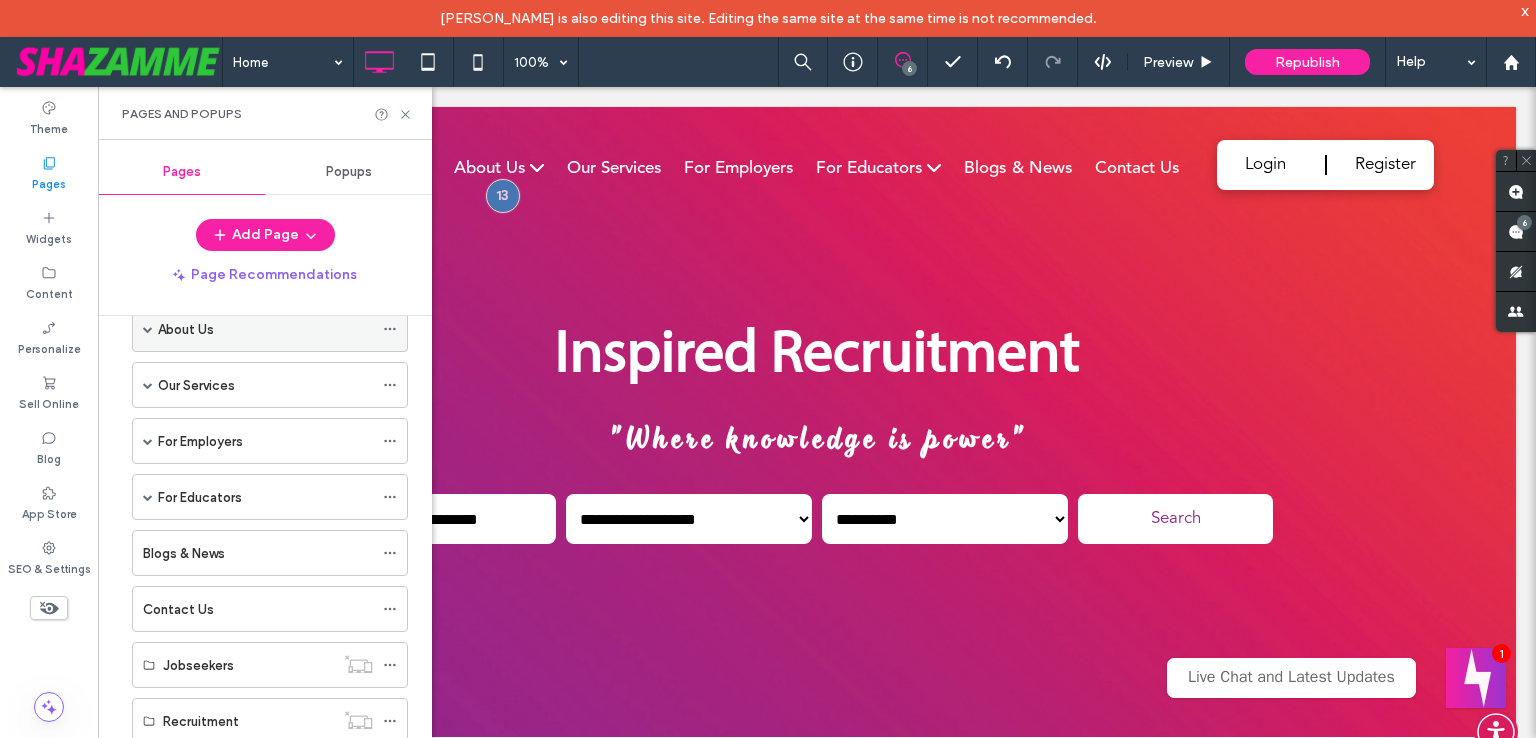 click at bounding box center (148, 329) 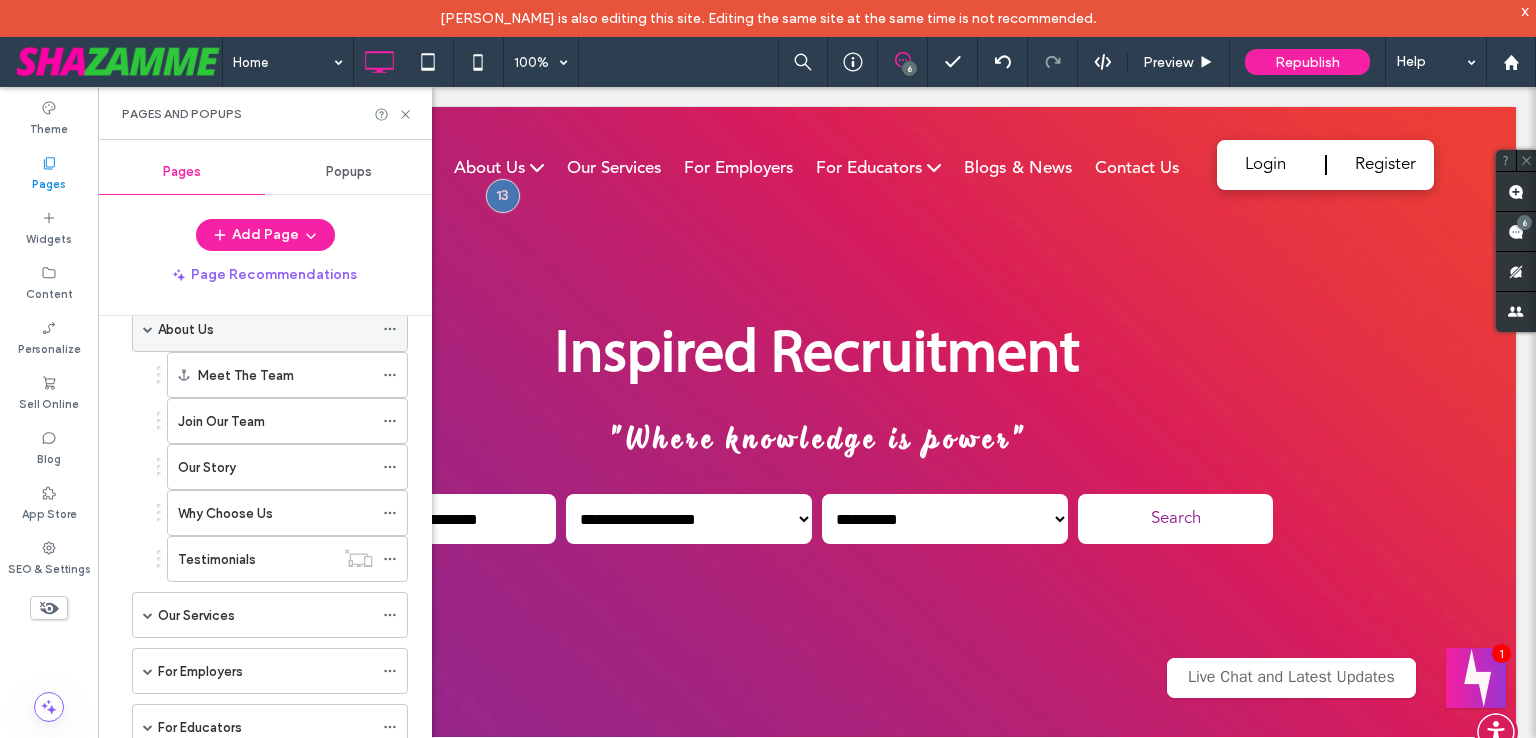 click at bounding box center [148, 329] 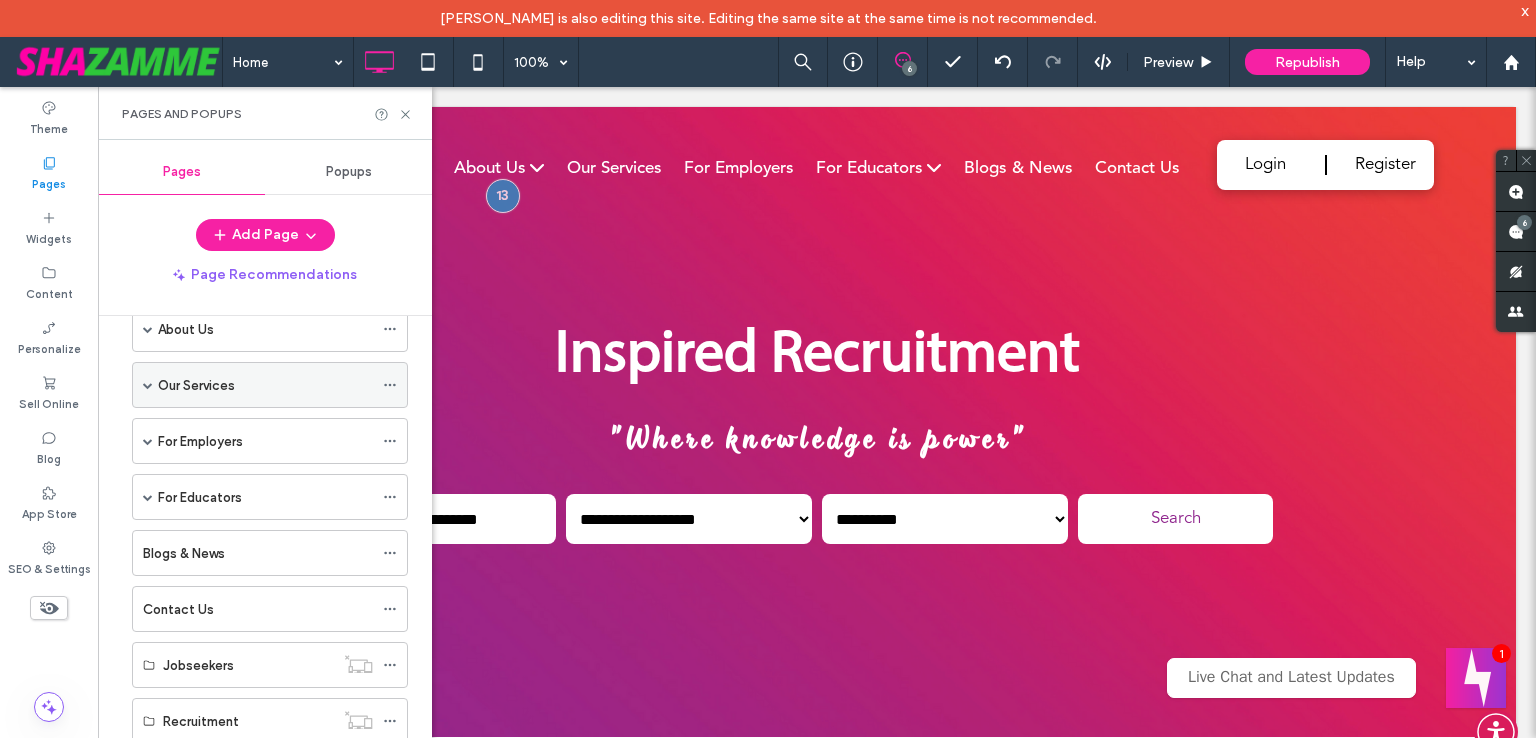 click at bounding box center (148, 385) 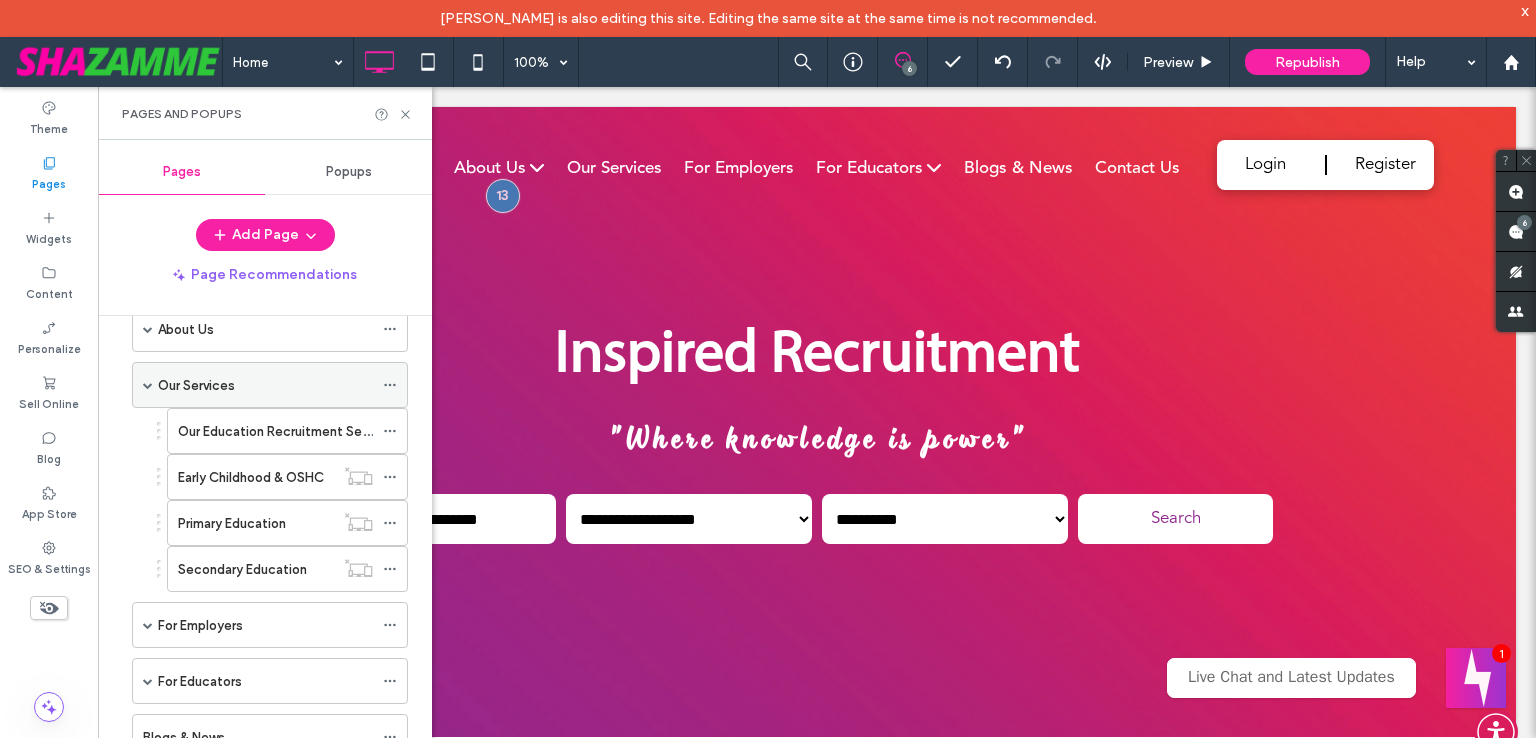 click at bounding box center (148, 385) 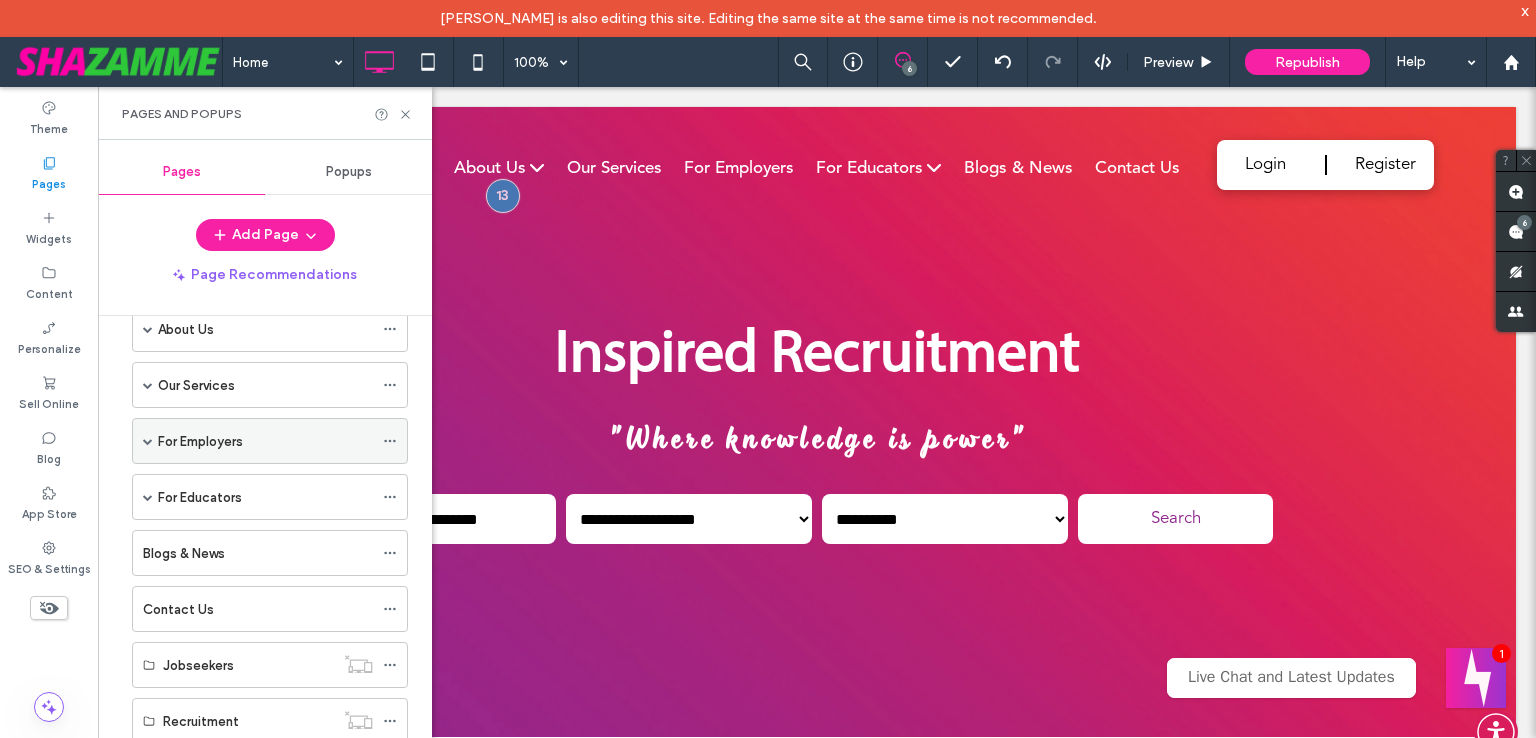 click at bounding box center (148, 441) 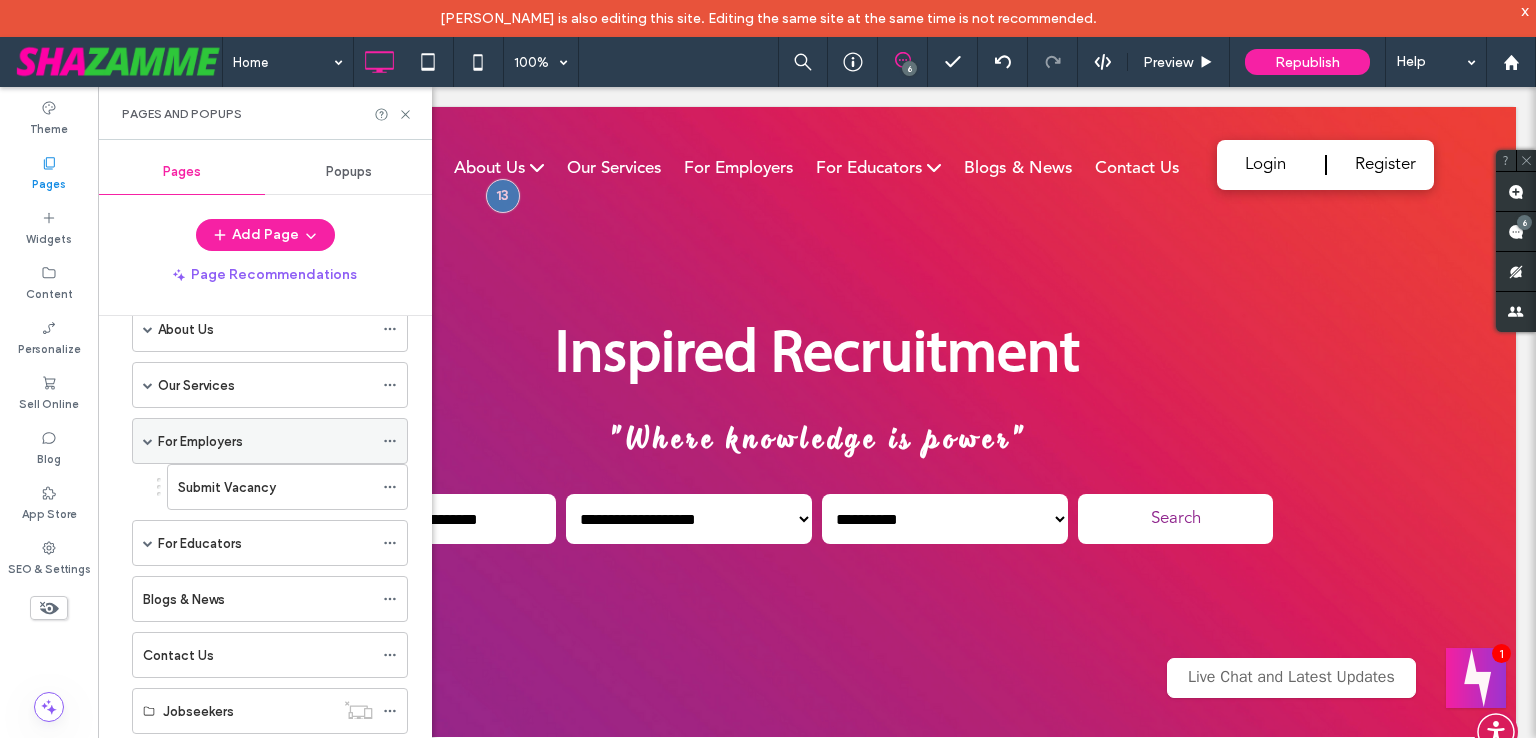 click at bounding box center [148, 441] 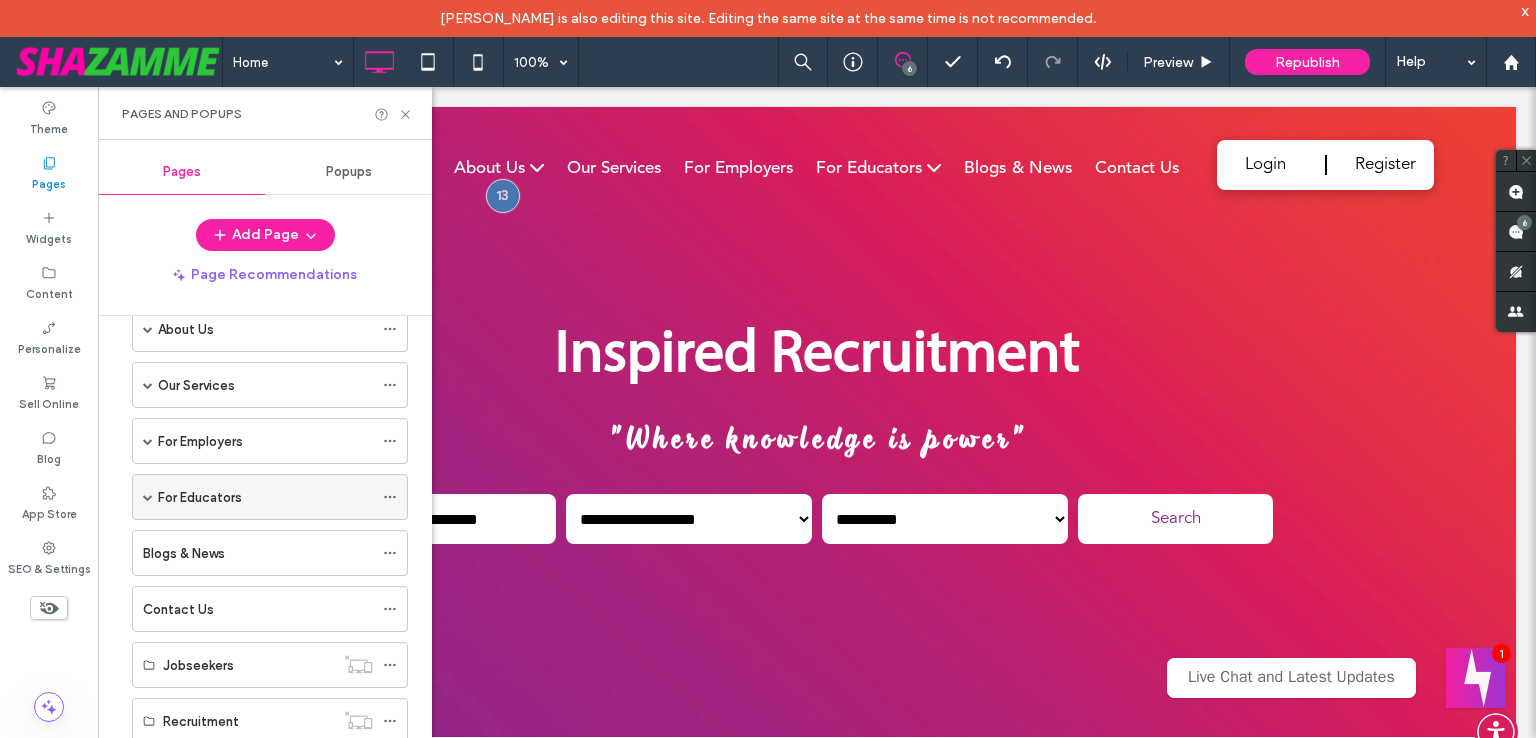 click at bounding box center (148, 497) 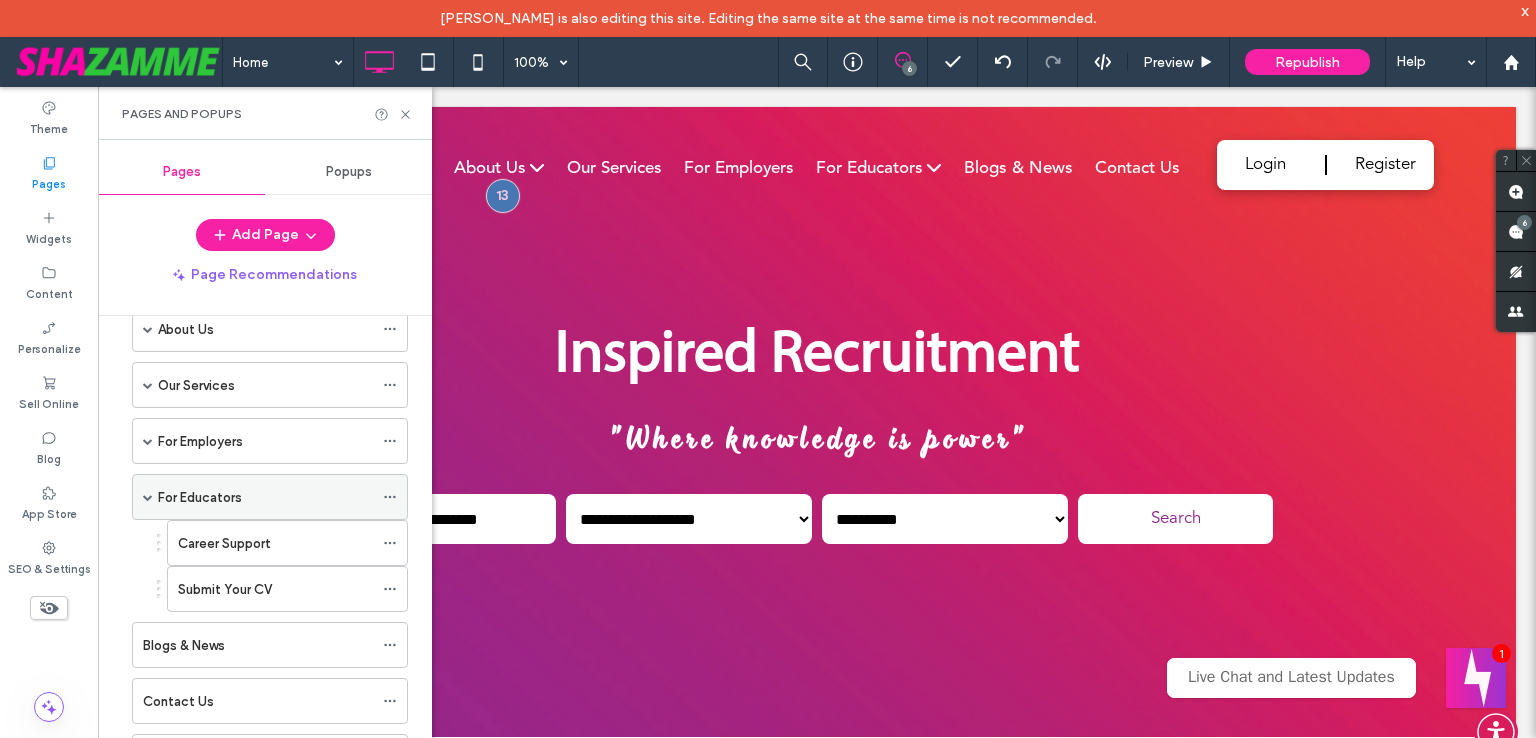 click at bounding box center [148, 497] 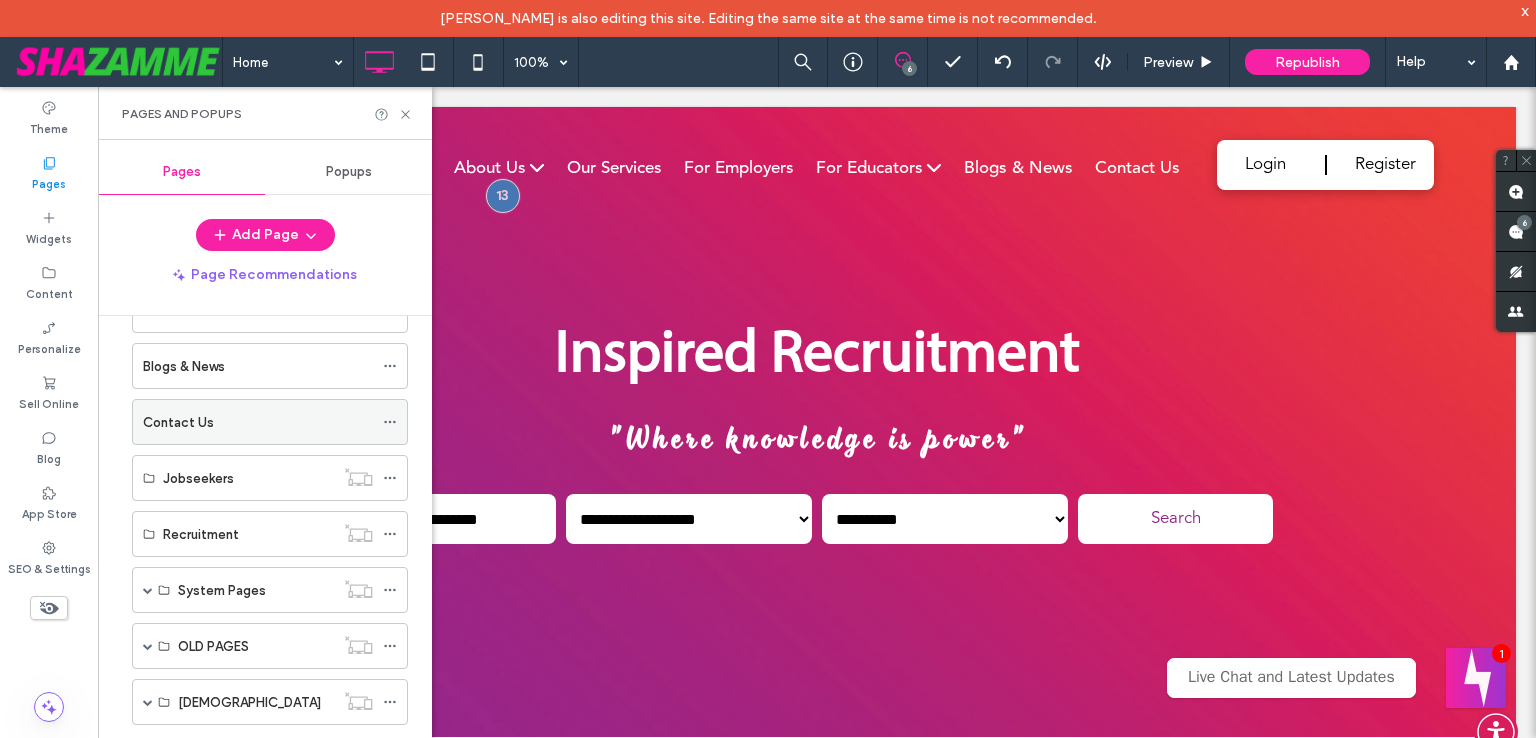 scroll, scrollTop: 292, scrollLeft: 0, axis: vertical 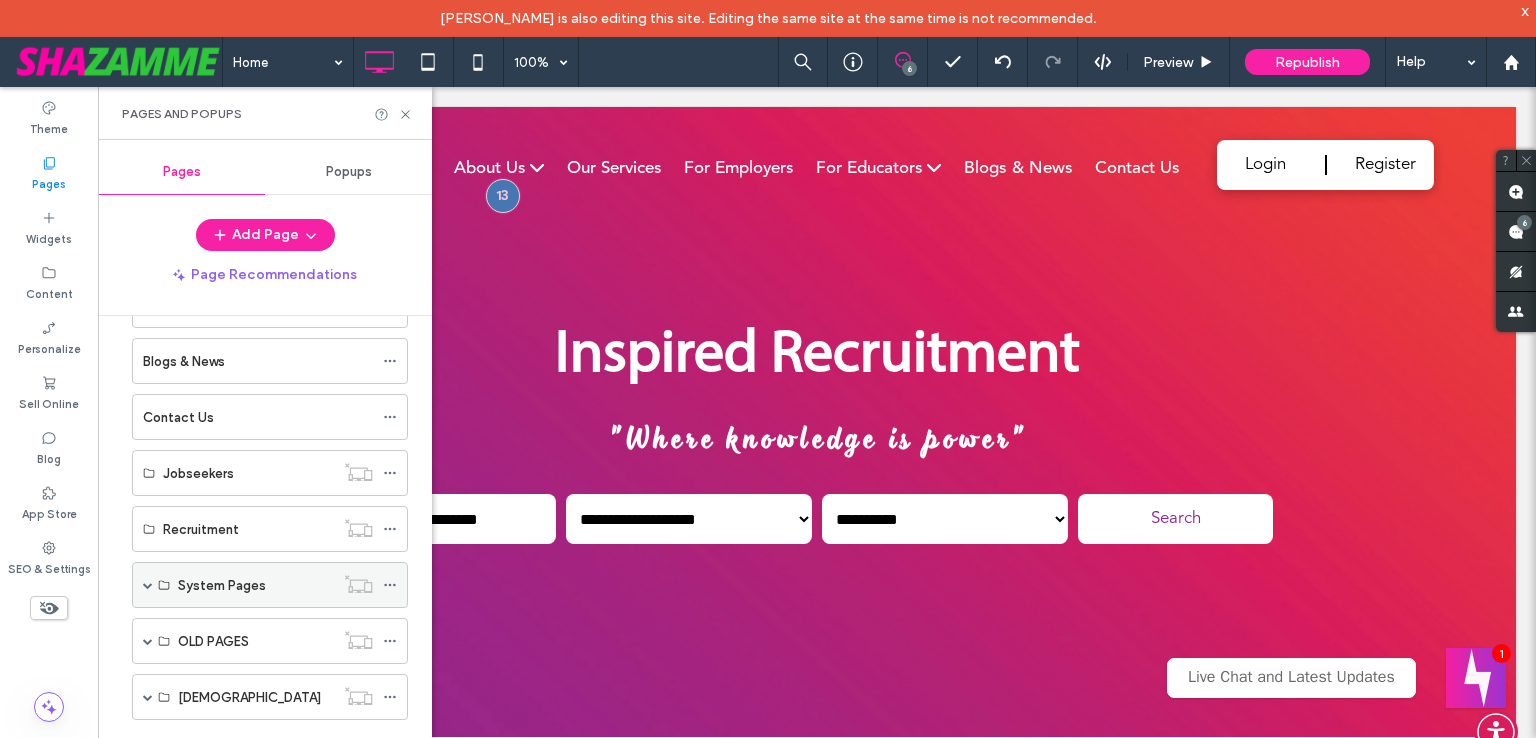 click at bounding box center [148, 585] 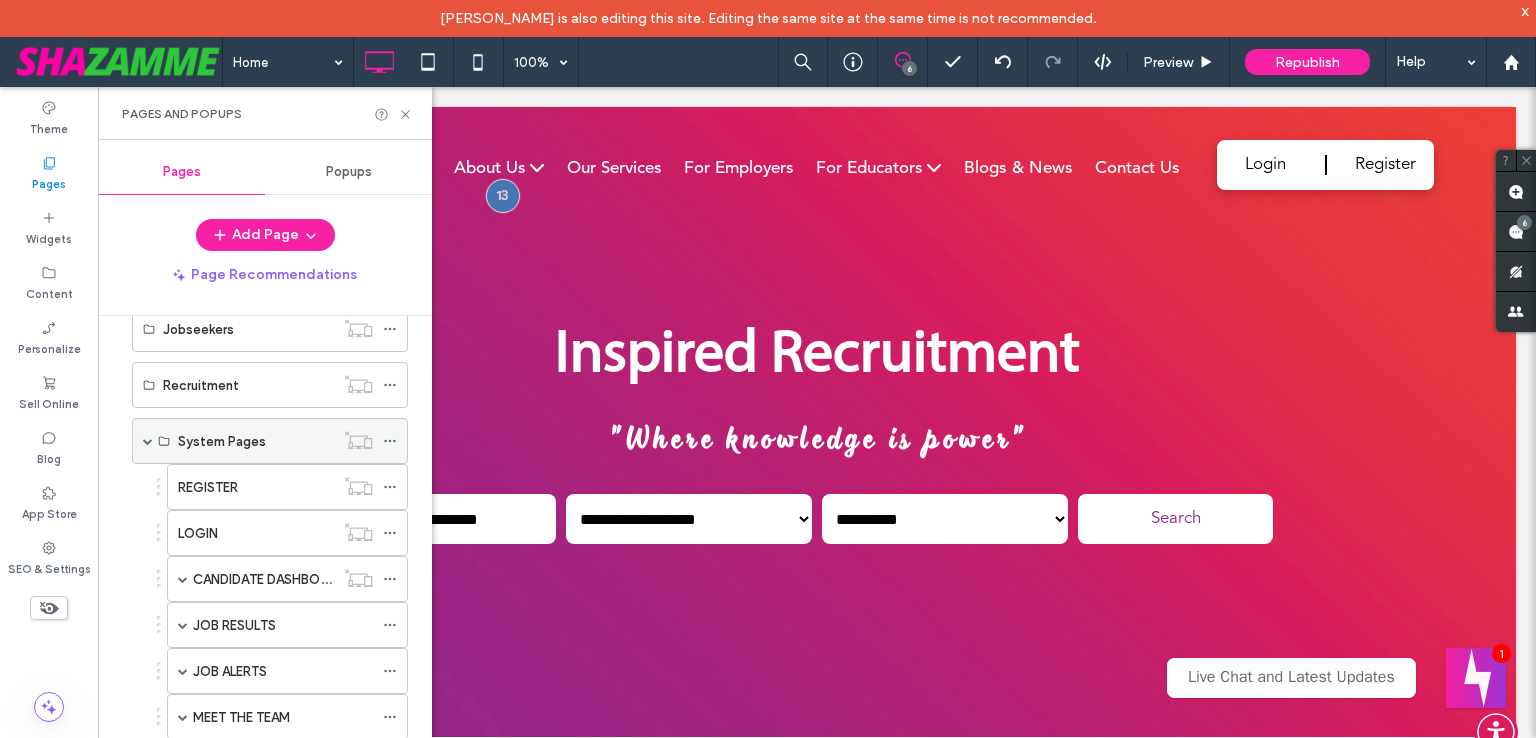 scroll, scrollTop: 492, scrollLeft: 0, axis: vertical 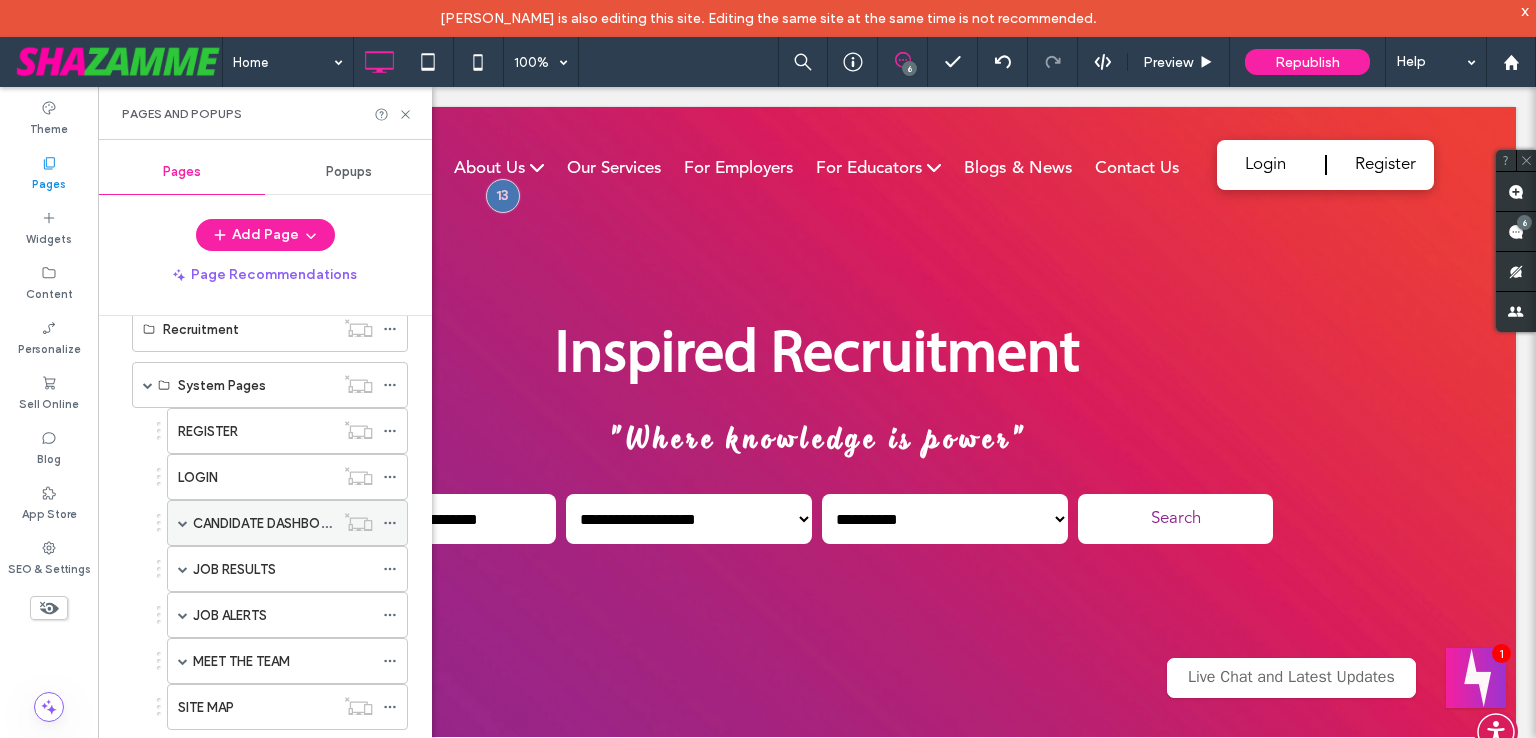 click at bounding box center [183, 523] 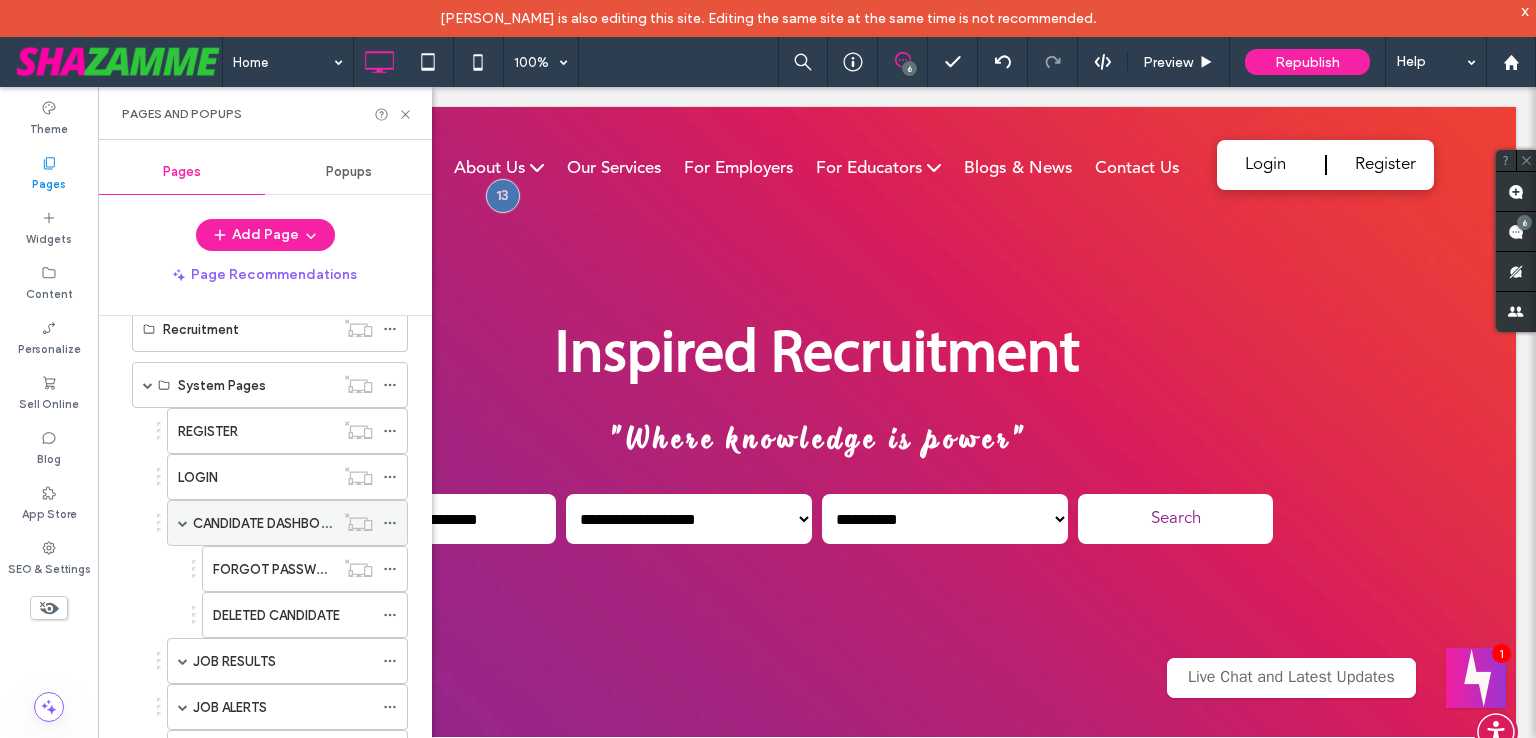 click at bounding box center [183, 523] 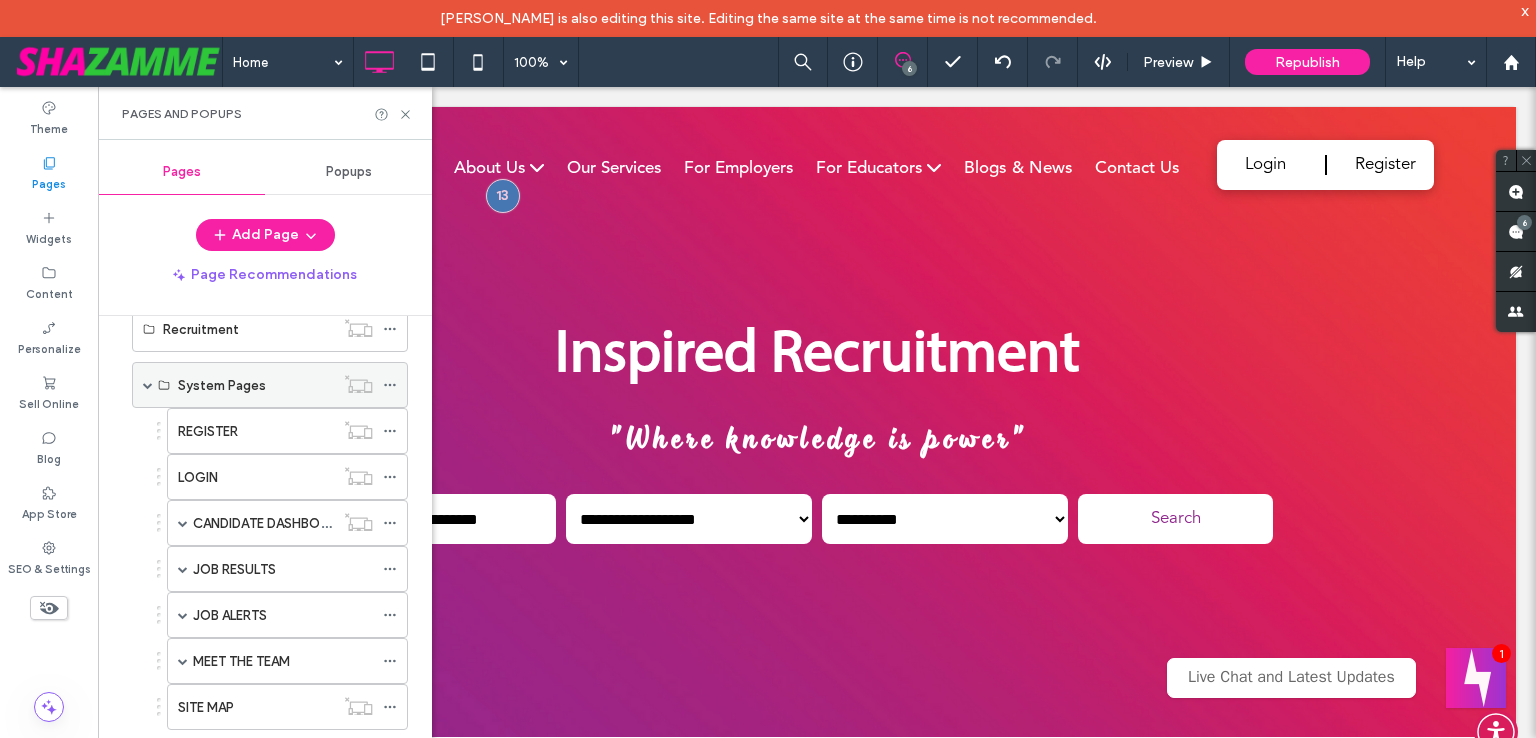 click at bounding box center [148, 385] 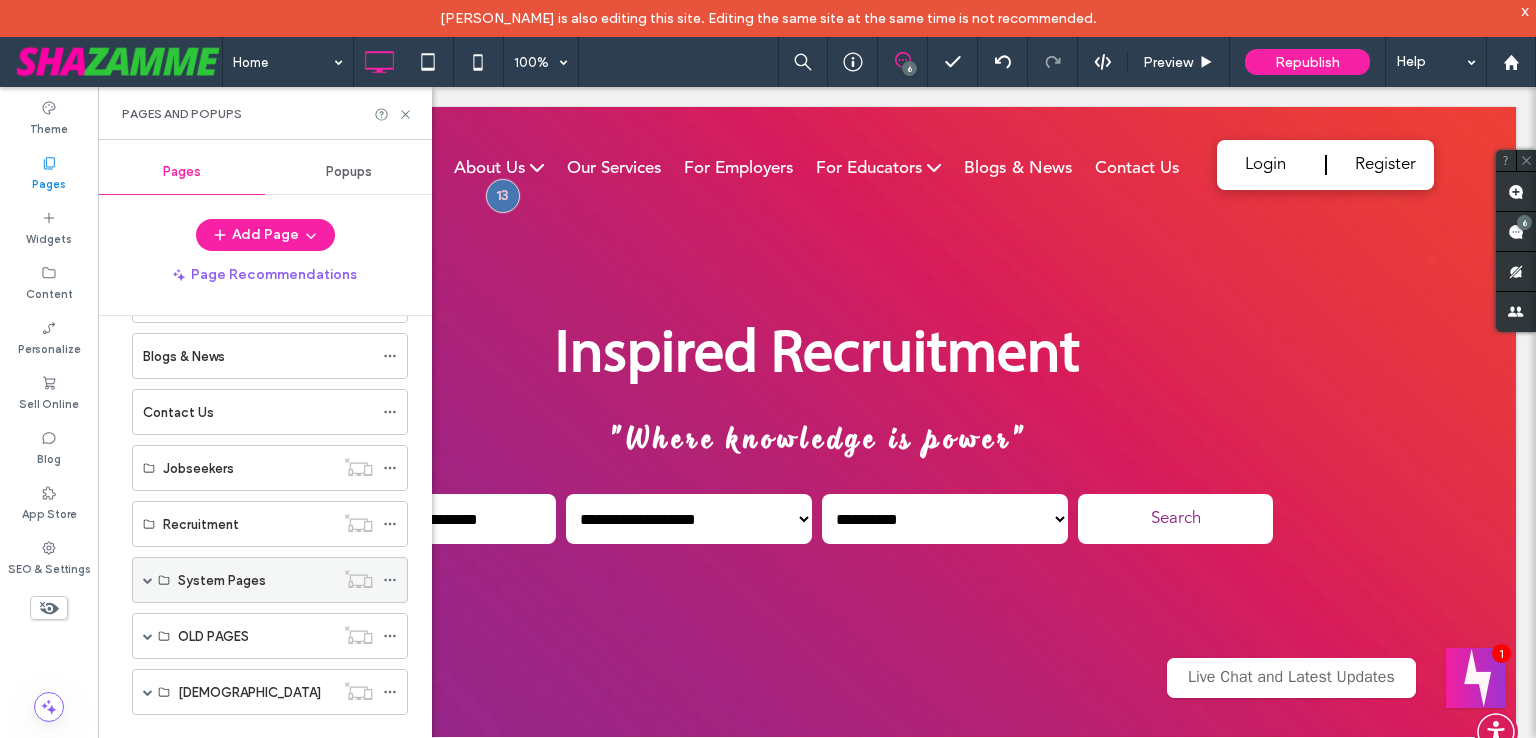 scroll, scrollTop: 292, scrollLeft: 0, axis: vertical 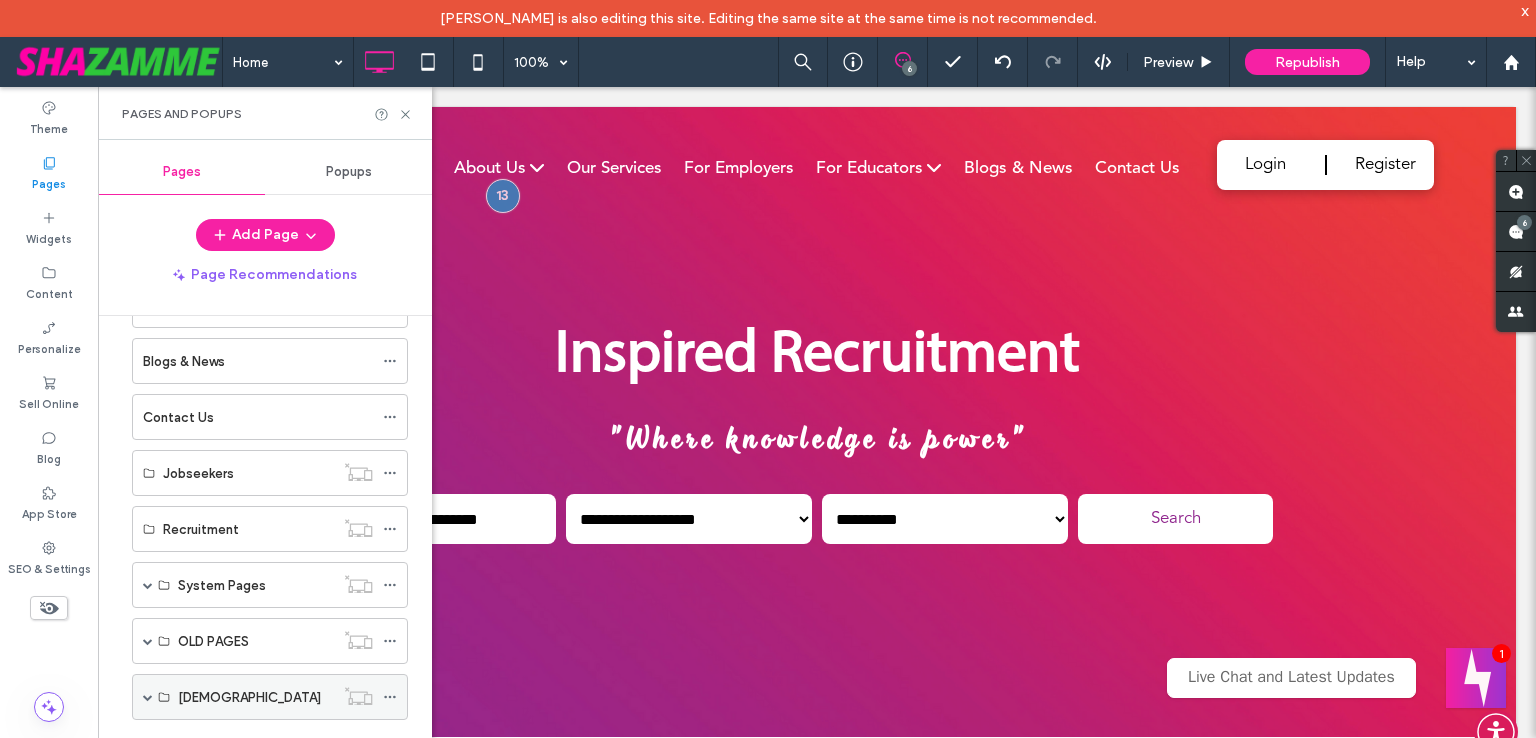 click at bounding box center (148, 697) 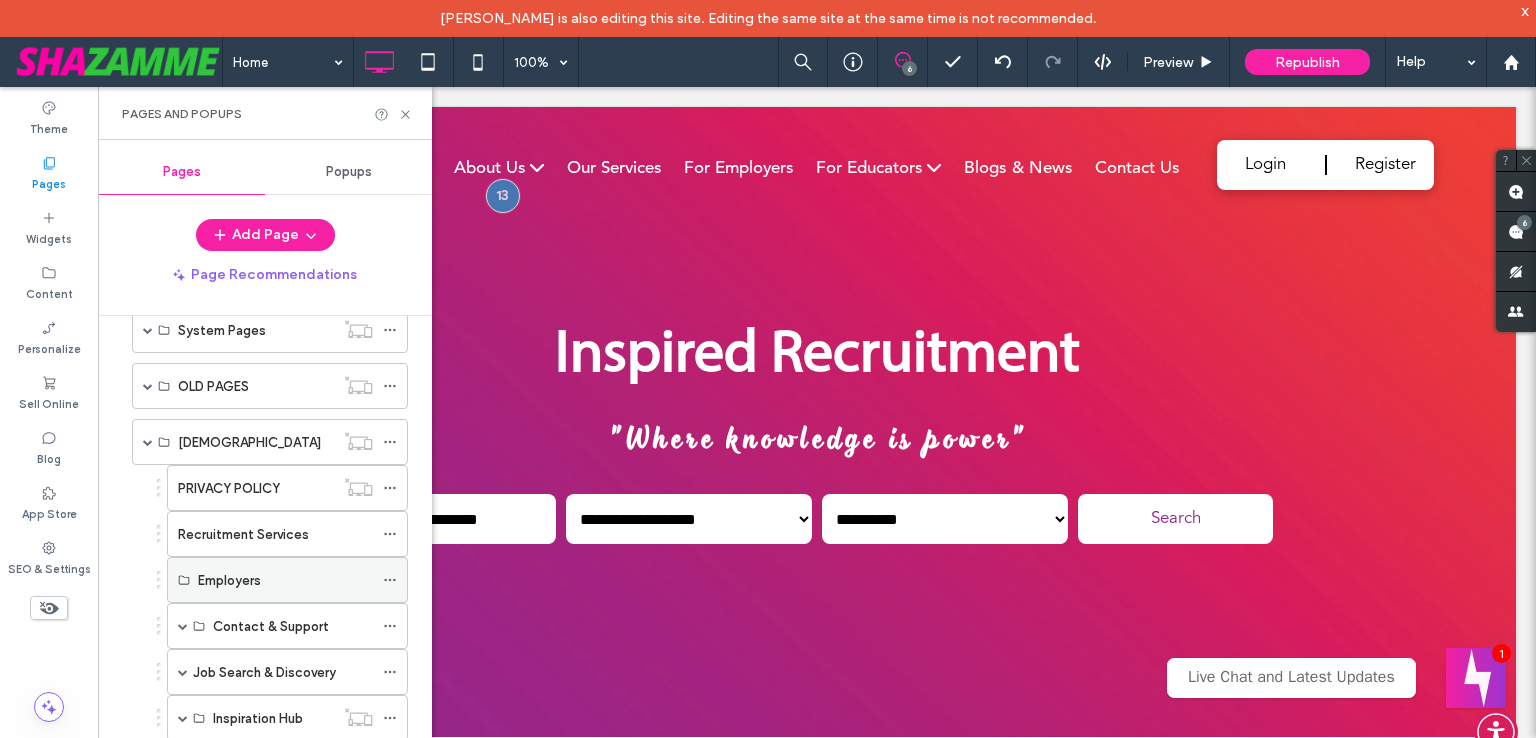 scroll, scrollTop: 565, scrollLeft: 0, axis: vertical 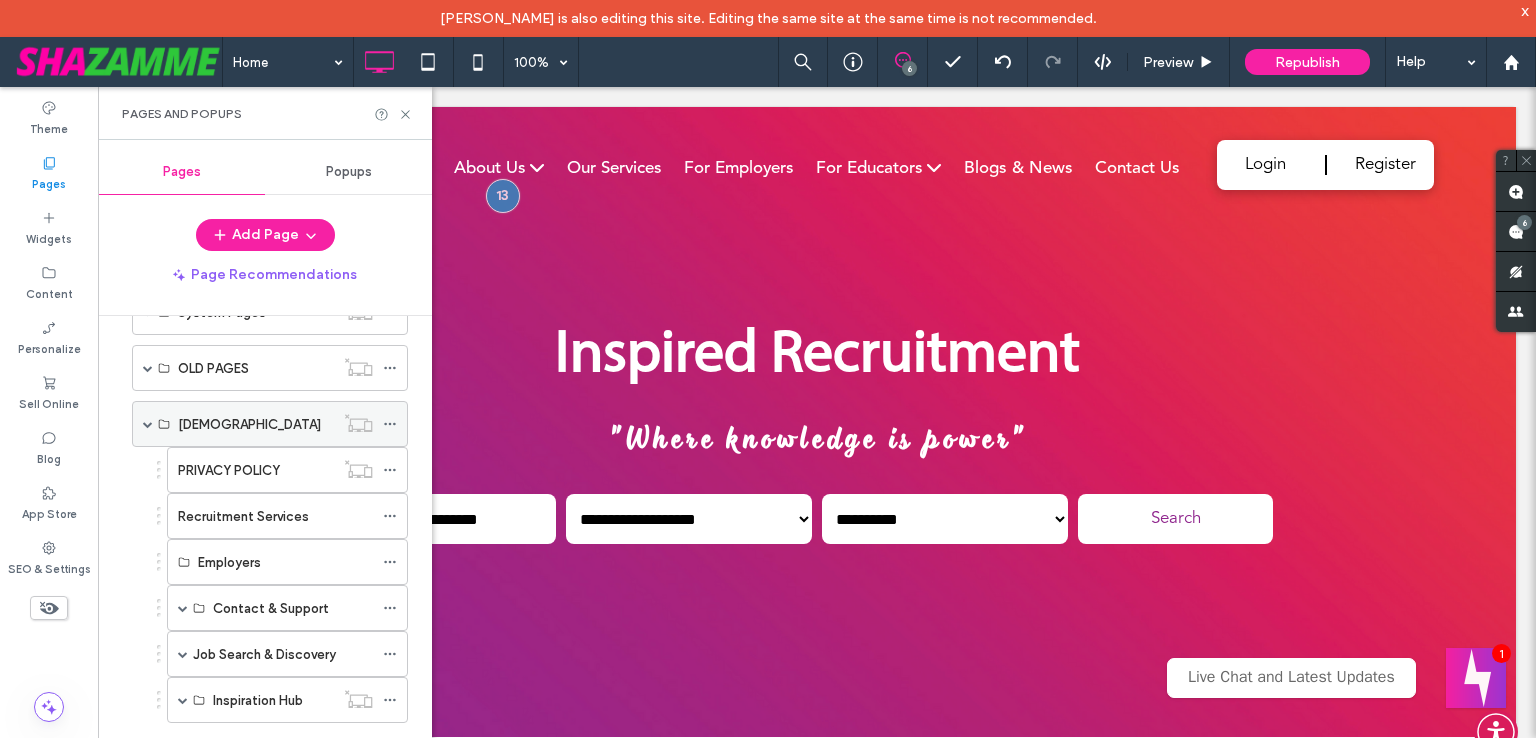 click at bounding box center [148, 424] 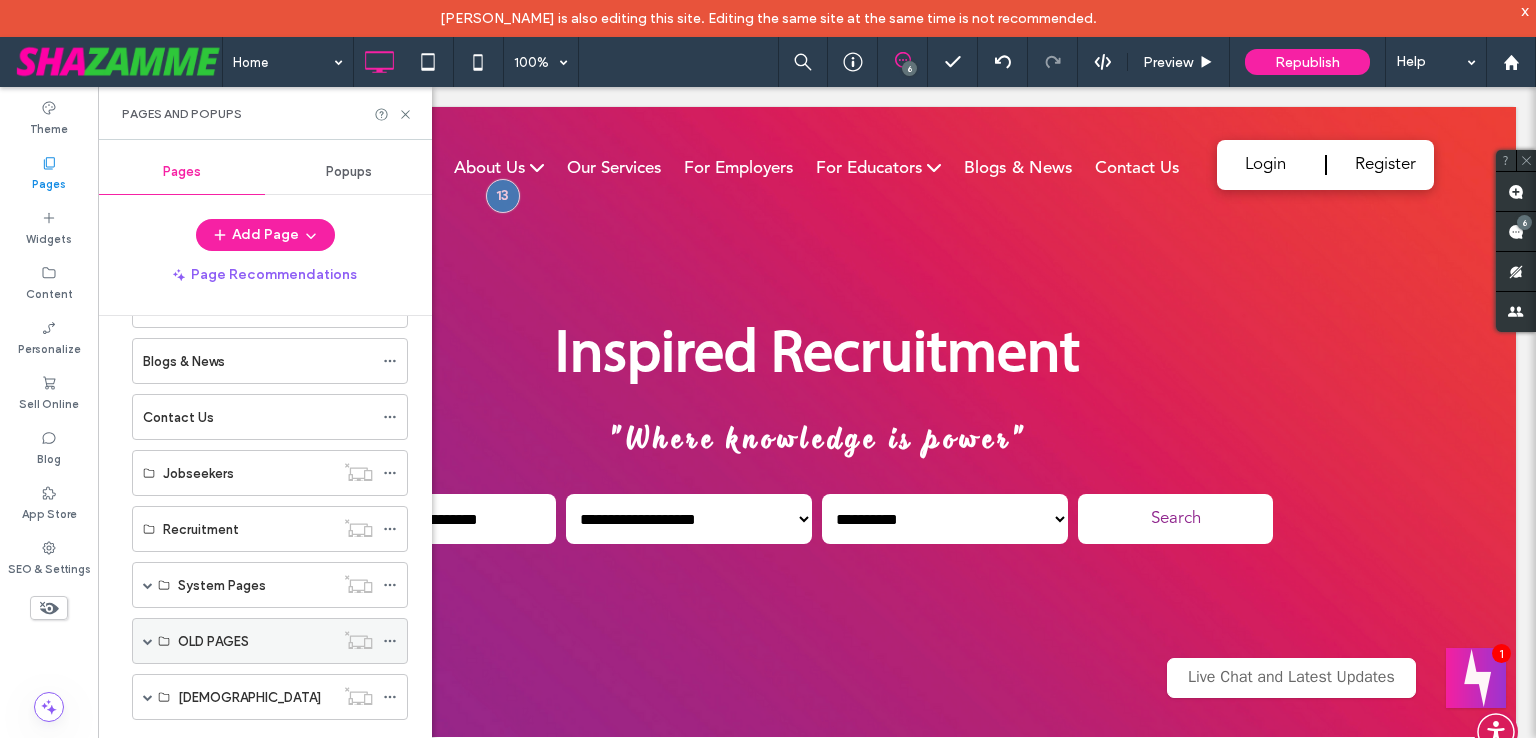 click at bounding box center [148, 641] 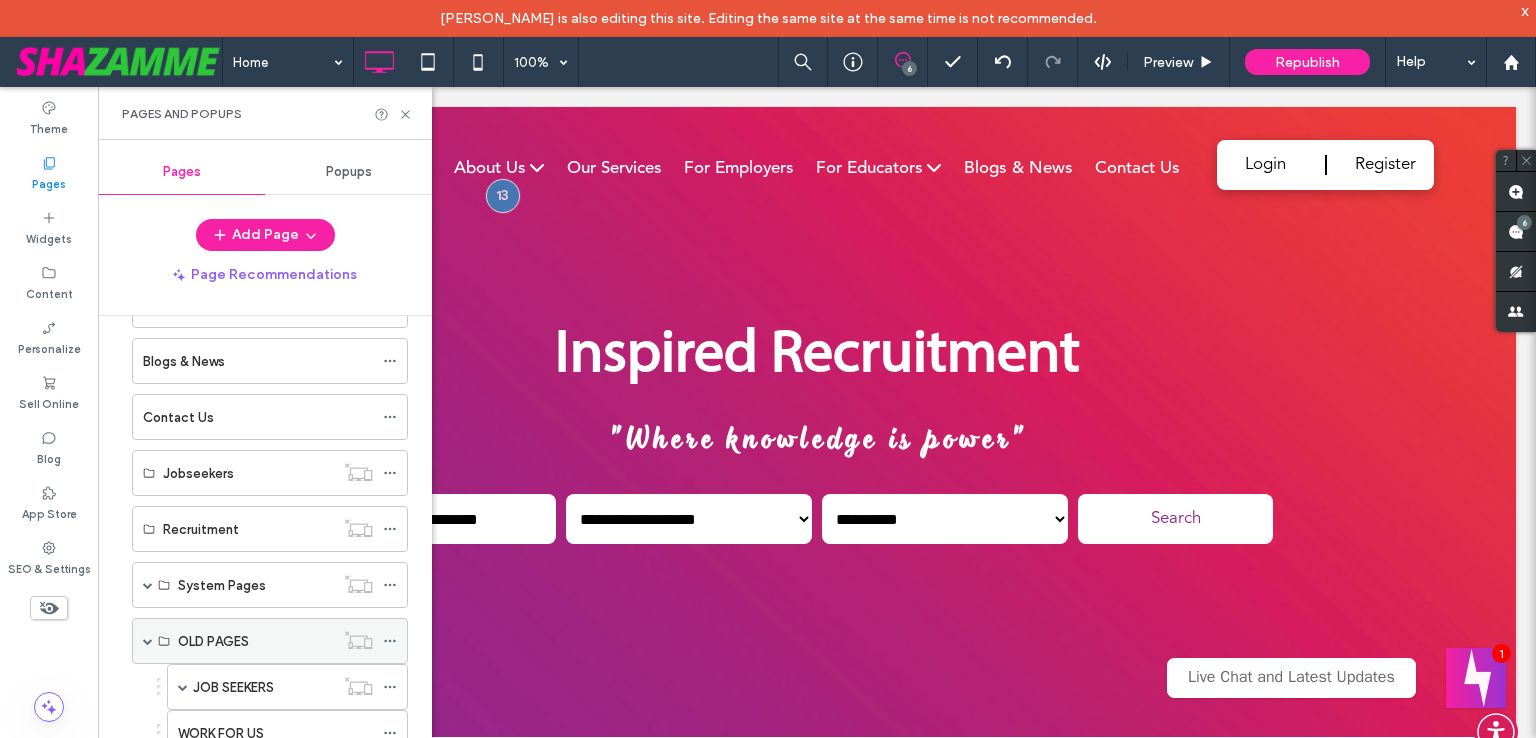 scroll, scrollTop: 383, scrollLeft: 0, axis: vertical 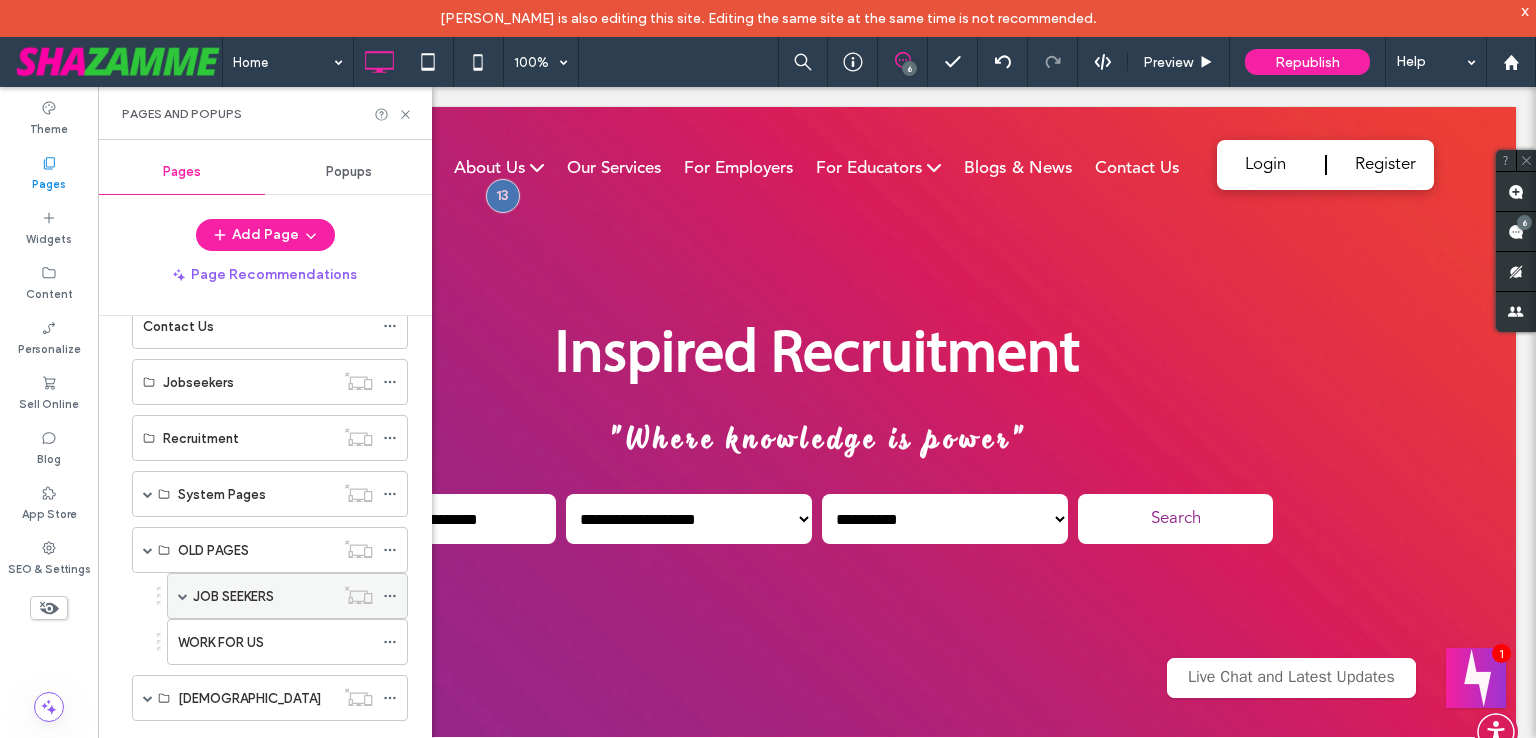 click at bounding box center [183, 596] 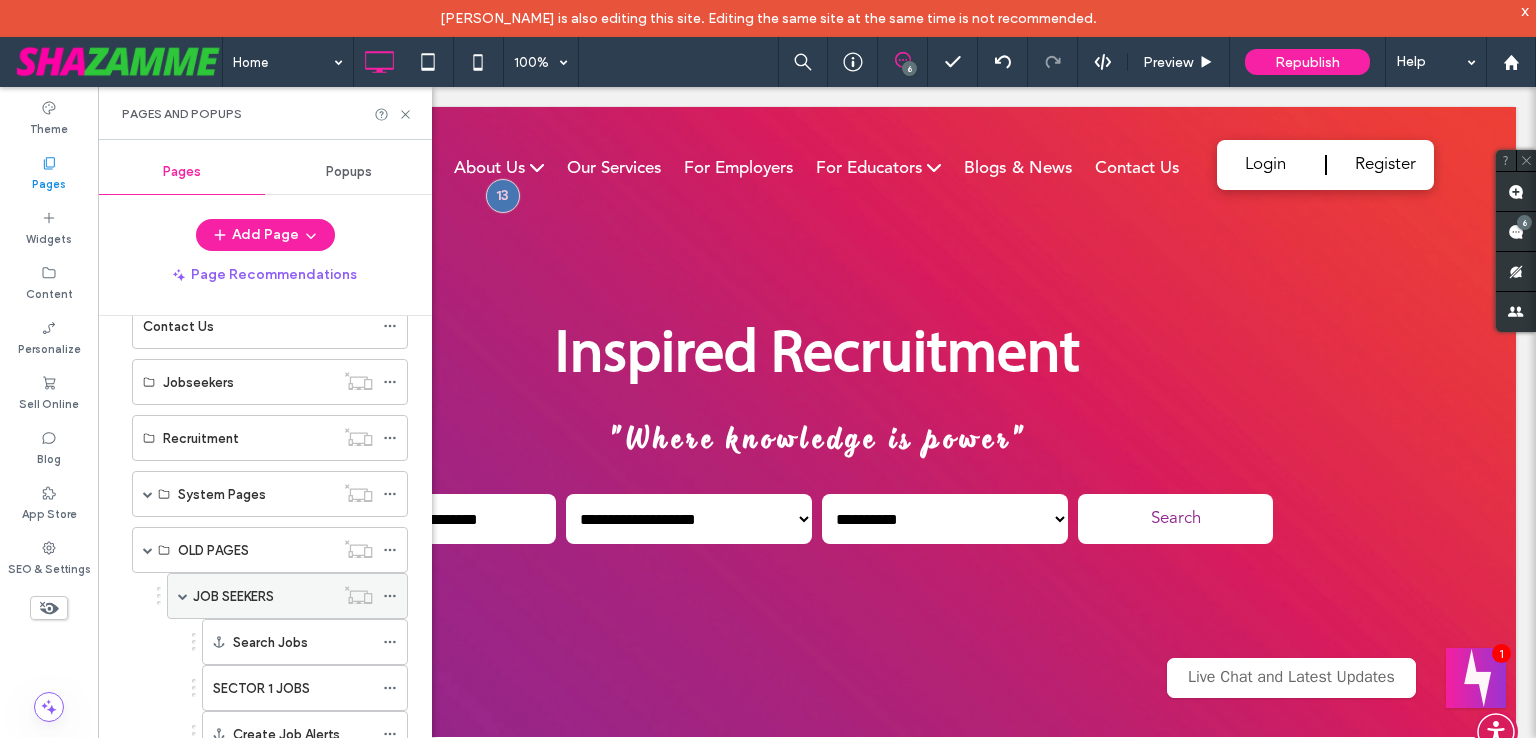 scroll, scrollTop: 520, scrollLeft: 0, axis: vertical 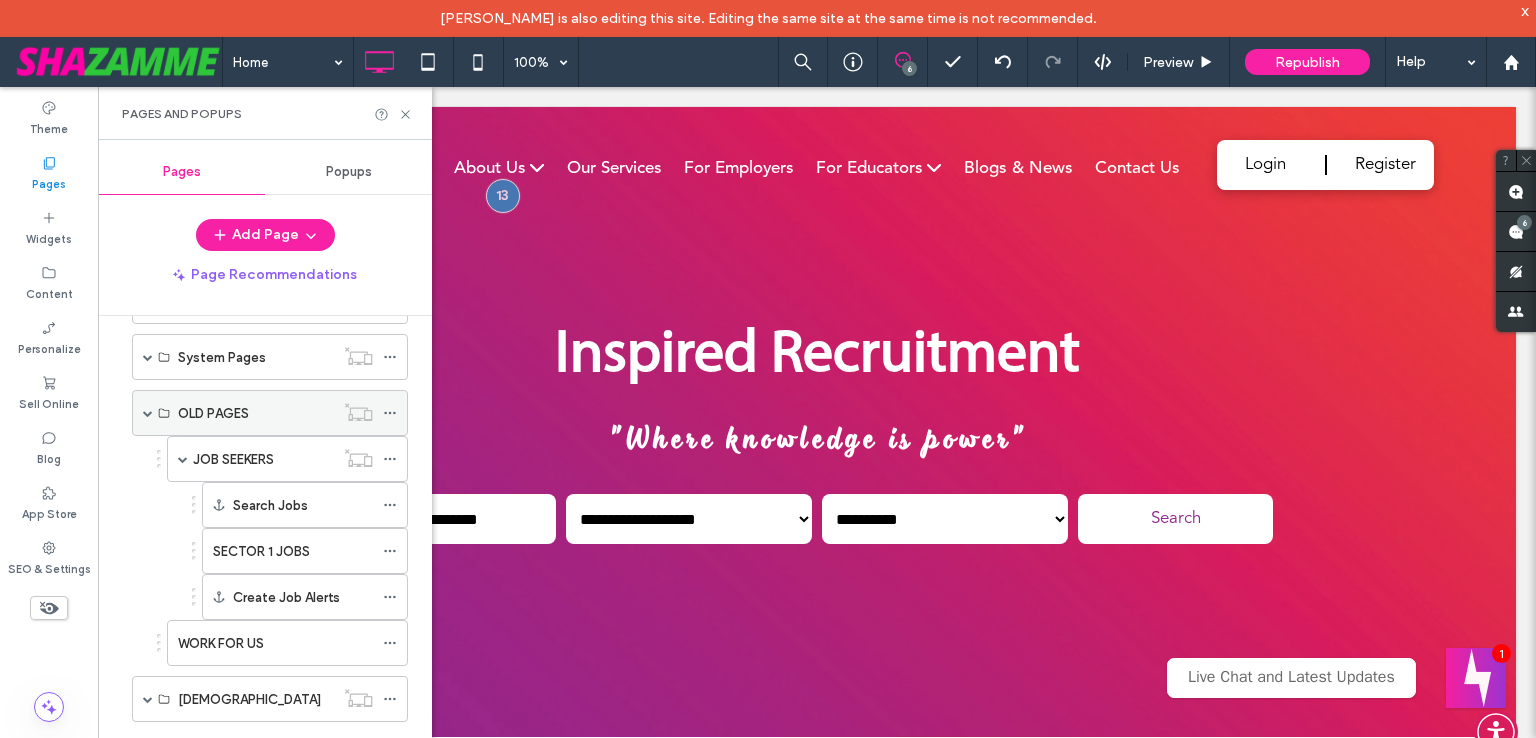 click at bounding box center [148, 413] 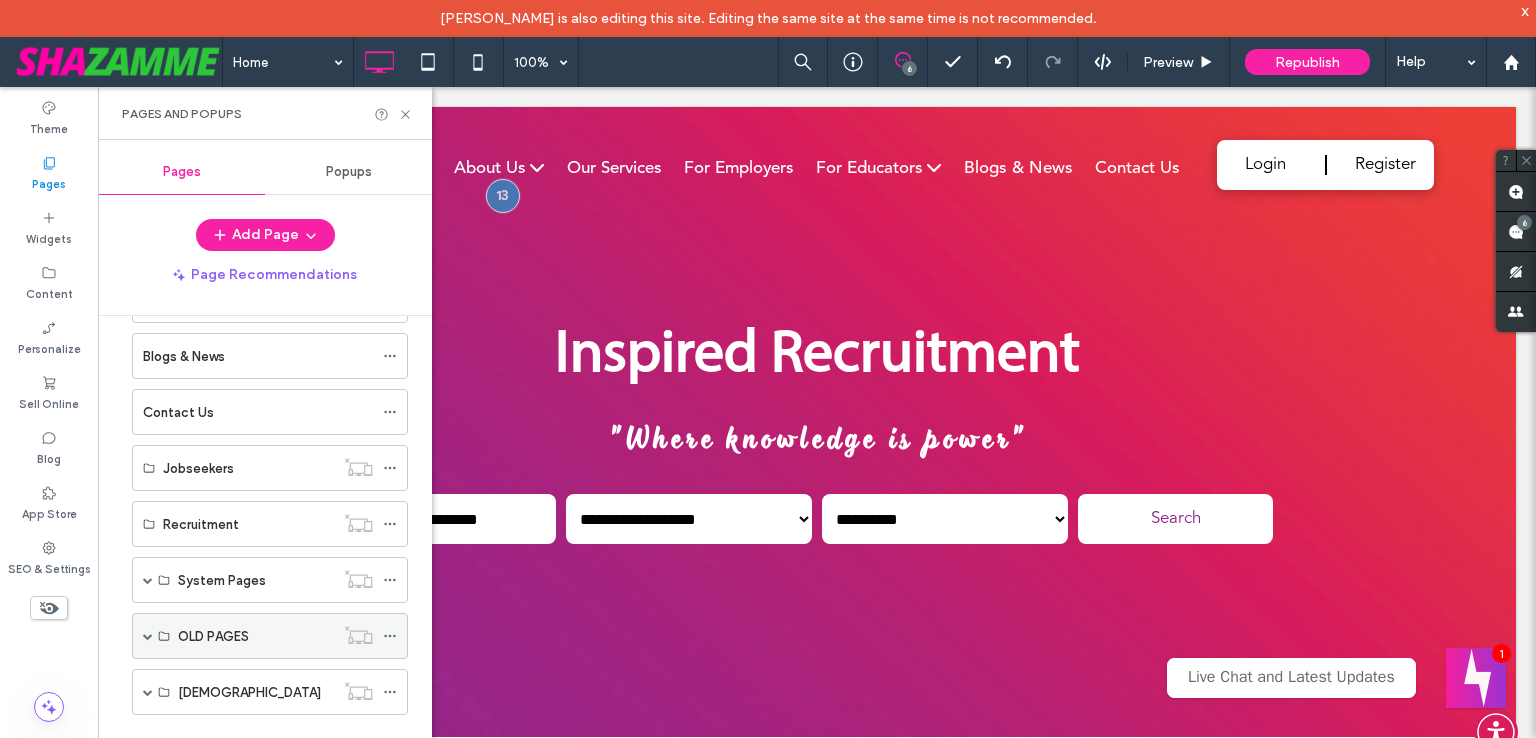 scroll, scrollTop: 292, scrollLeft: 0, axis: vertical 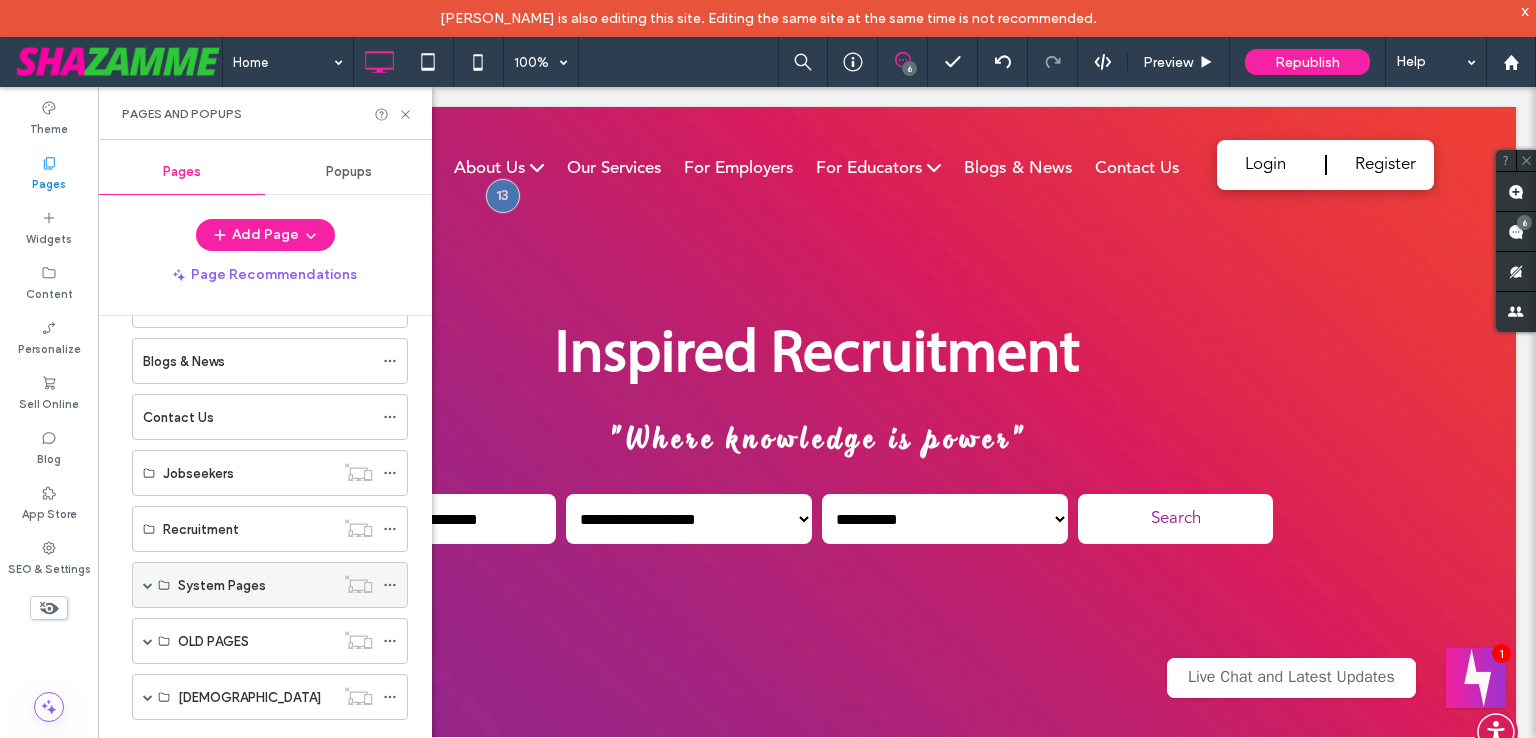 click at bounding box center (148, 585) 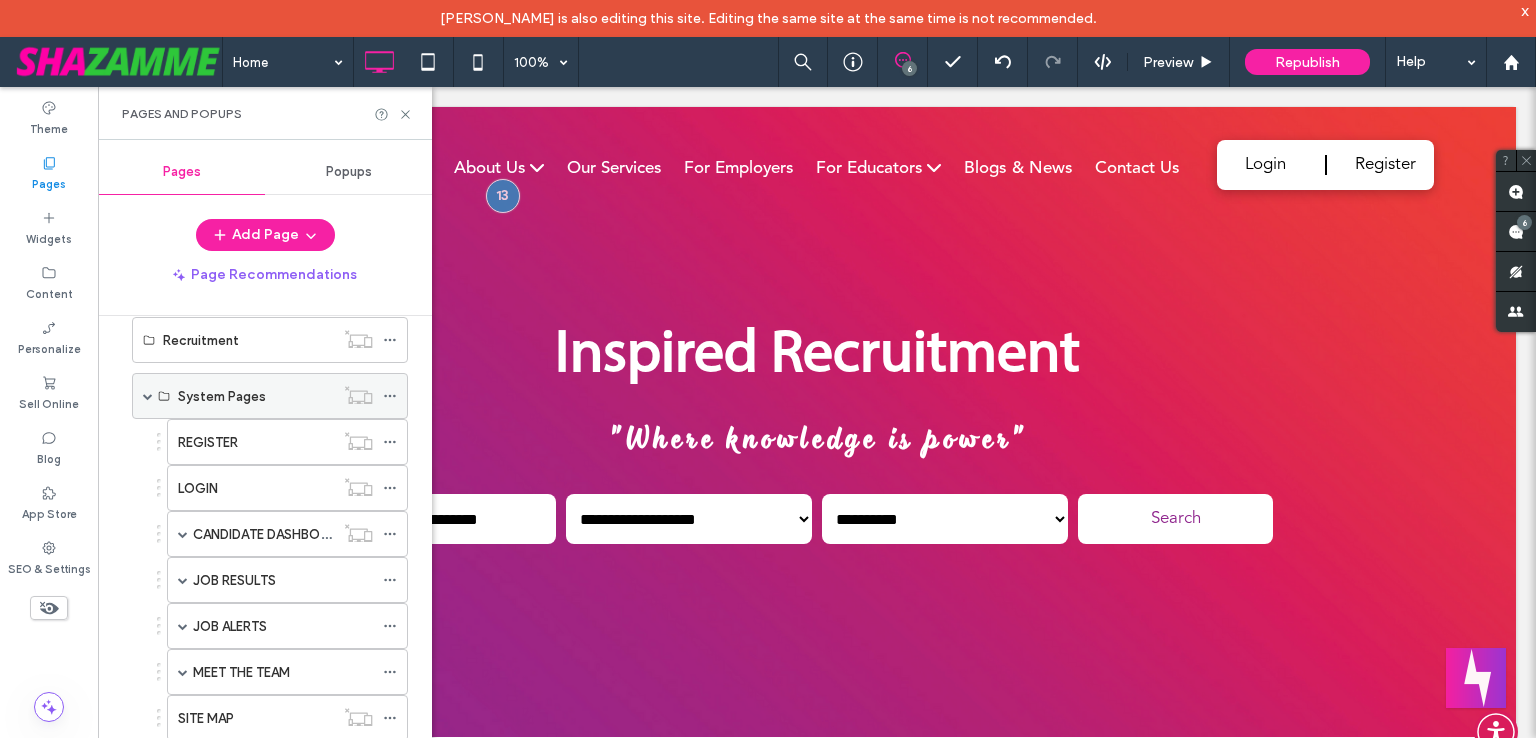 scroll, scrollTop: 365, scrollLeft: 0, axis: vertical 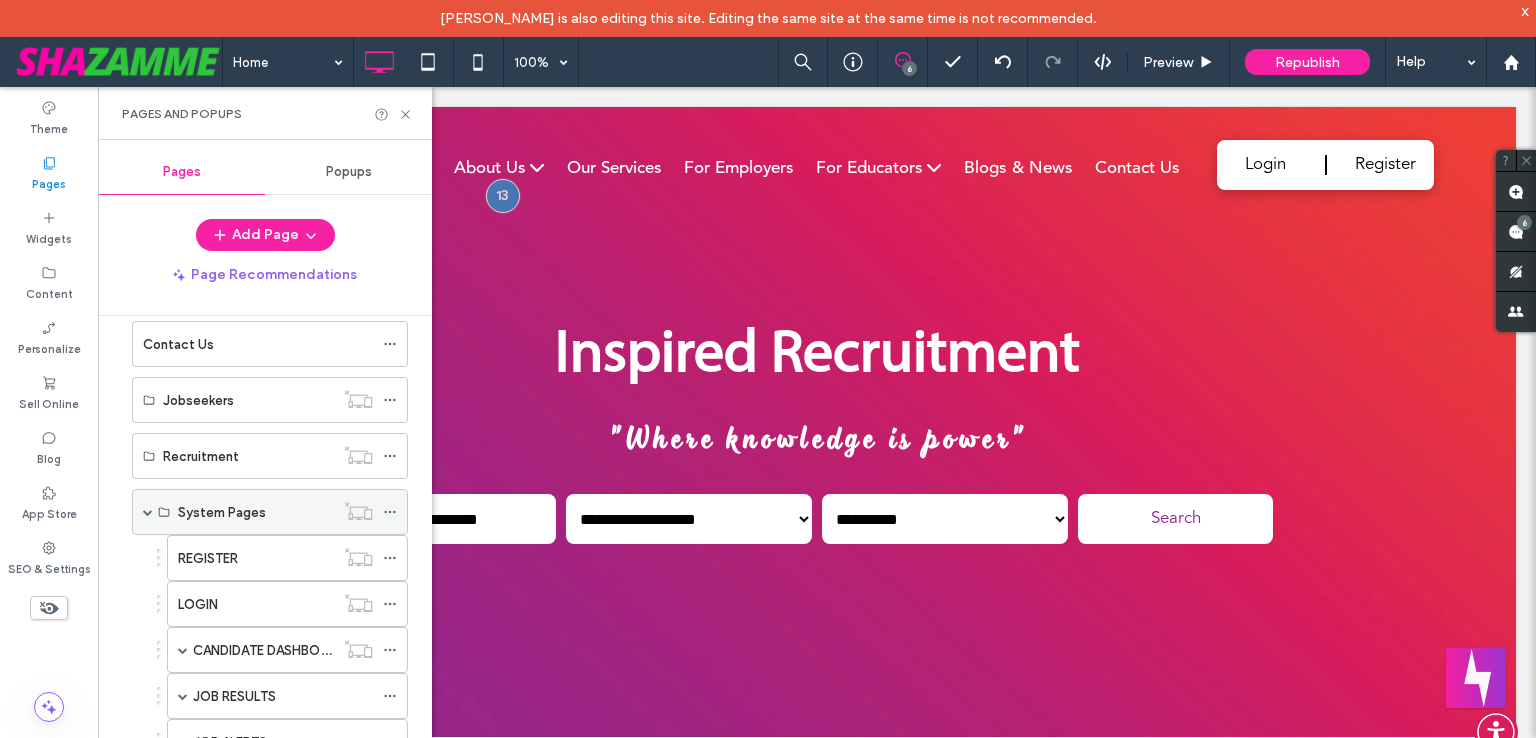 click at bounding box center (148, 512) 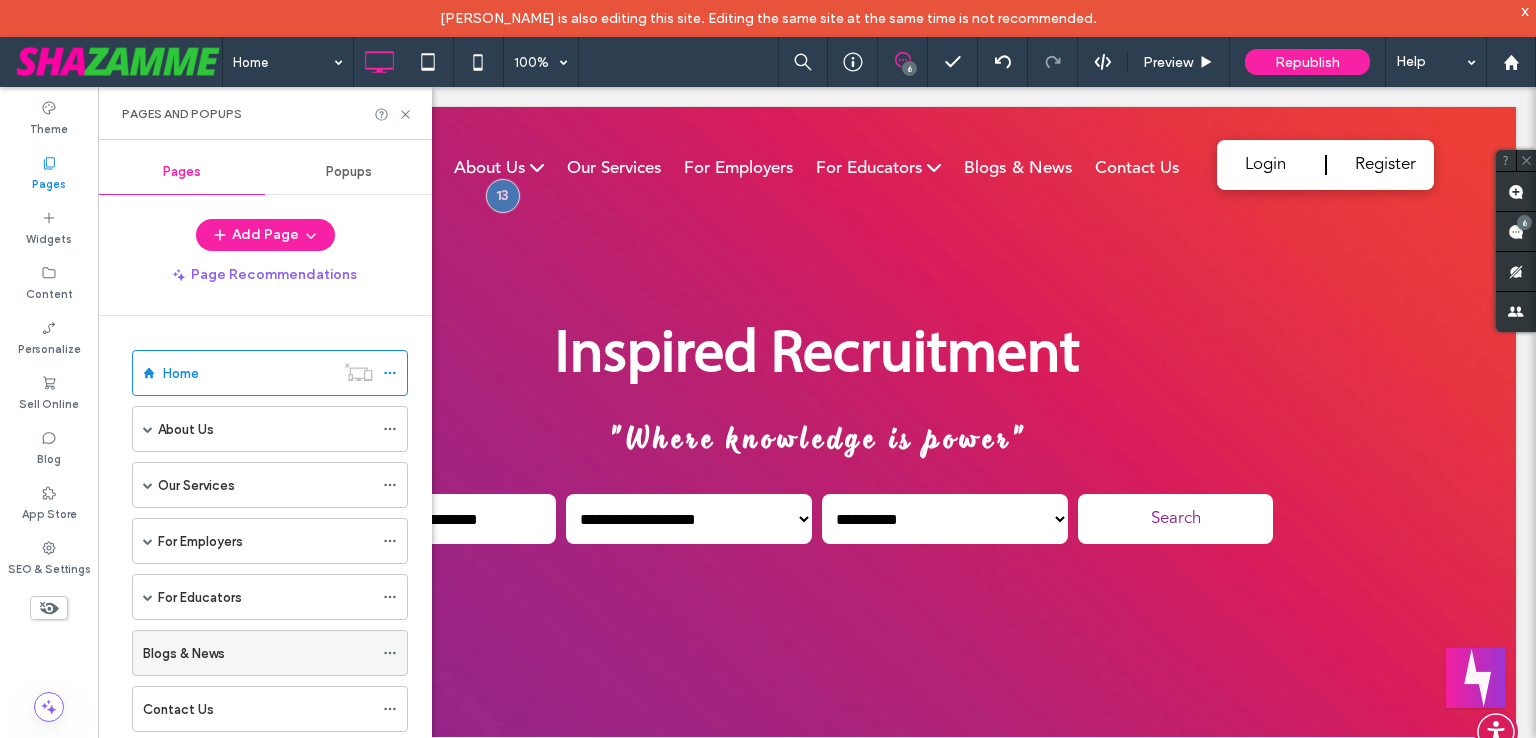 scroll, scrollTop: 0, scrollLeft: 0, axis: both 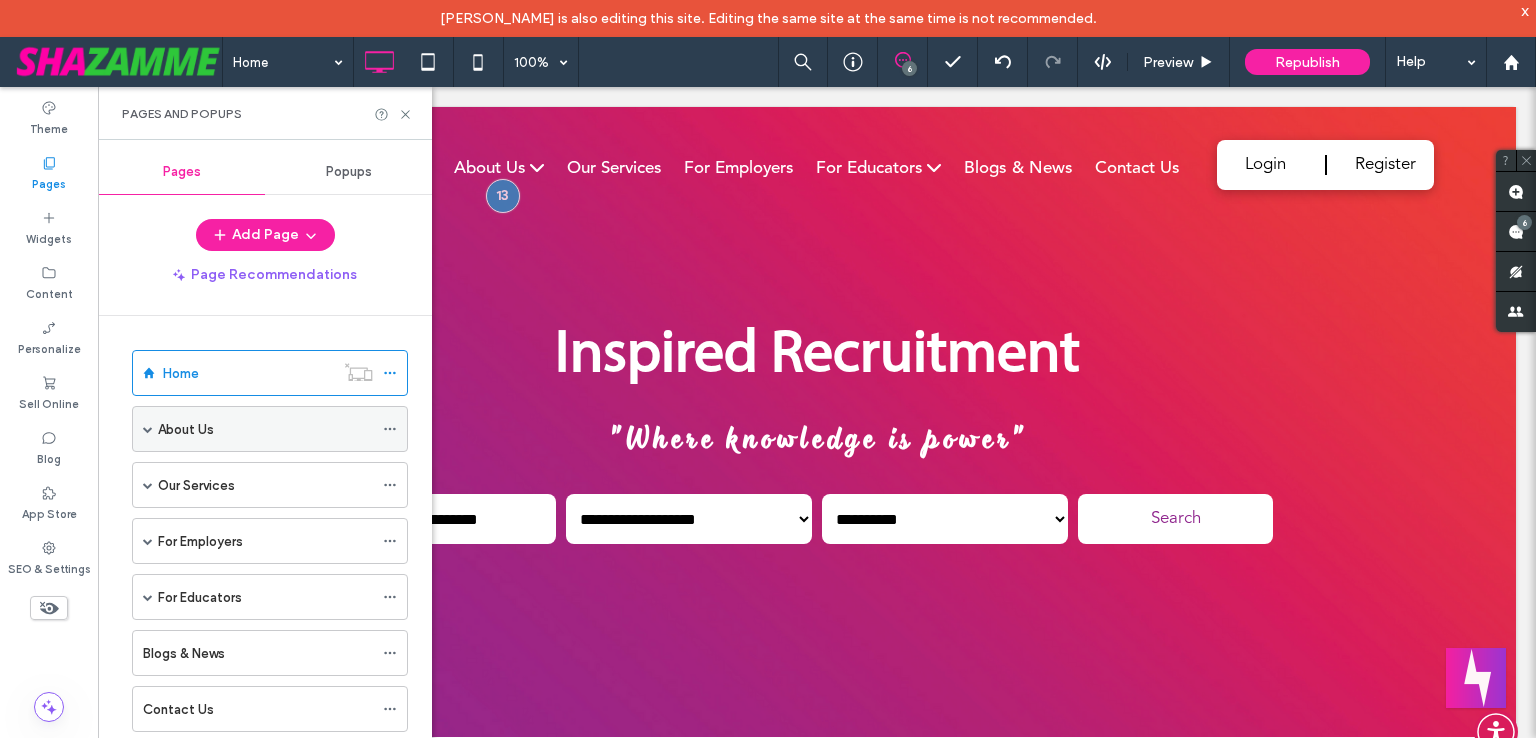 click at bounding box center [148, 429] 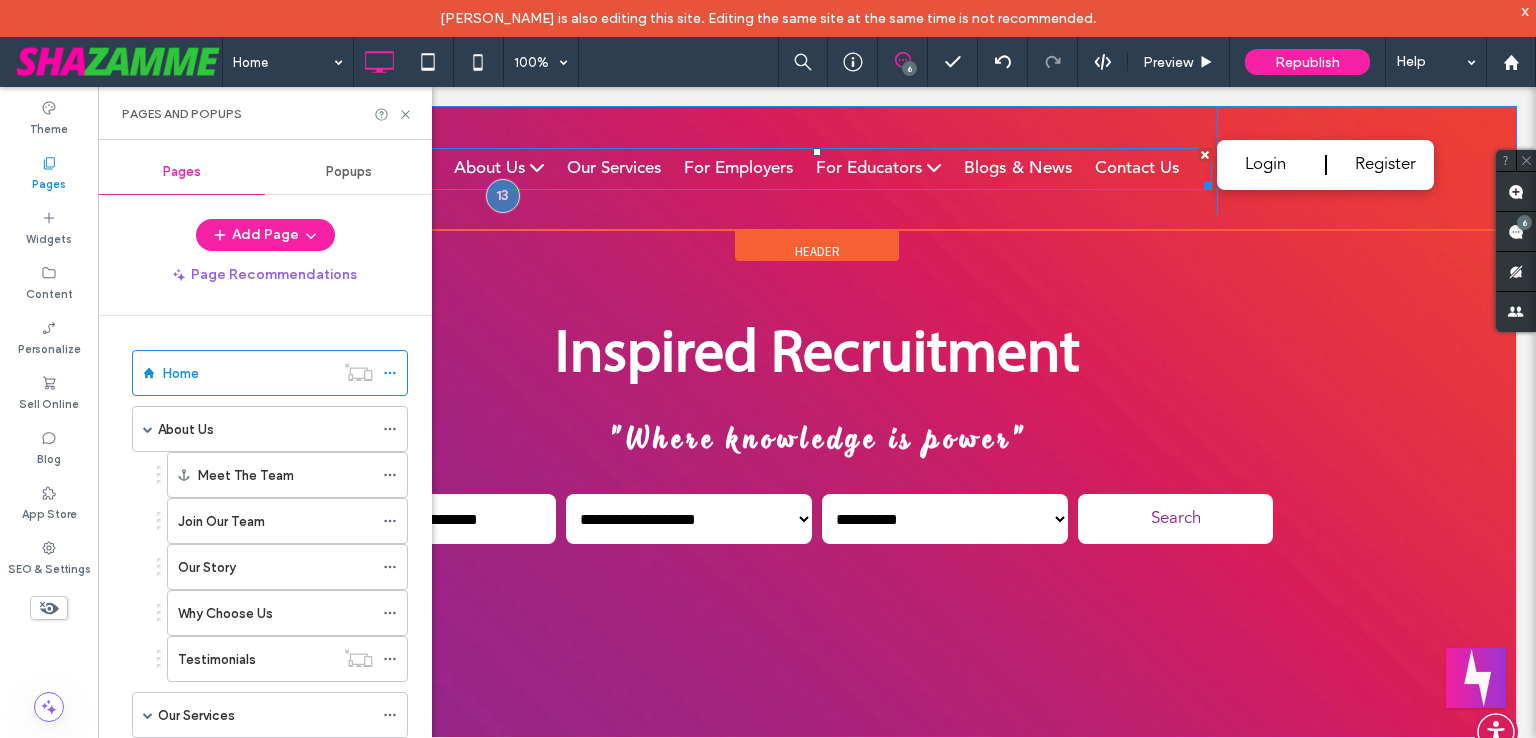 click at bounding box center (817, 169) 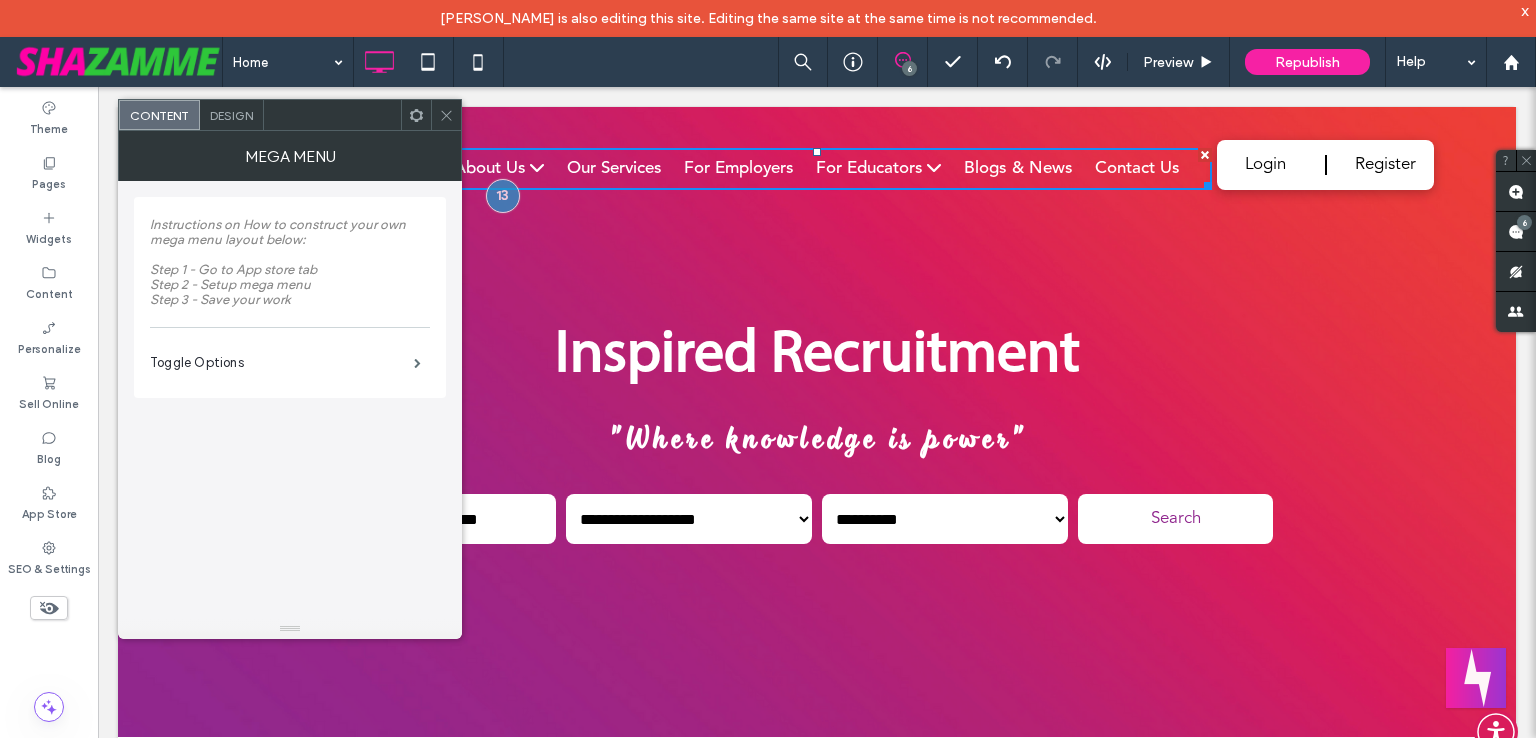 click 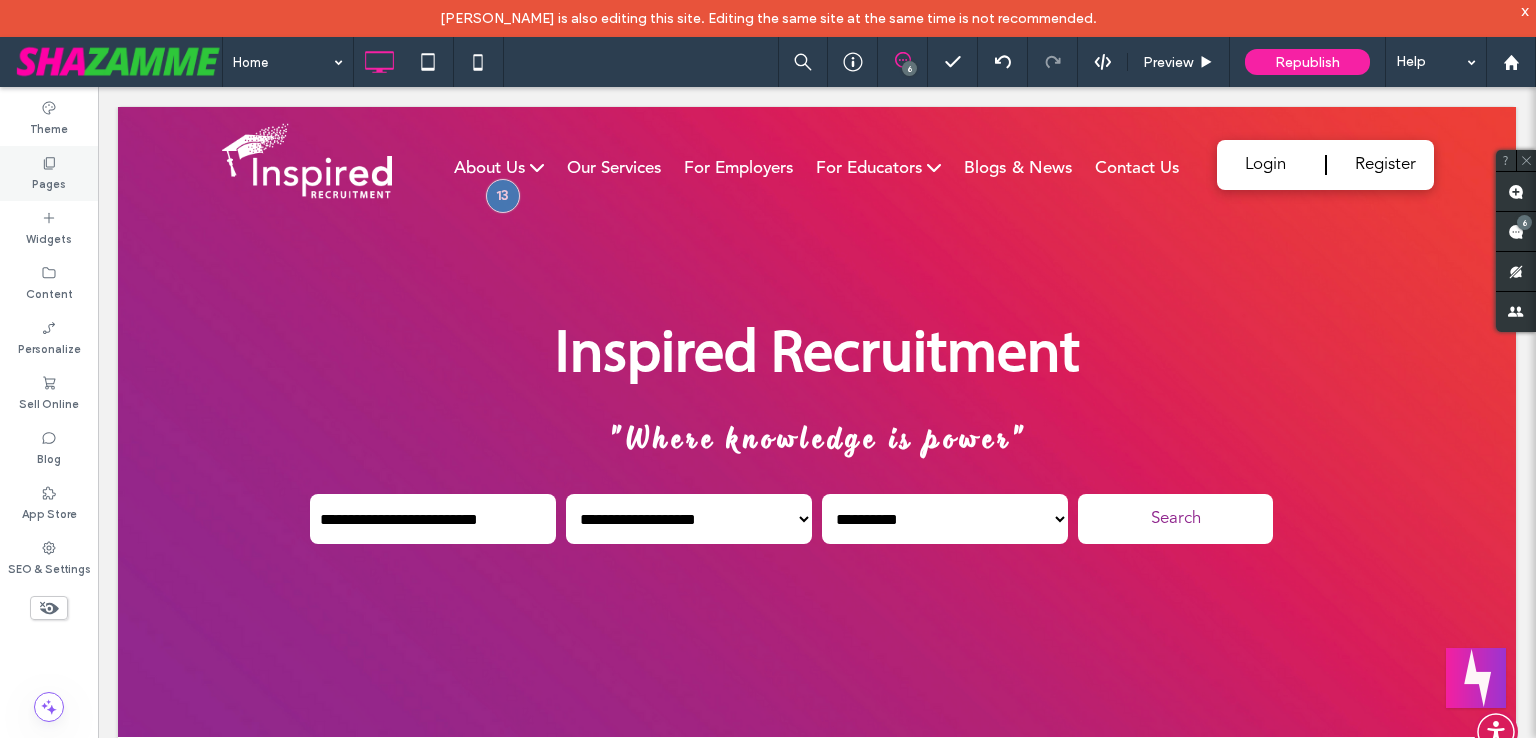click on "Pages" at bounding box center (49, 182) 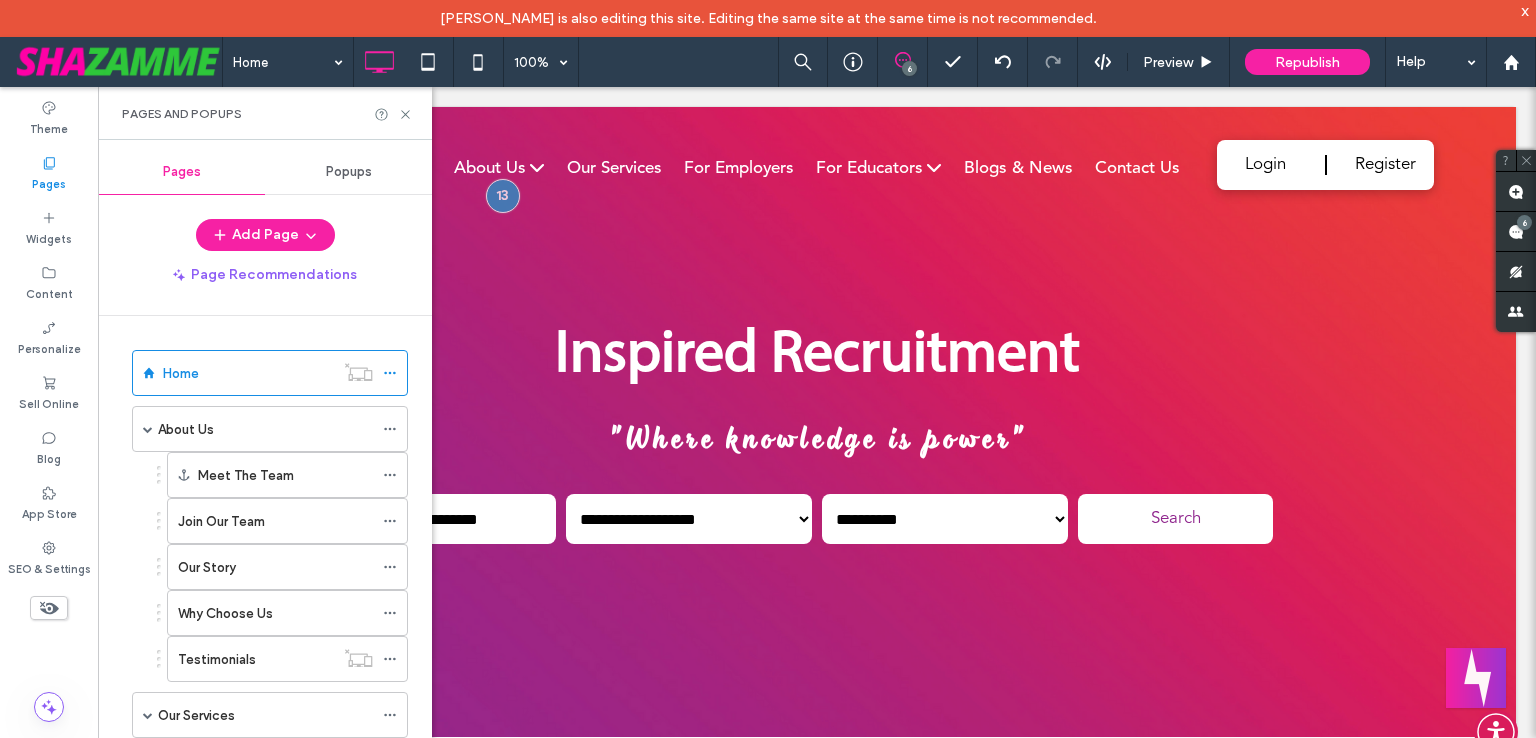scroll, scrollTop: 100, scrollLeft: 0, axis: vertical 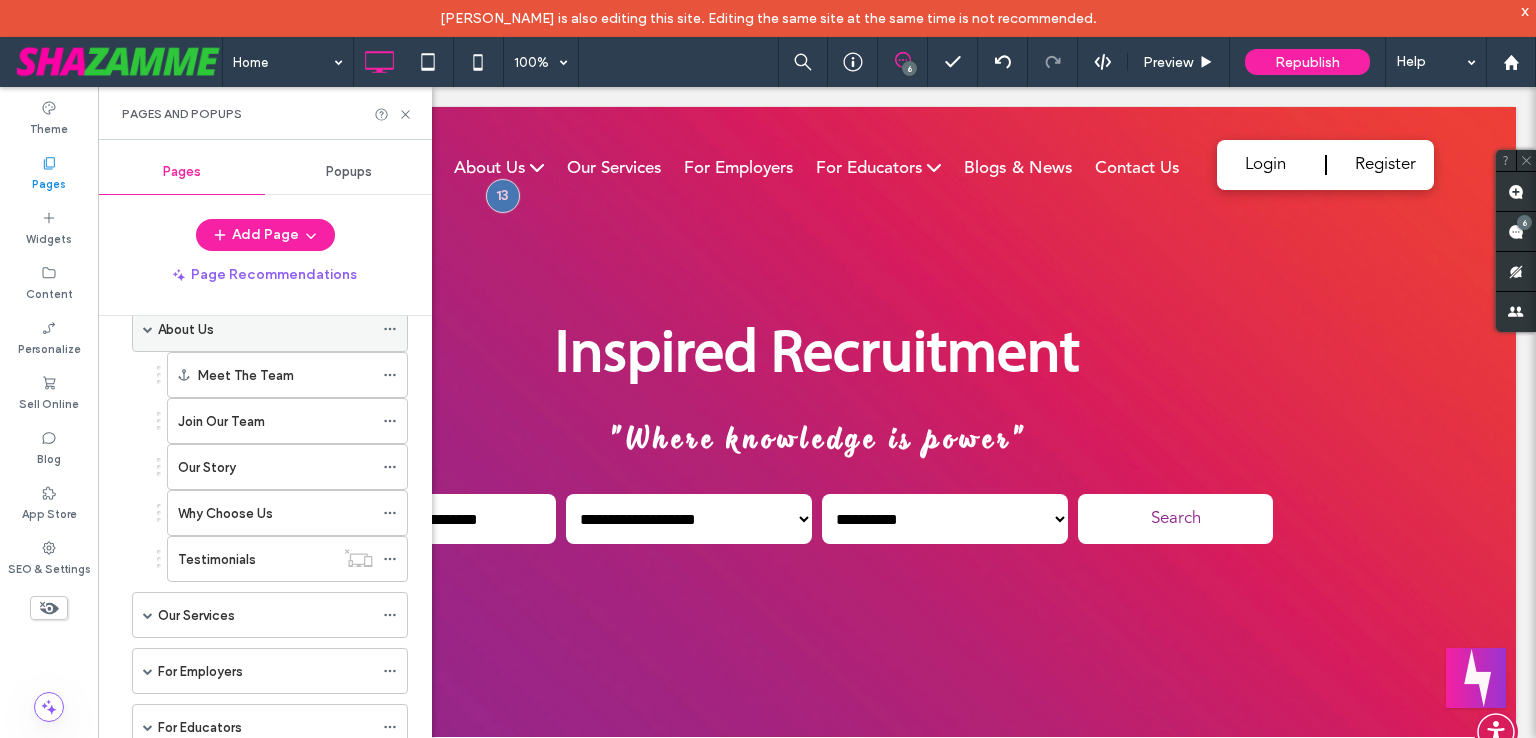 click at bounding box center (148, 329) 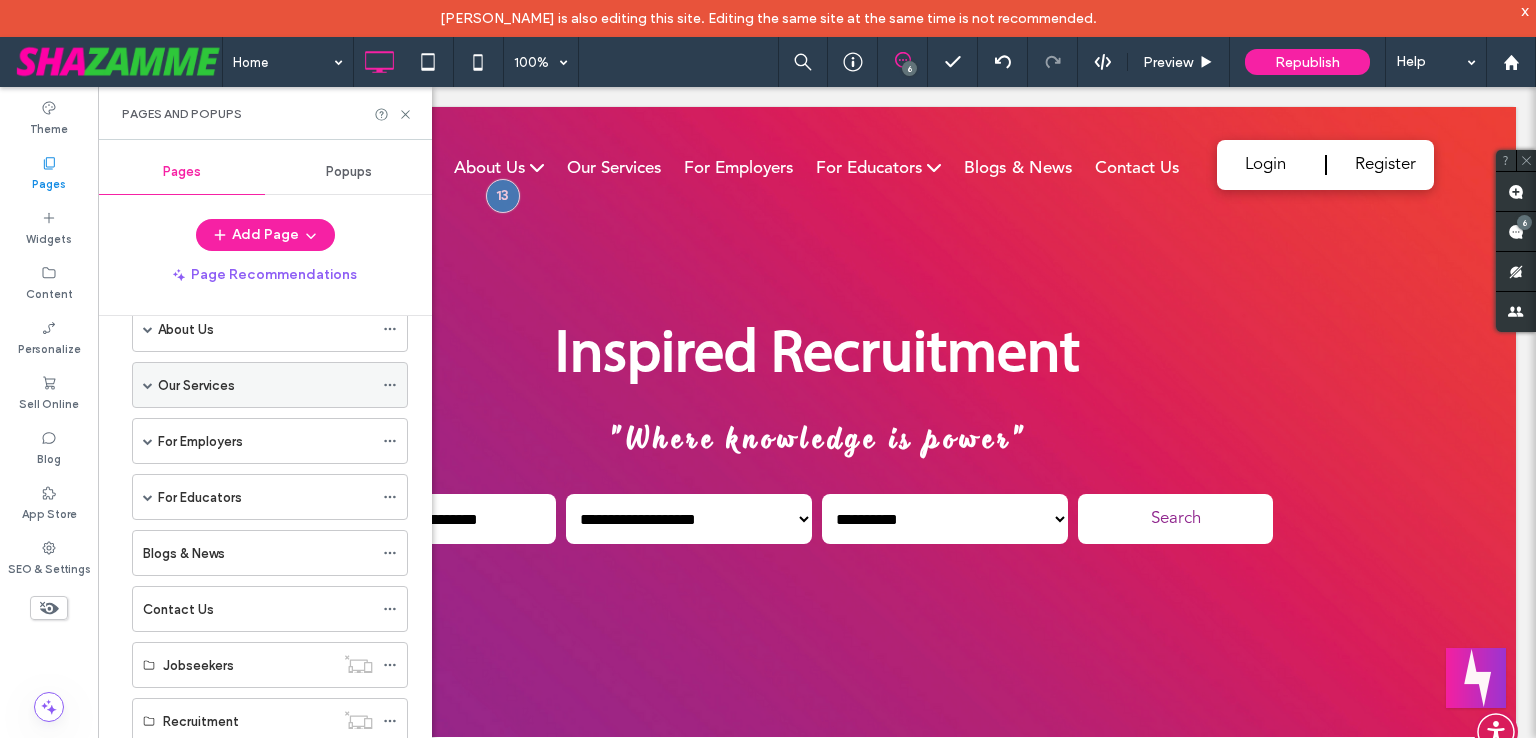 click at bounding box center [148, 385] 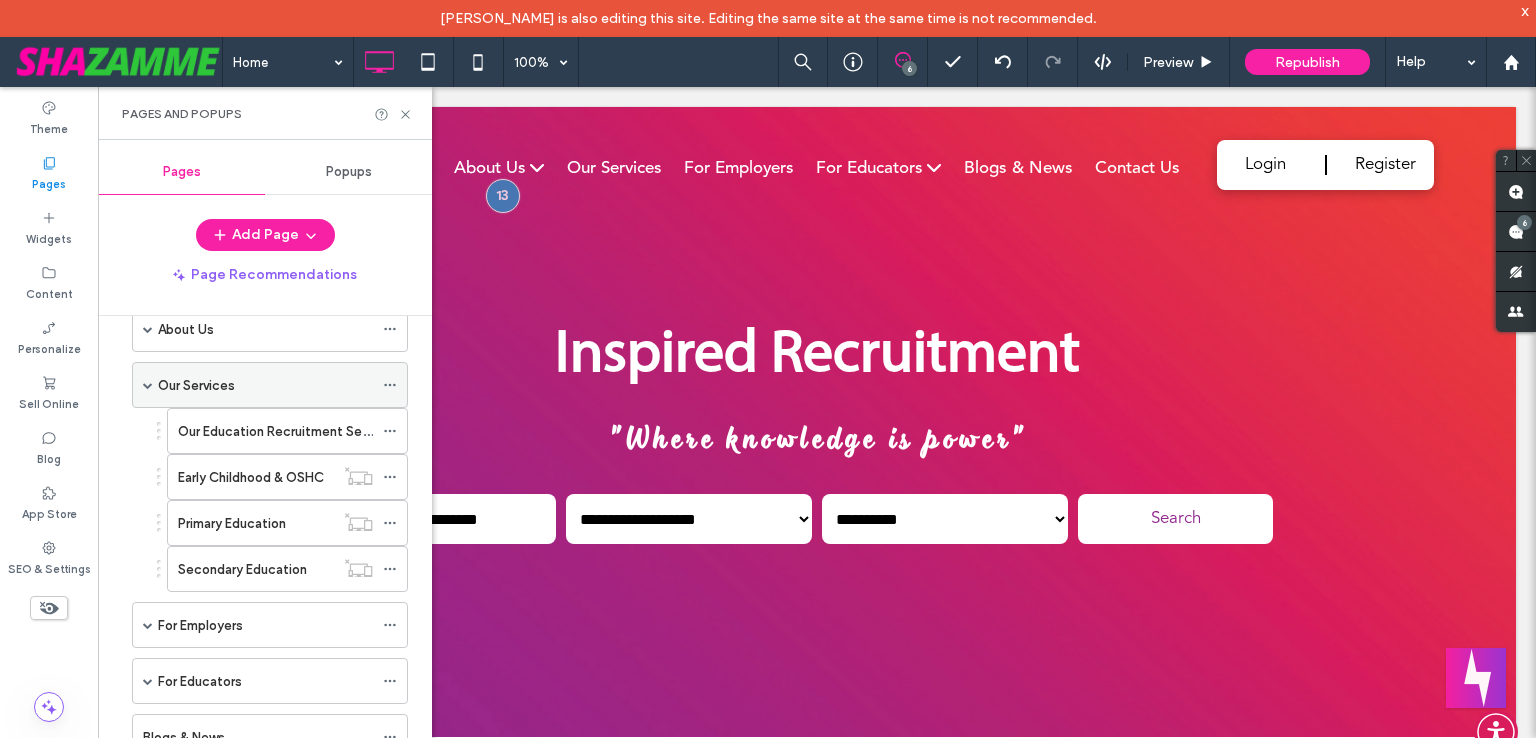 click at bounding box center [148, 385] 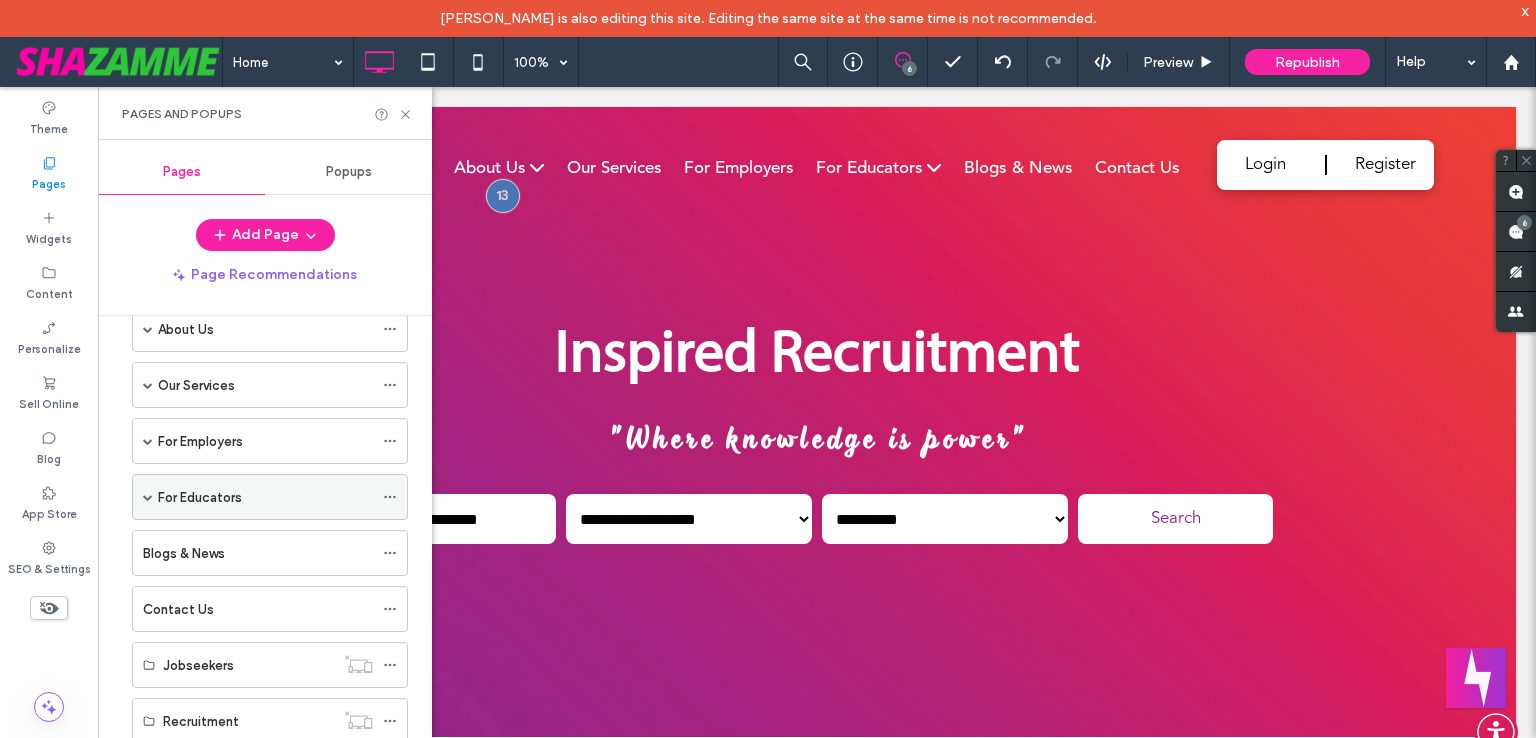 scroll, scrollTop: 0, scrollLeft: 0, axis: both 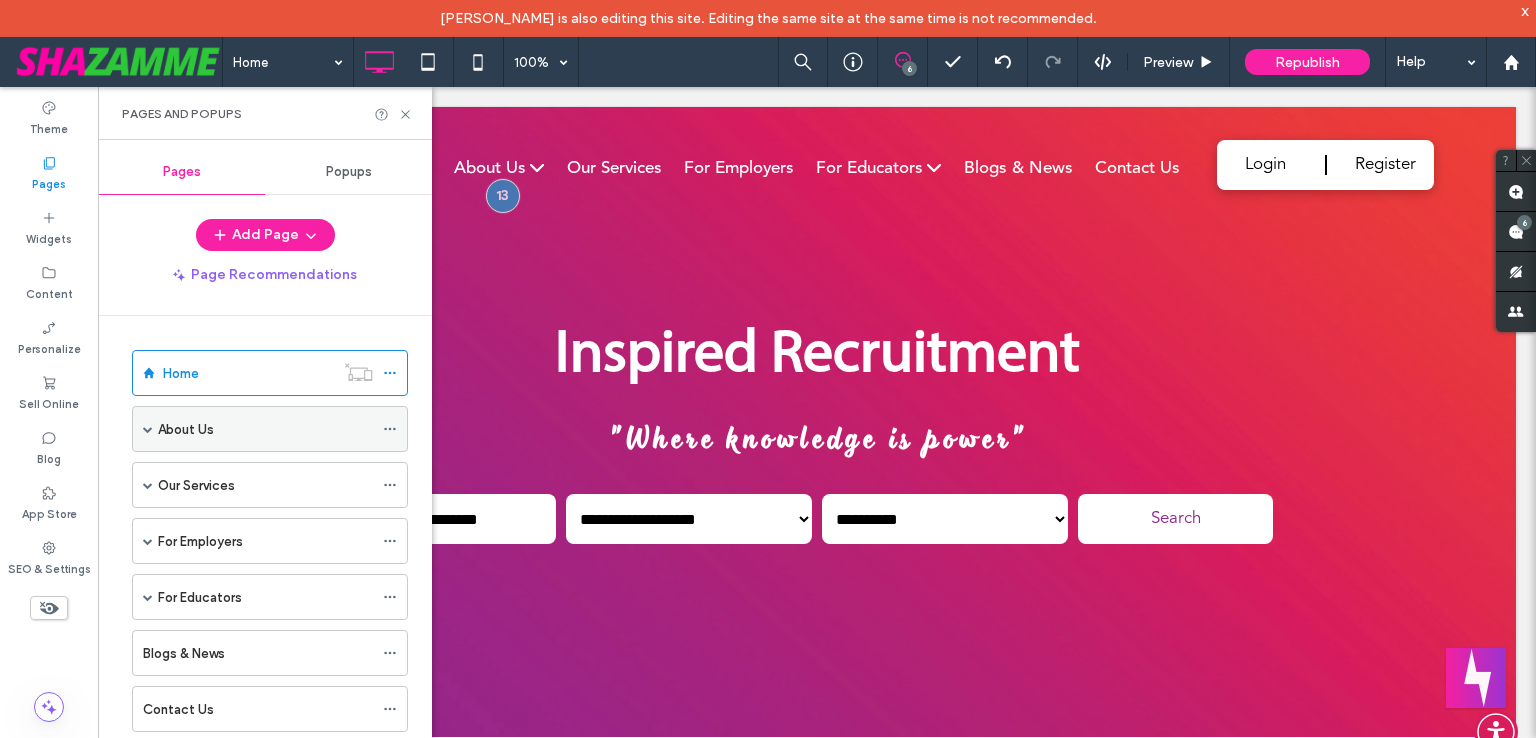 click at bounding box center (148, 429) 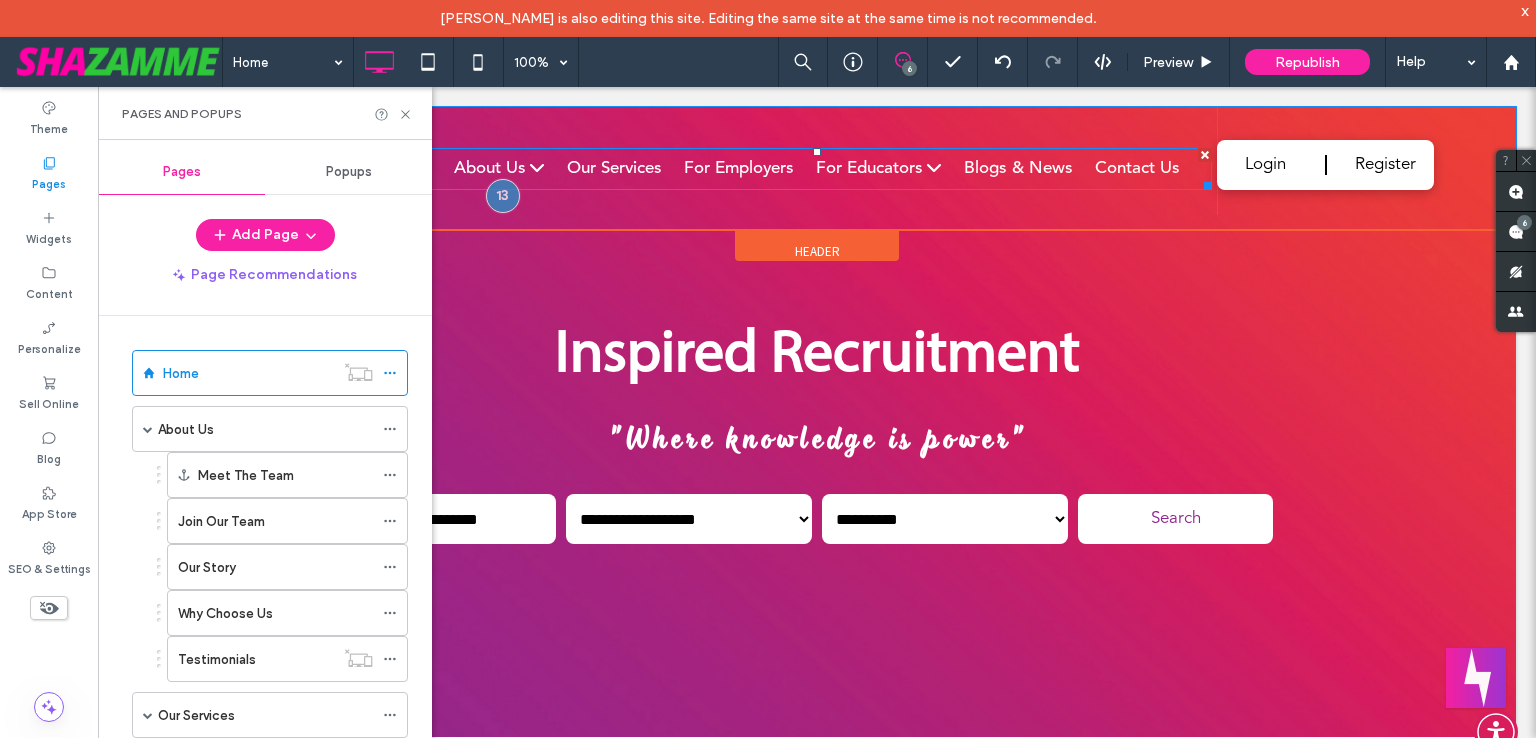 click at bounding box center (817, 169) 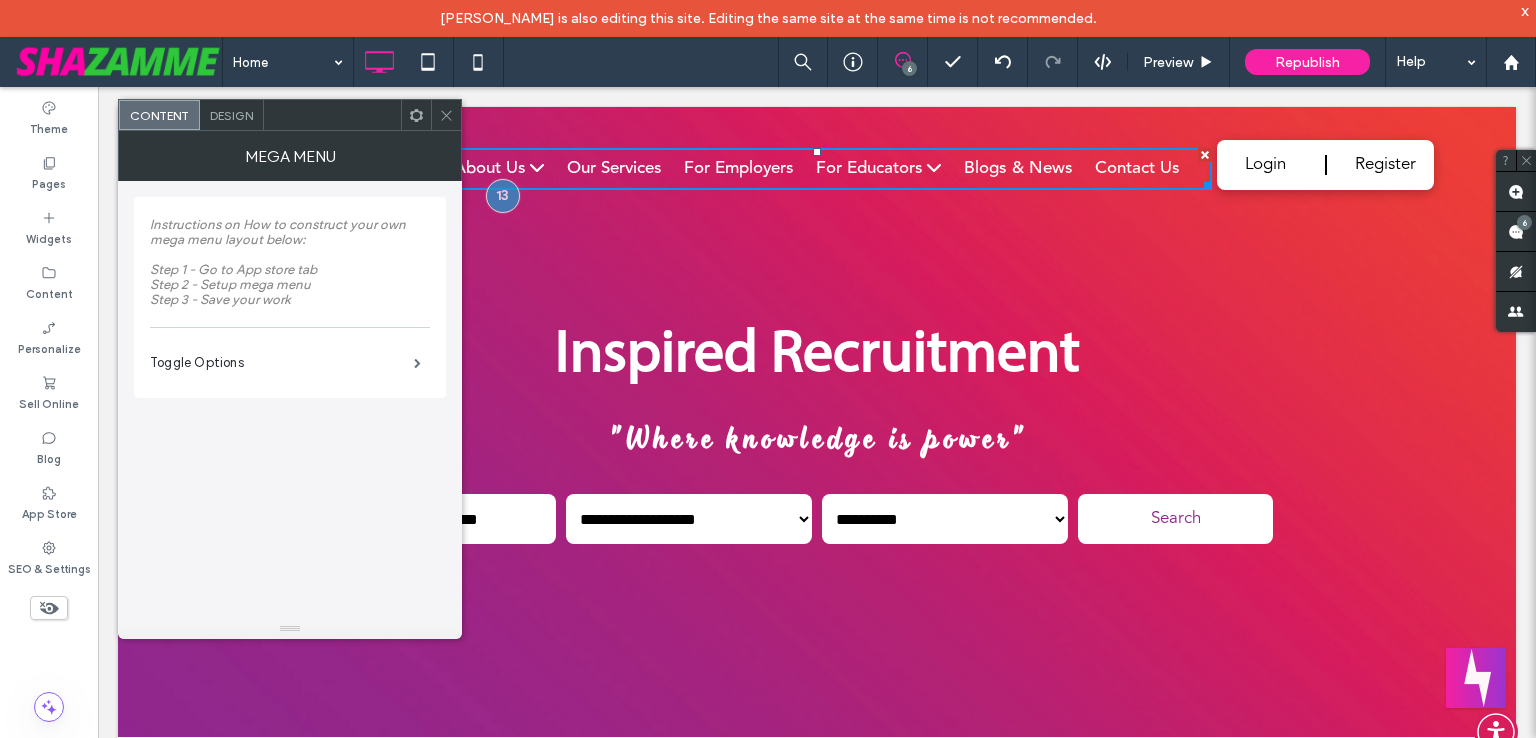 click 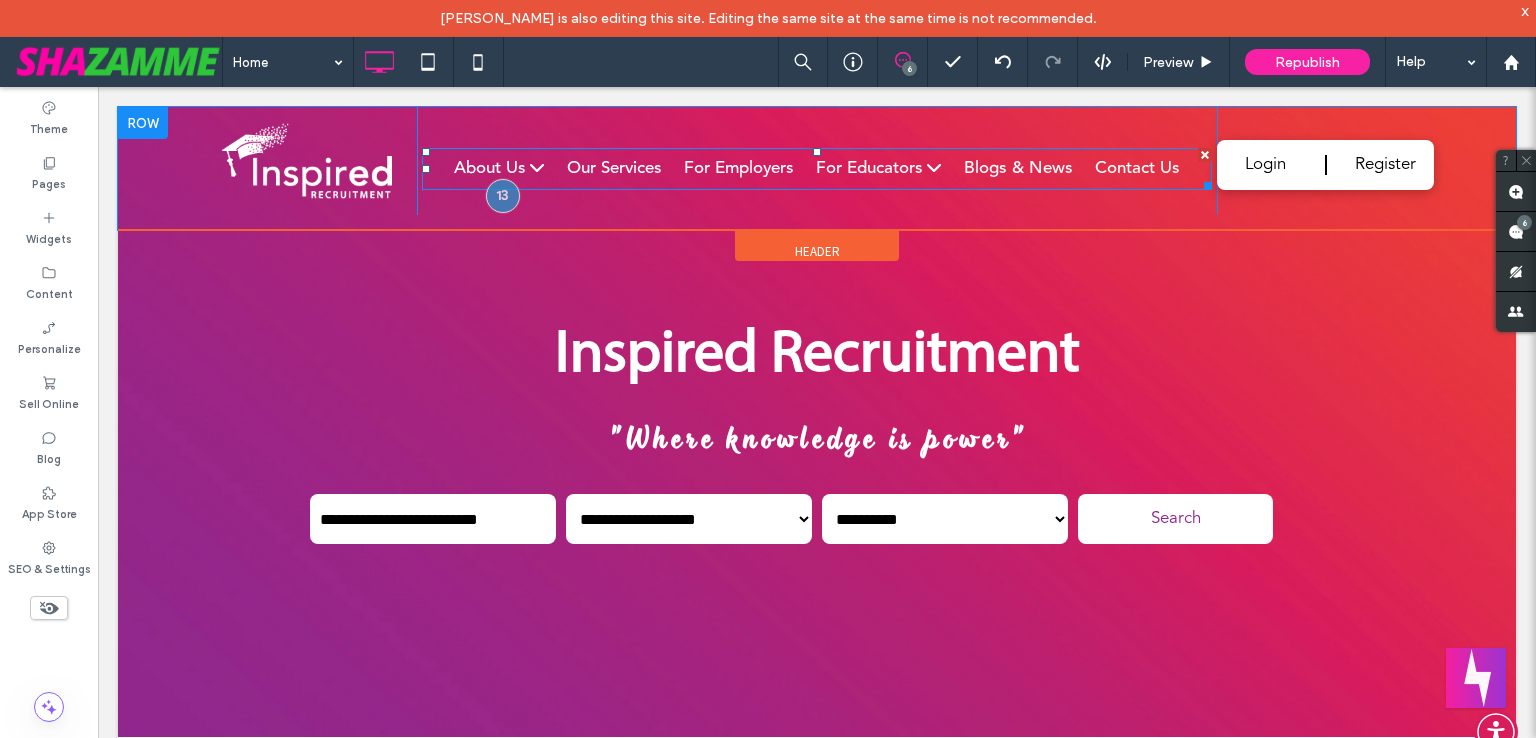 click at bounding box center [817, 169] 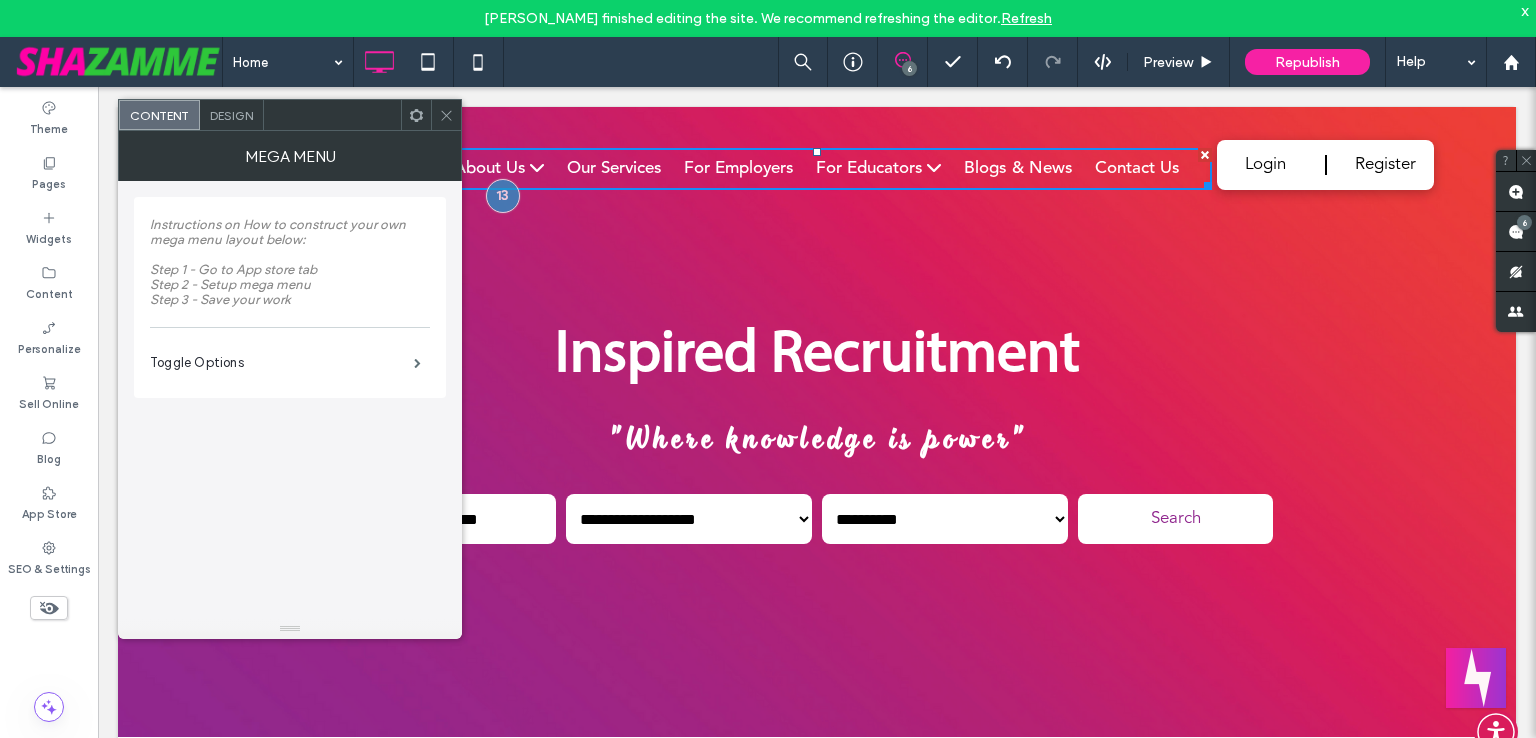 click 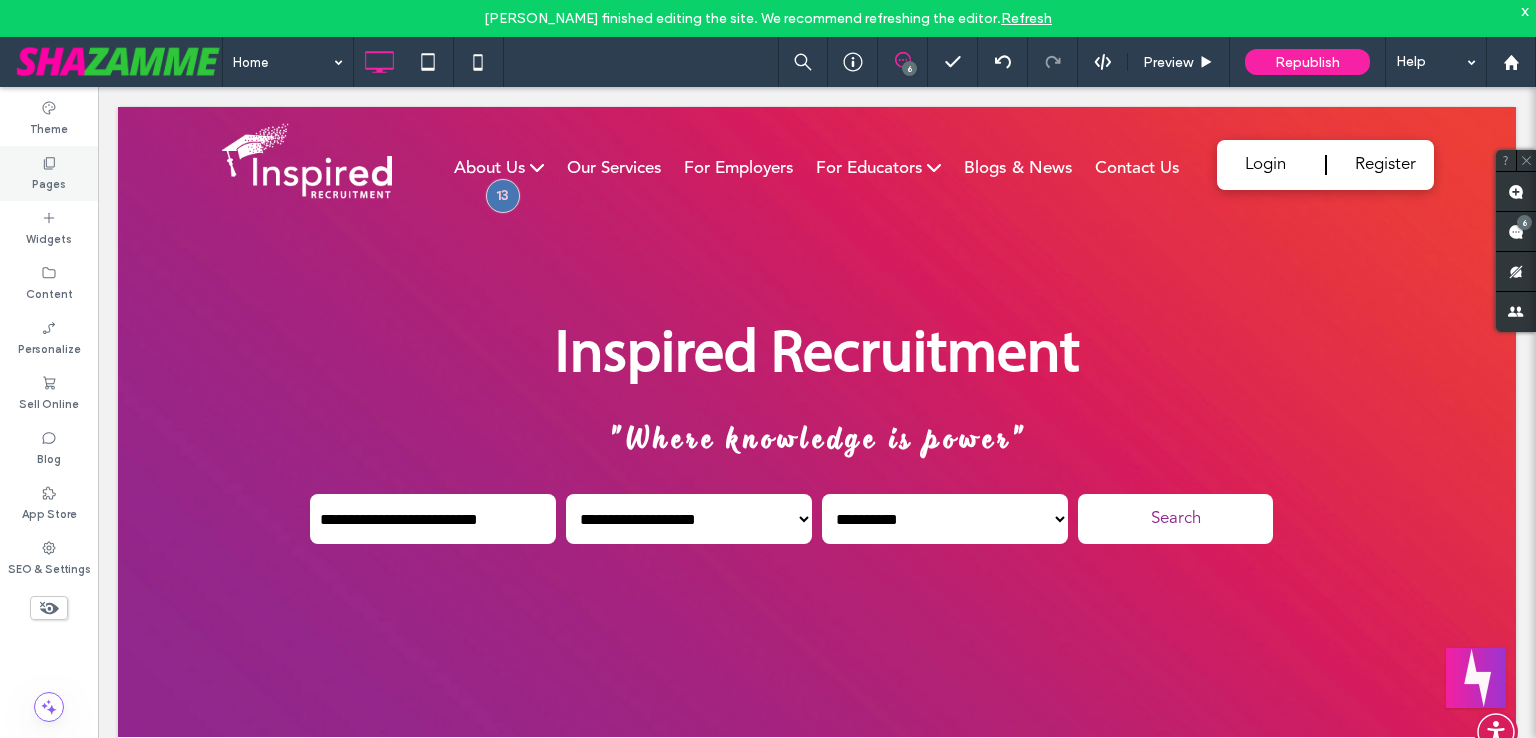 click on "Pages" at bounding box center (49, 182) 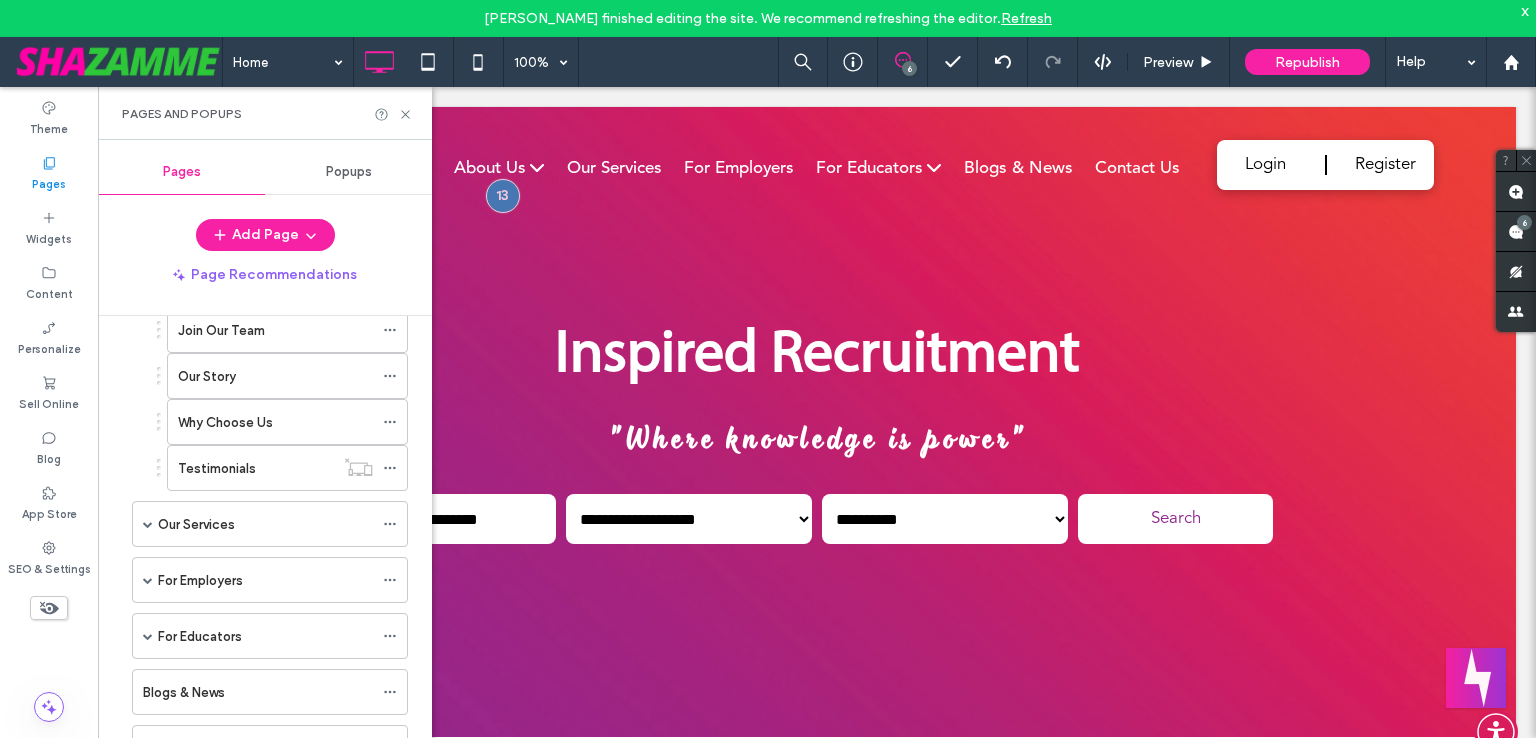 scroll, scrollTop: 200, scrollLeft: 0, axis: vertical 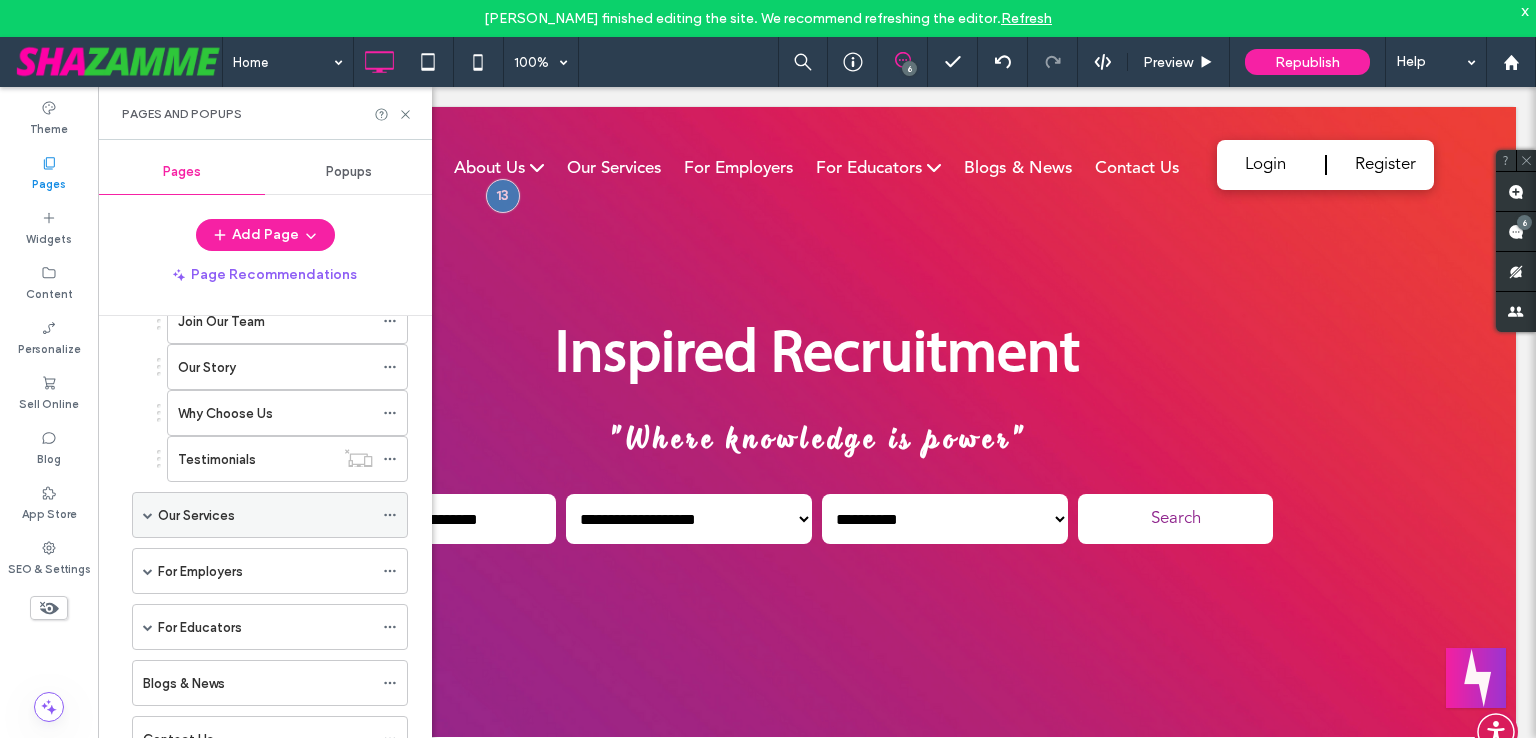 click at bounding box center (148, 515) 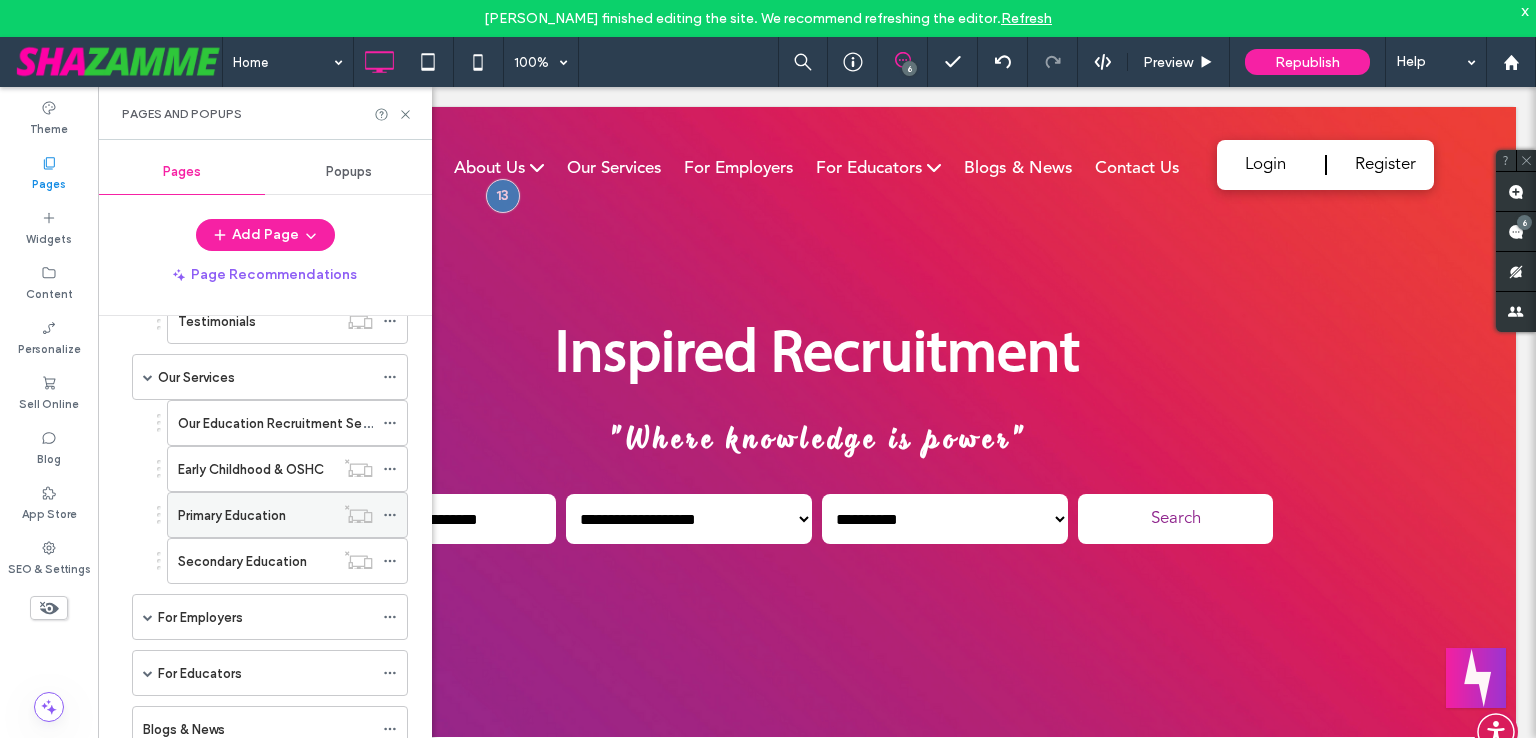 scroll, scrollTop: 400, scrollLeft: 0, axis: vertical 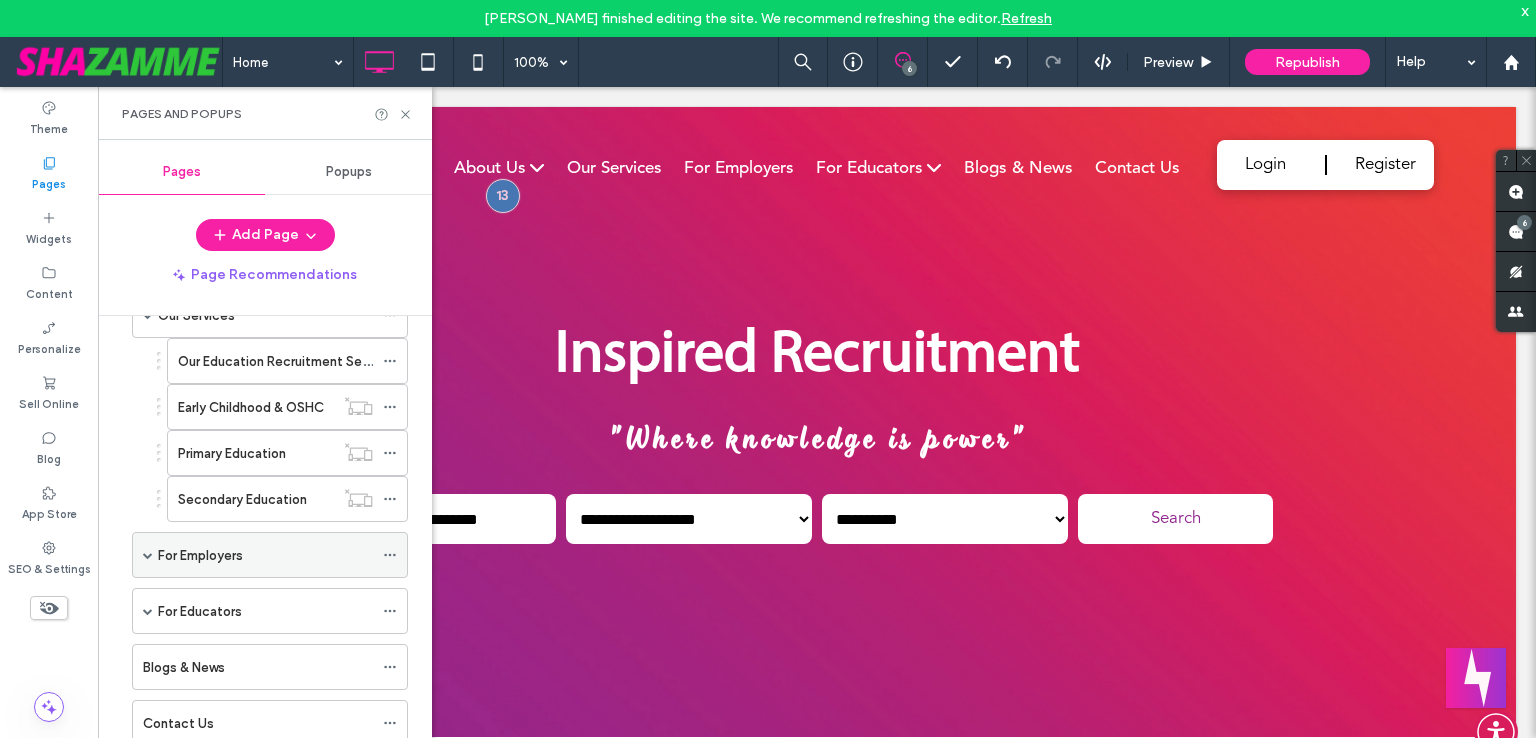 click at bounding box center [148, 555] 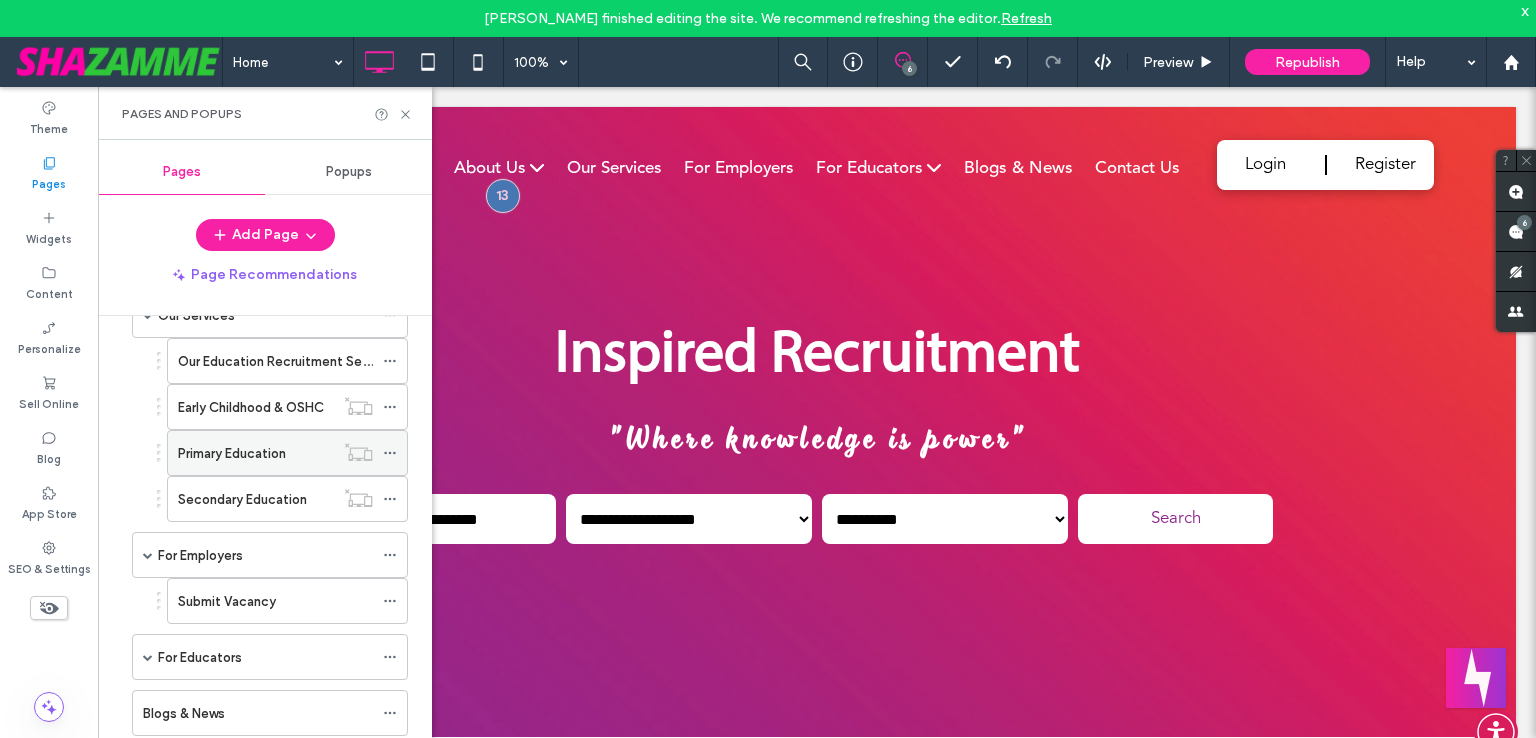 scroll, scrollTop: 500, scrollLeft: 0, axis: vertical 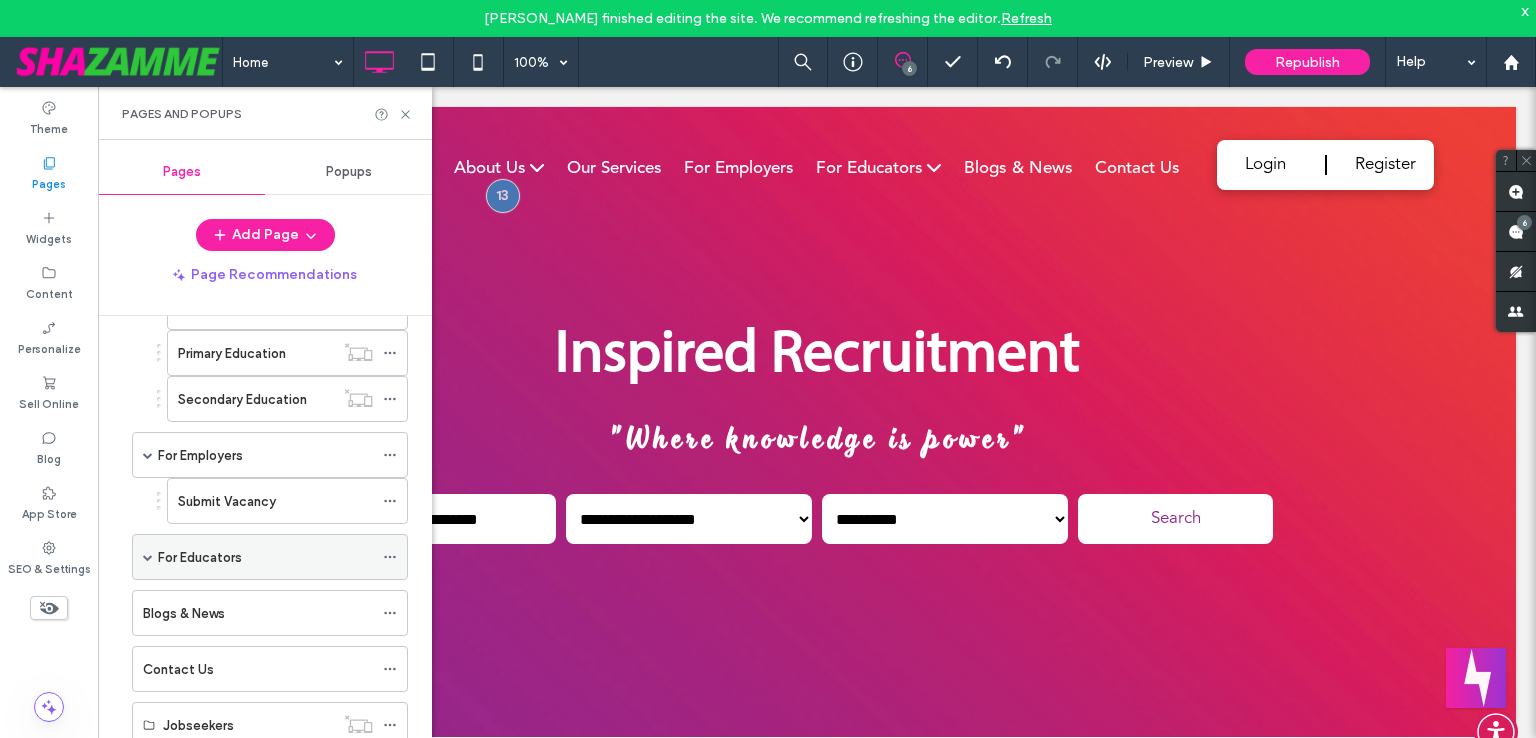 click at bounding box center (148, 557) 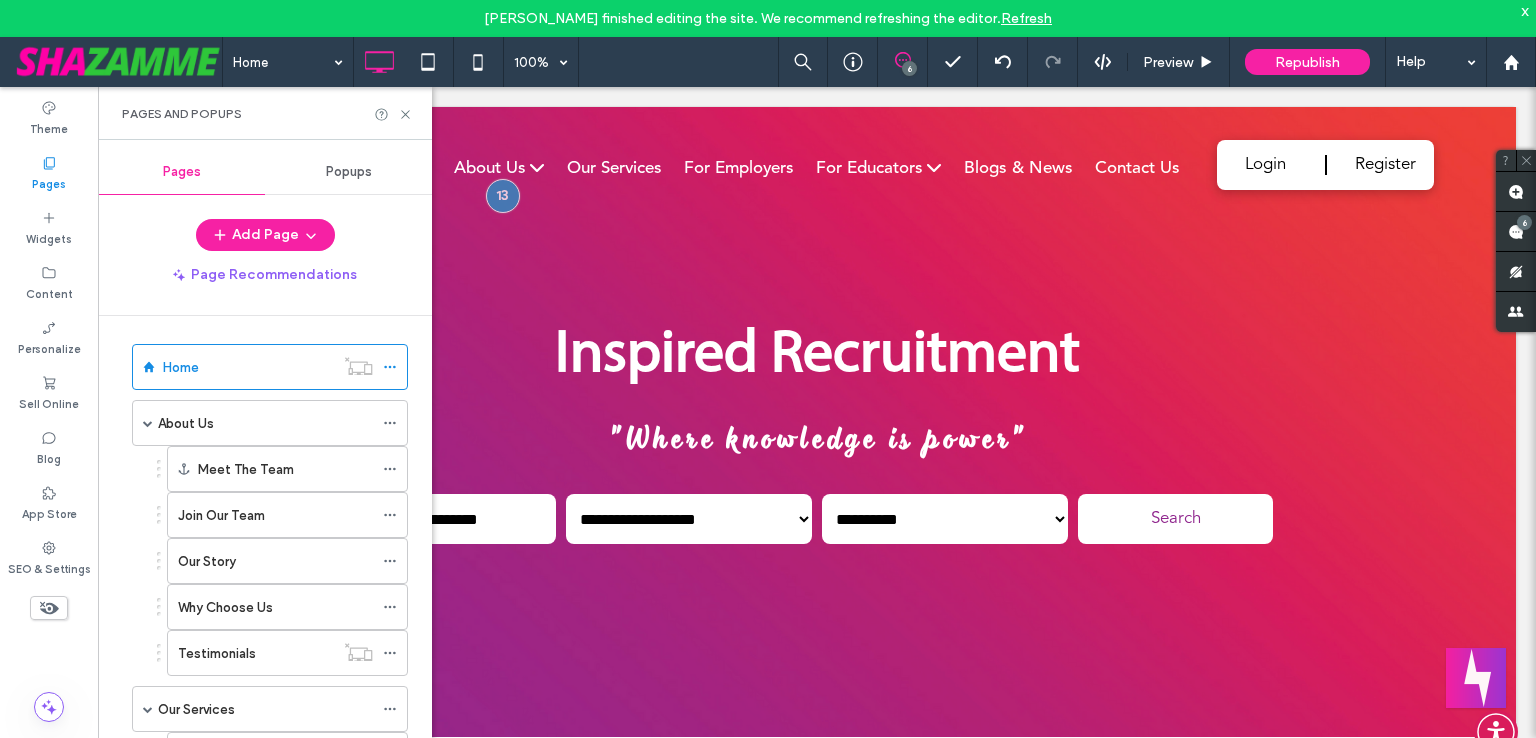 scroll, scrollTop: 0, scrollLeft: 0, axis: both 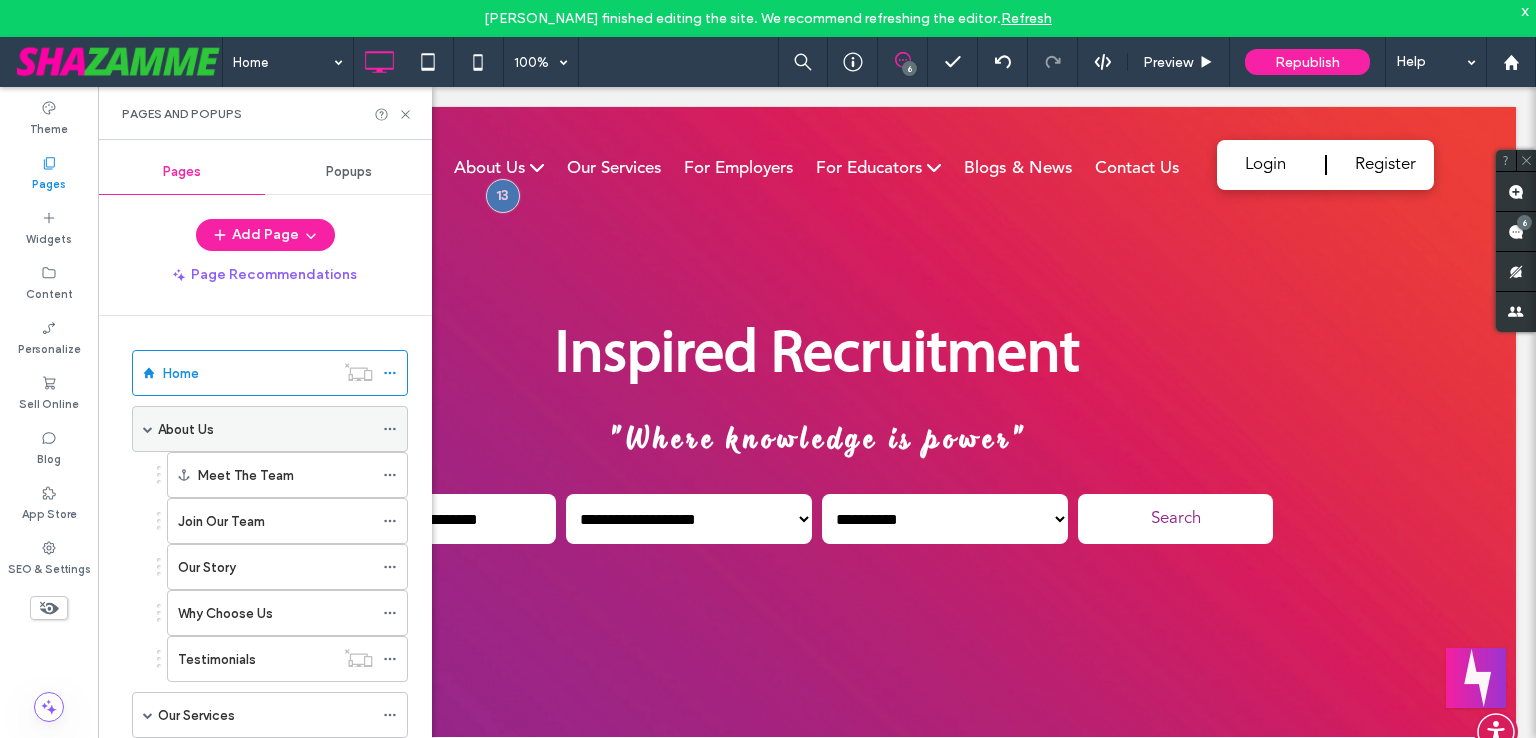click on "About Us" at bounding box center (265, 429) 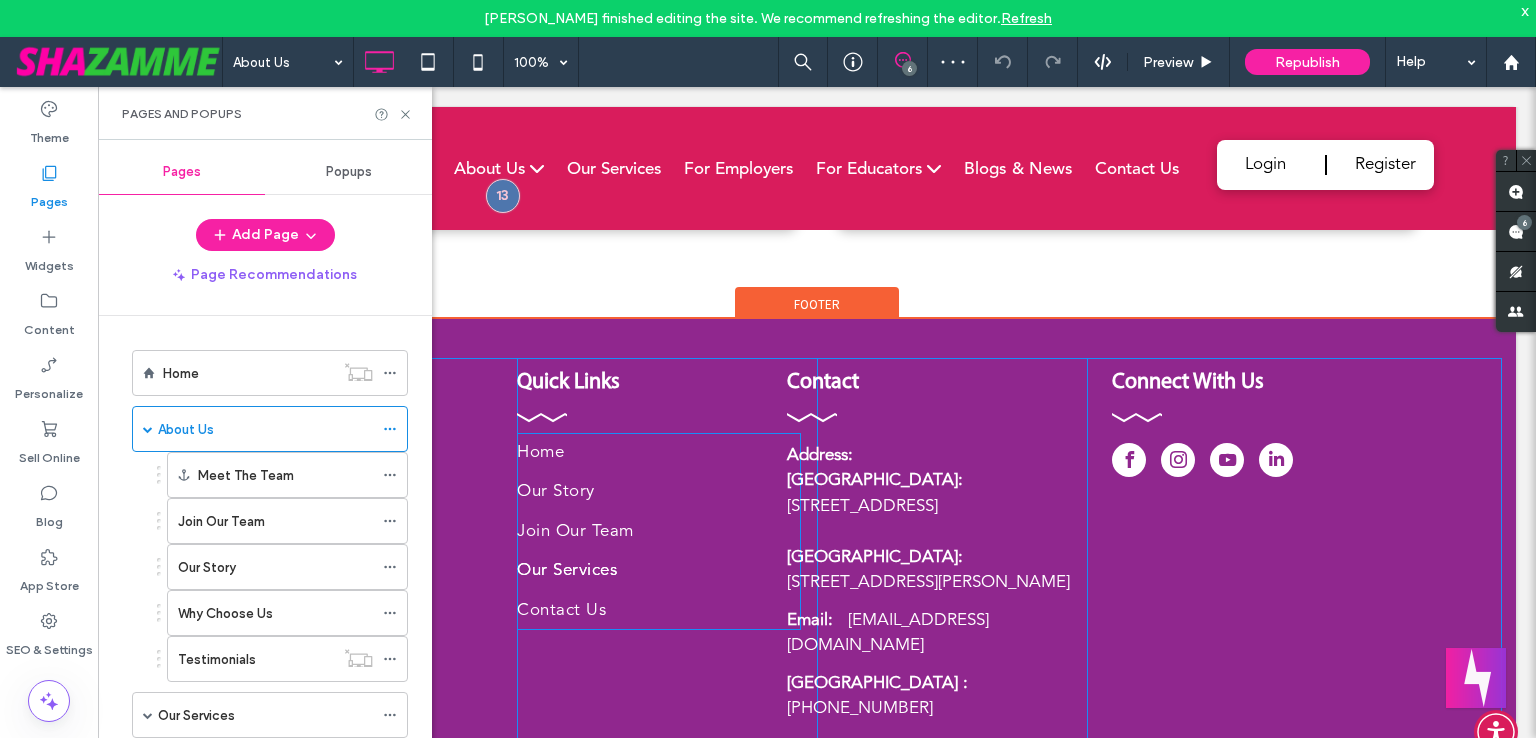scroll, scrollTop: 2200, scrollLeft: 0, axis: vertical 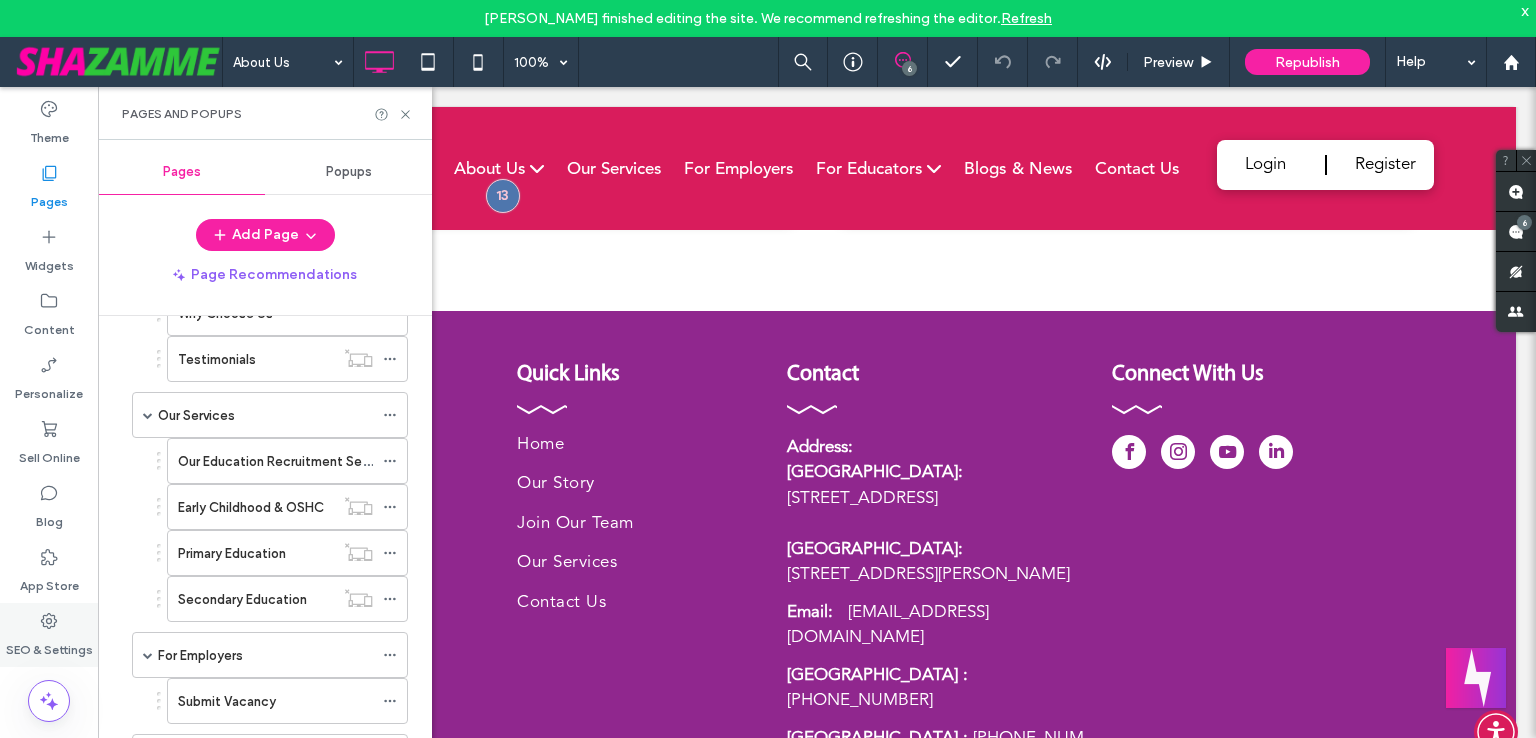 click on "SEO & Settings" at bounding box center [49, 645] 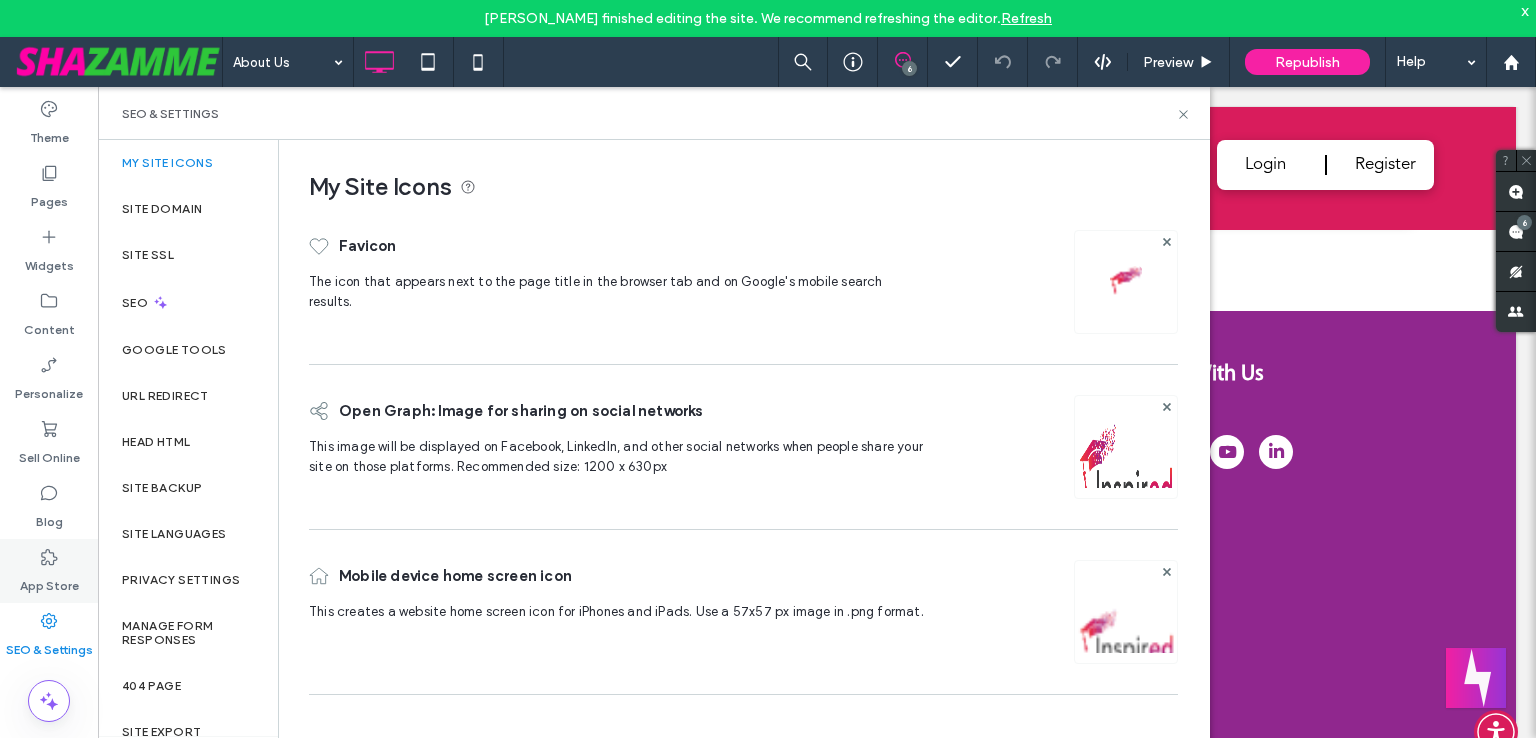 click on "App Store" at bounding box center (49, 581) 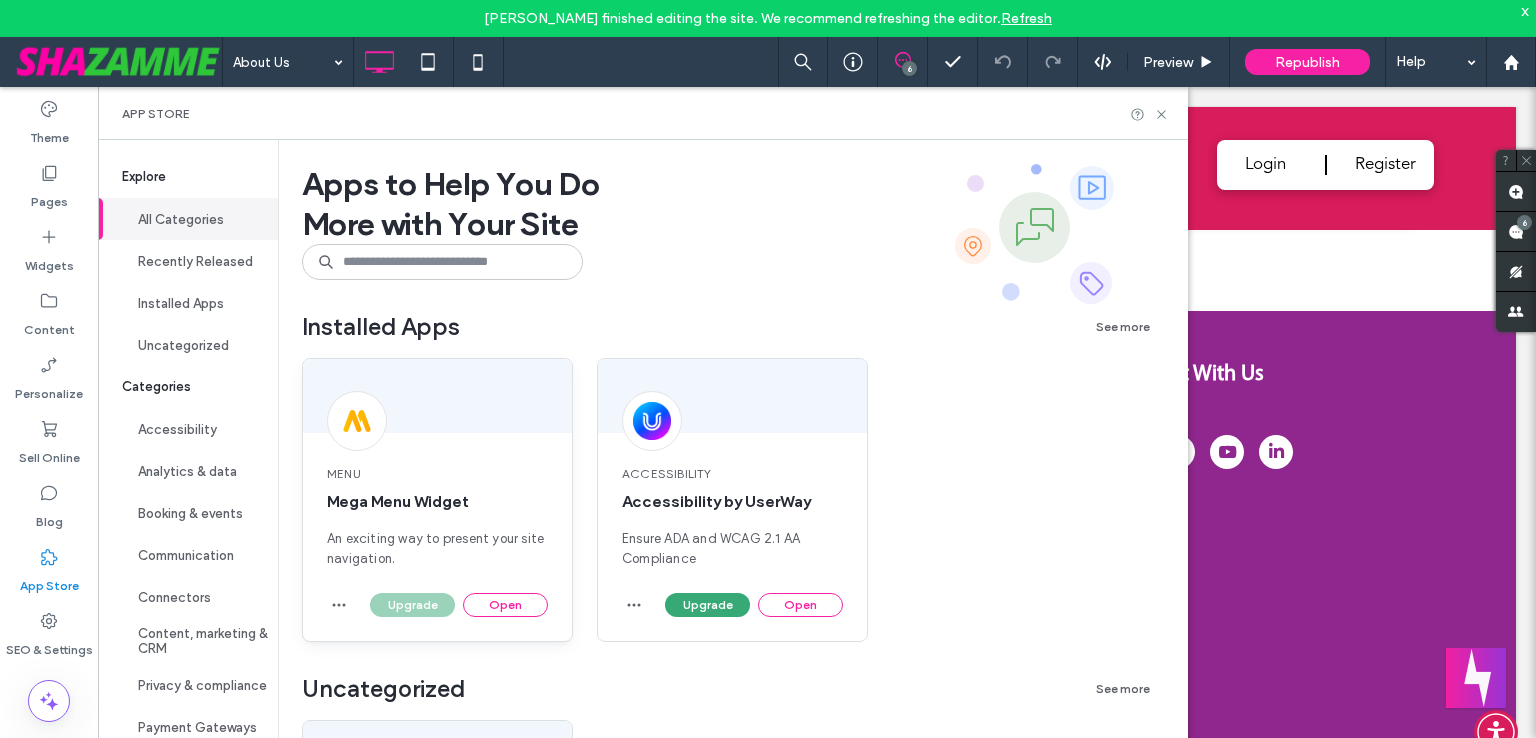 click on "Menu" at bounding box center [437, 474] 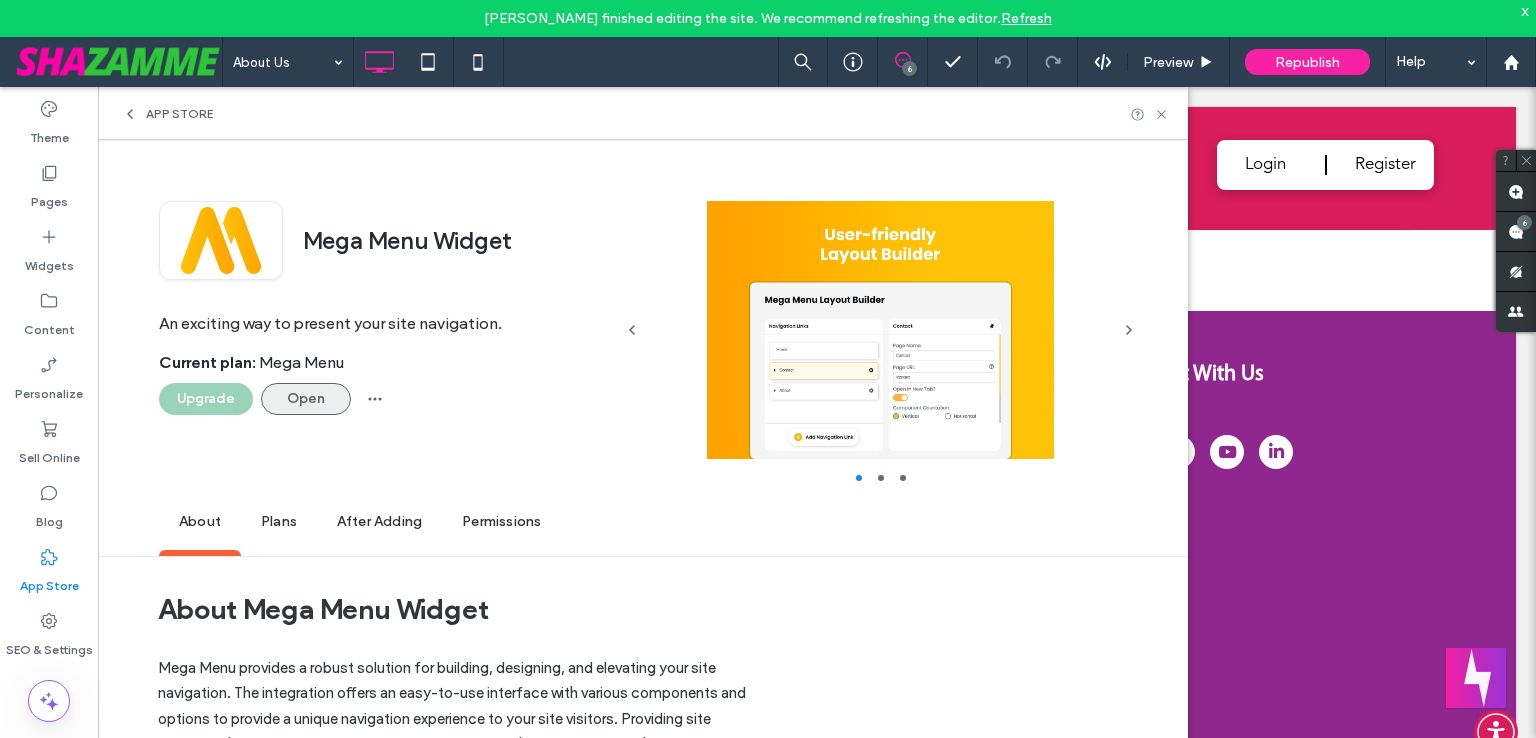 click on "Open" at bounding box center [306, 399] 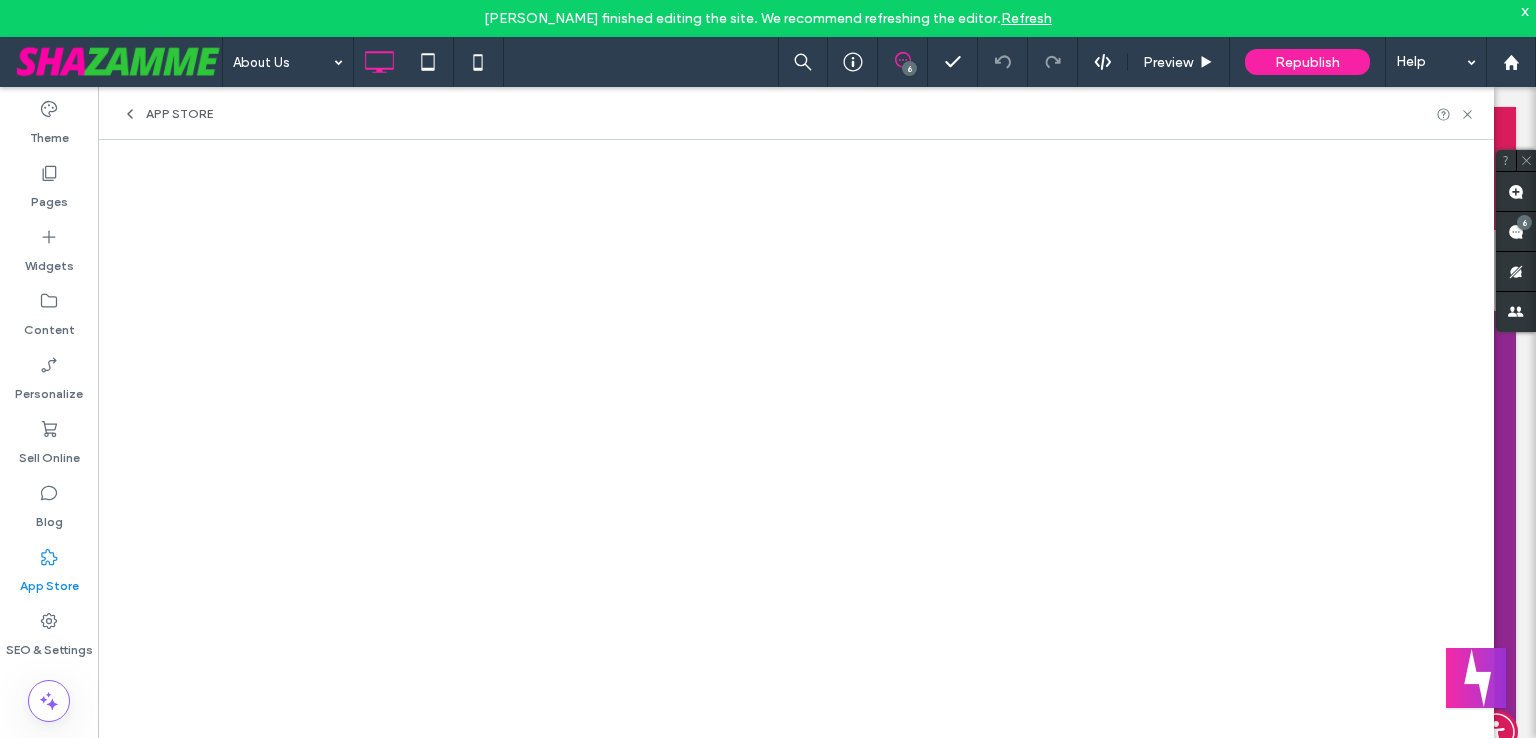 click on "6" at bounding box center (909, 68) 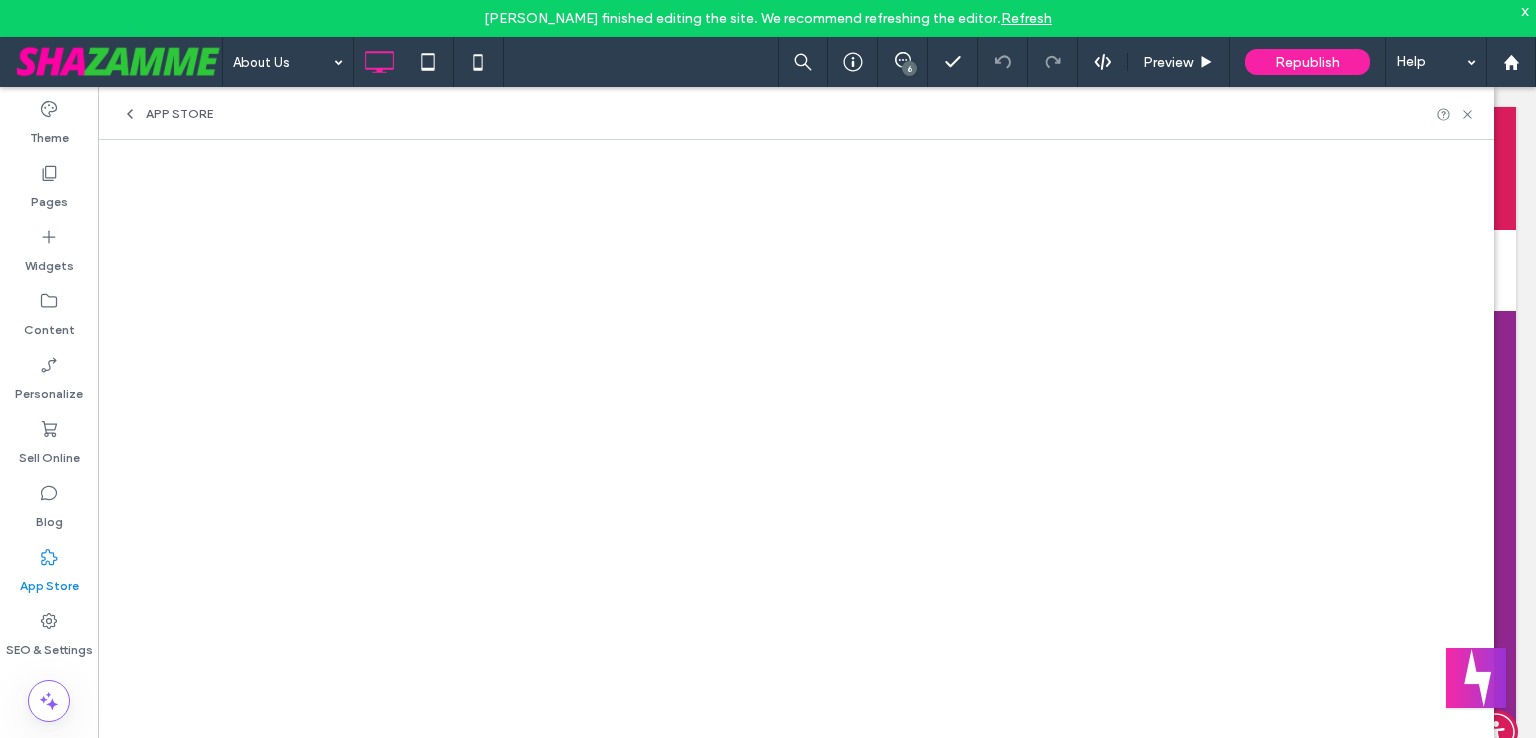 click on "Refresh" at bounding box center [1026, 18] 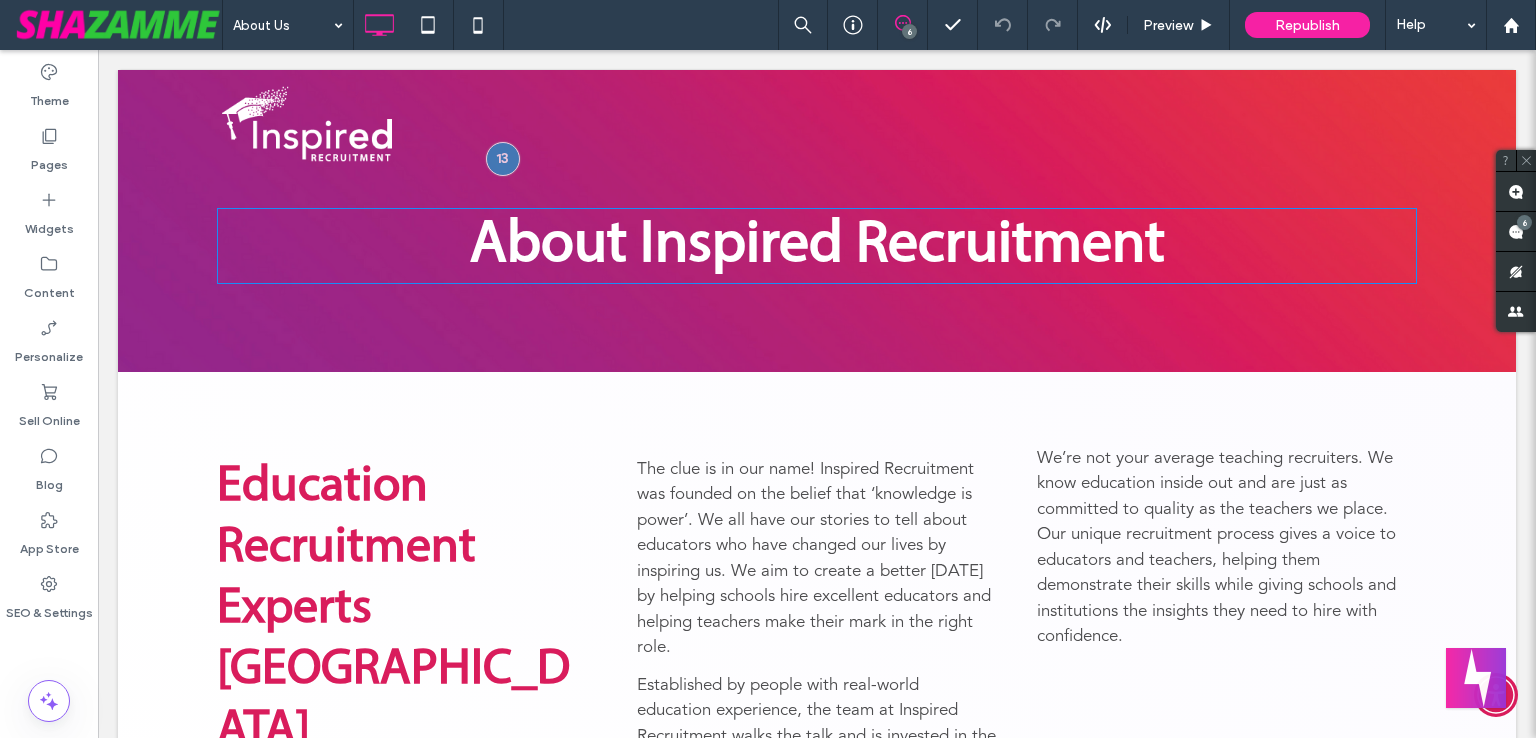 scroll, scrollTop: 0, scrollLeft: 0, axis: both 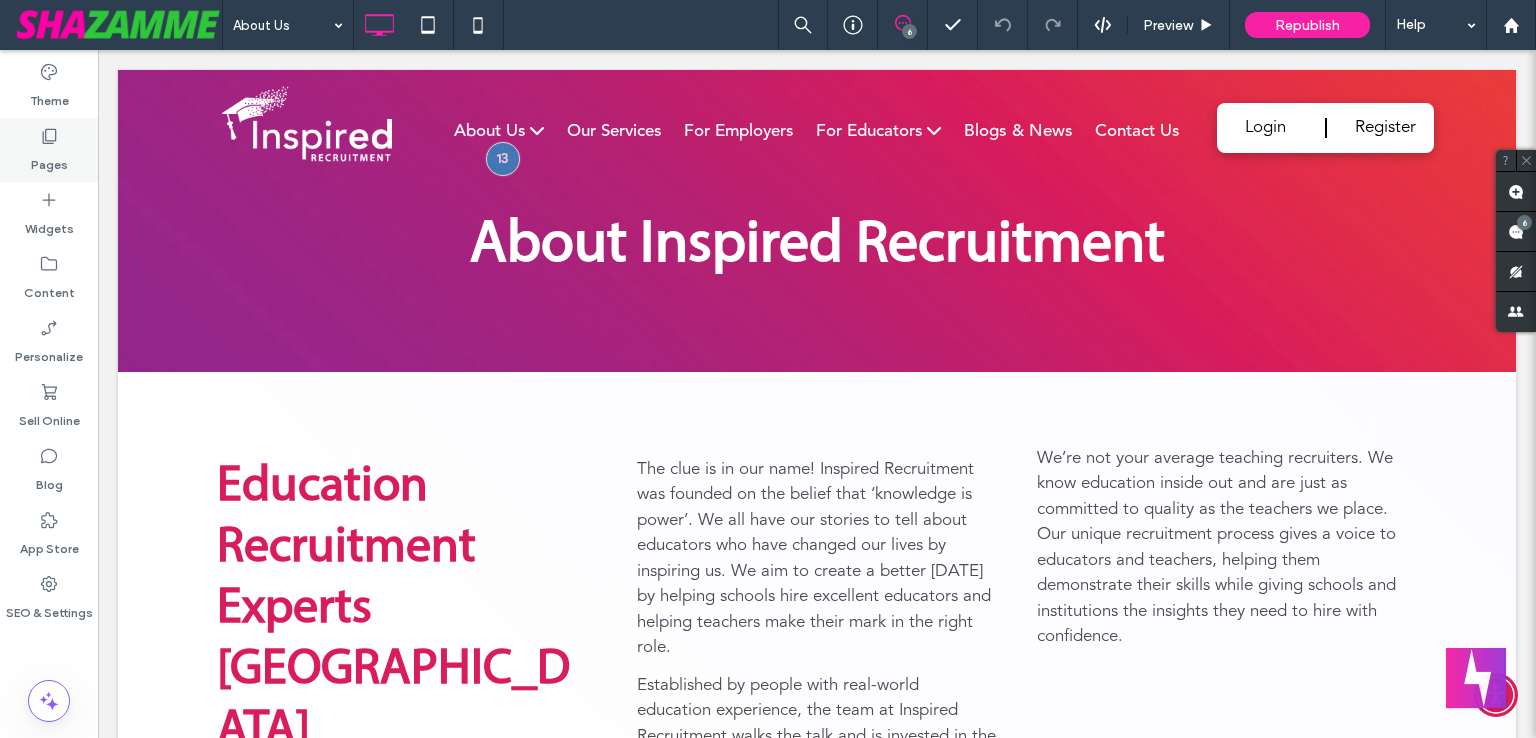 click on "Pages" at bounding box center (49, 160) 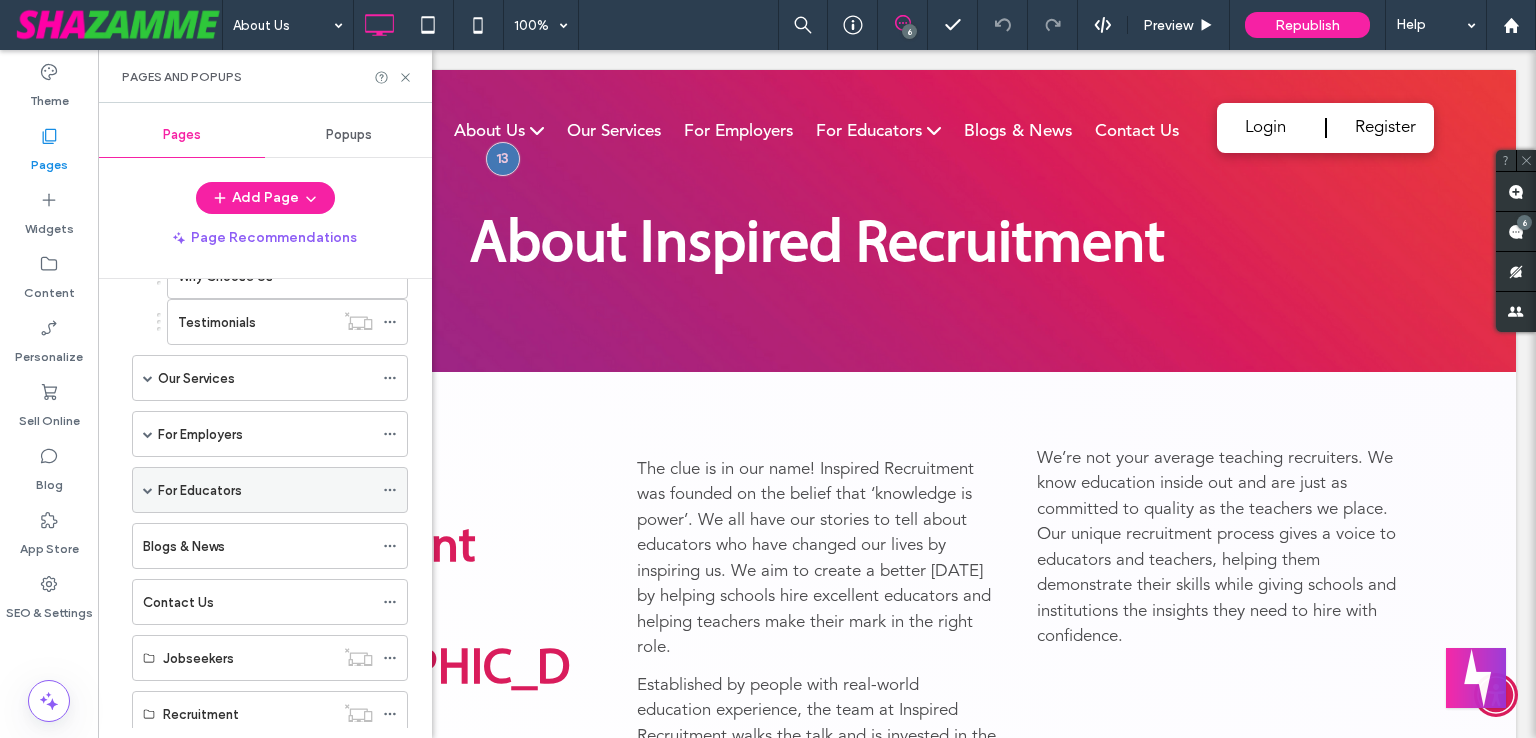 scroll, scrollTop: 200, scrollLeft: 0, axis: vertical 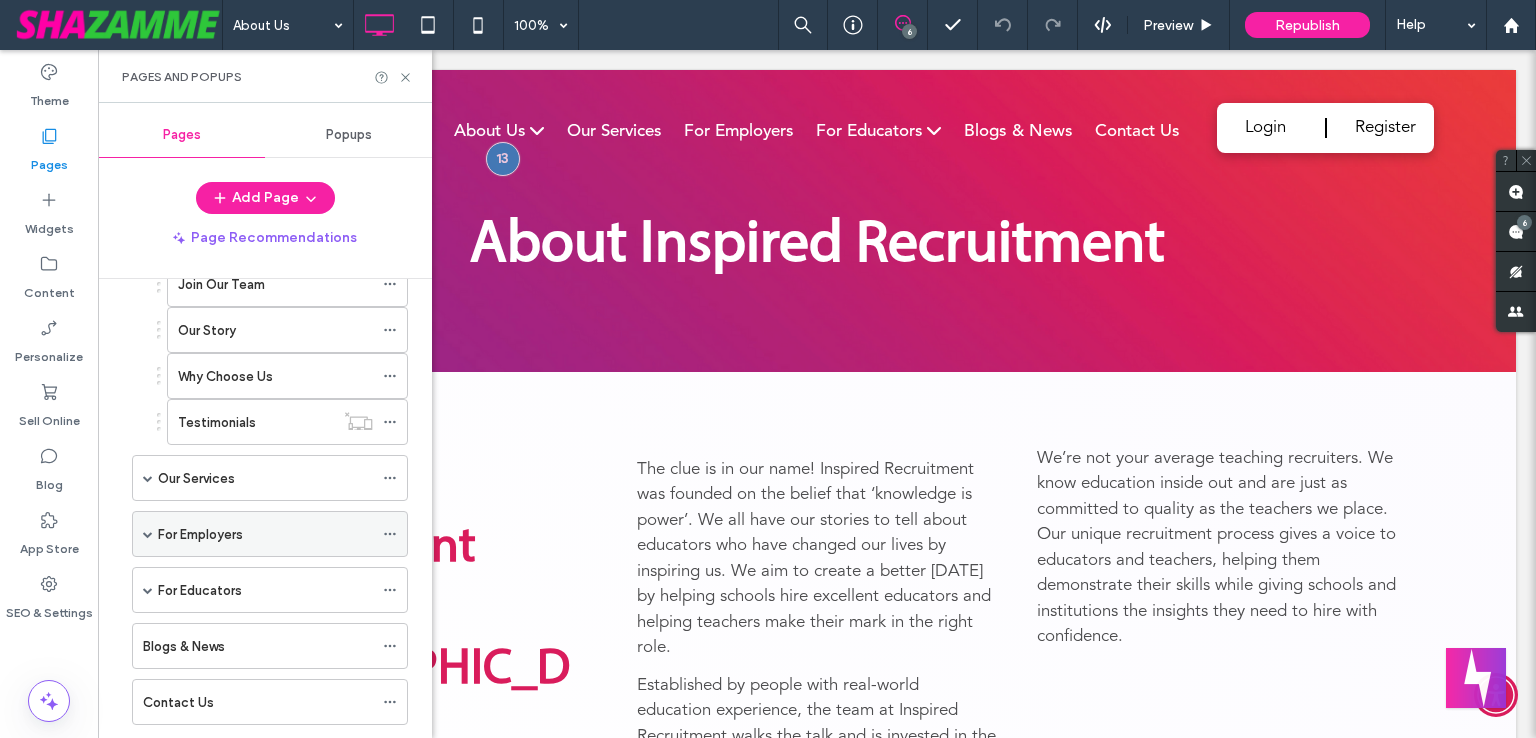 click at bounding box center (148, 534) 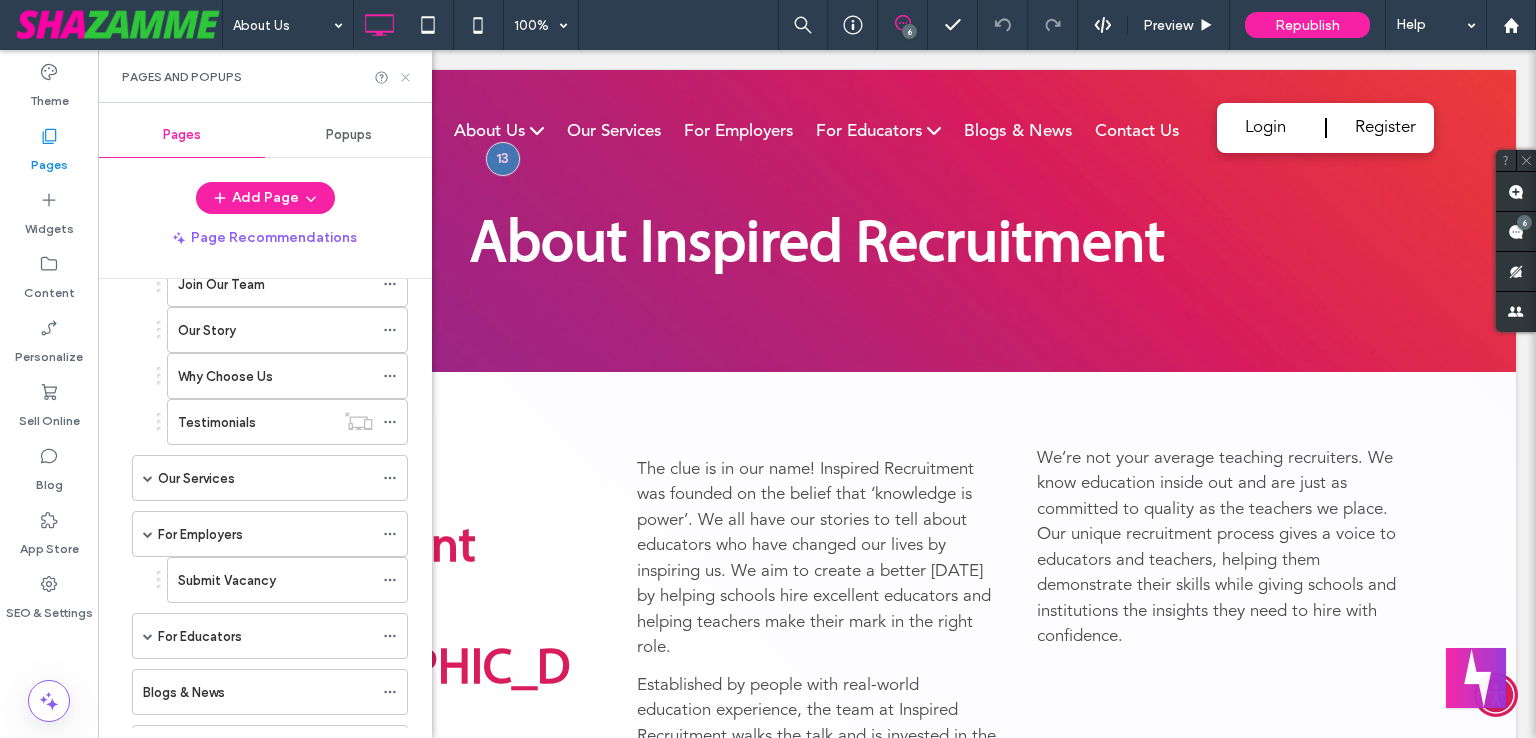 click 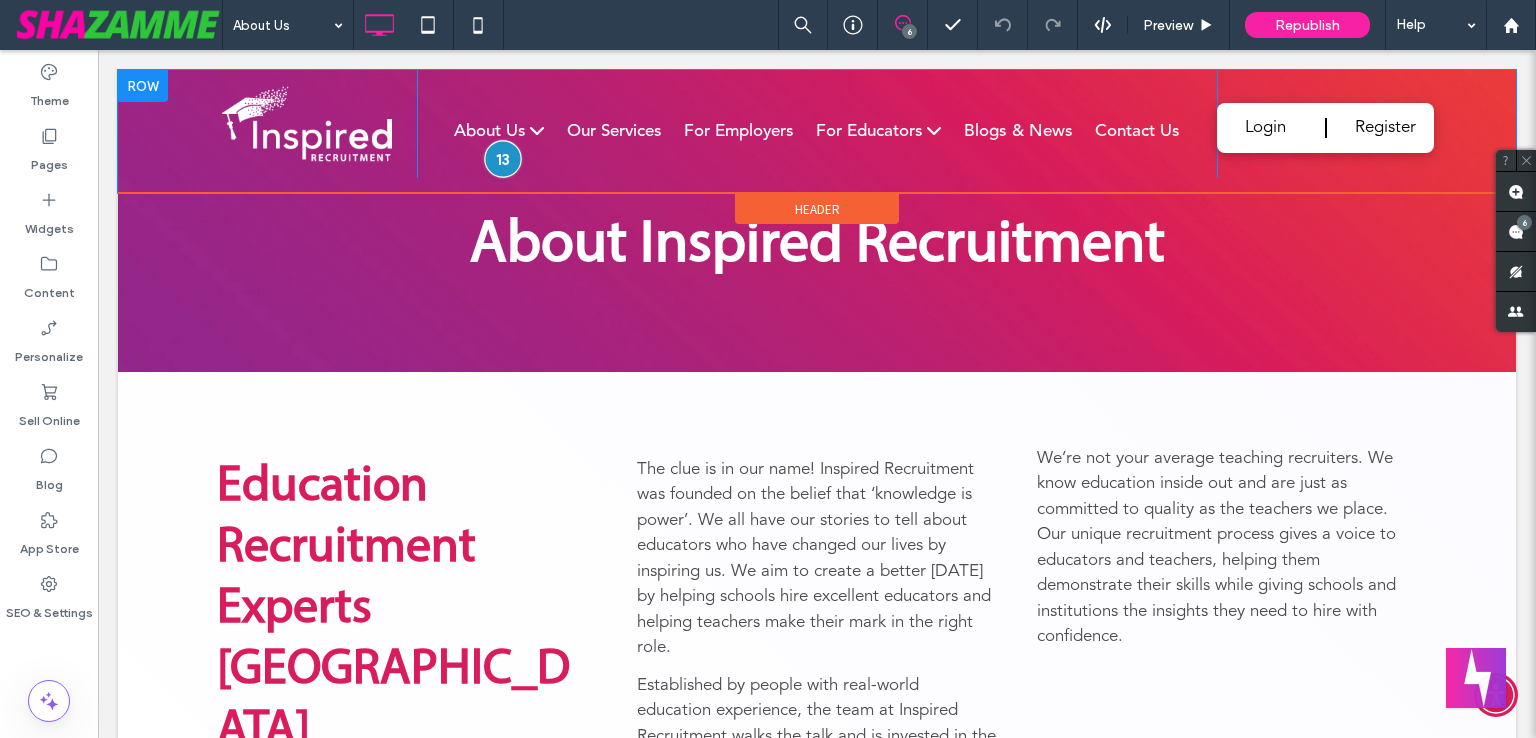 click at bounding box center [502, 158] 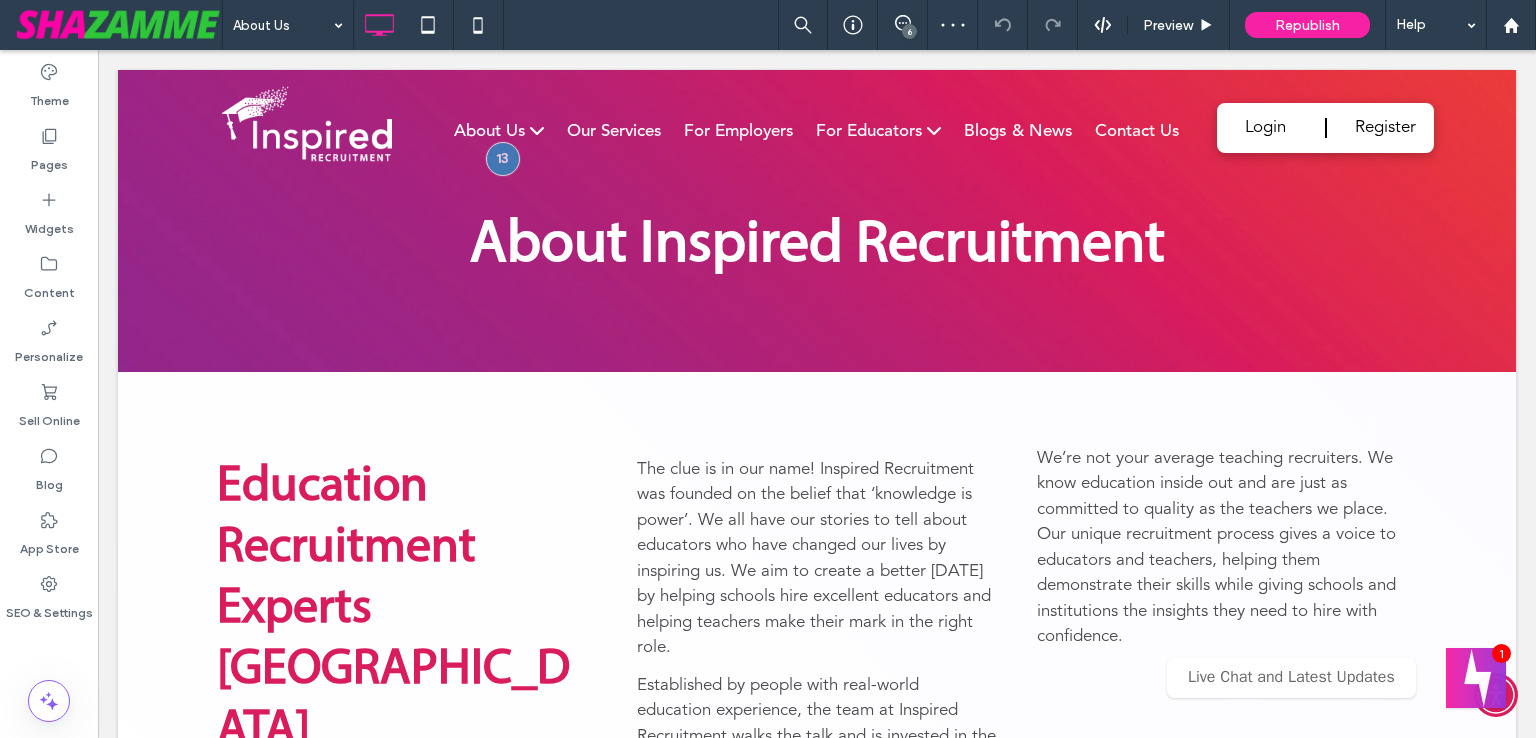 scroll, scrollTop: 0, scrollLeft: 0, axis: both 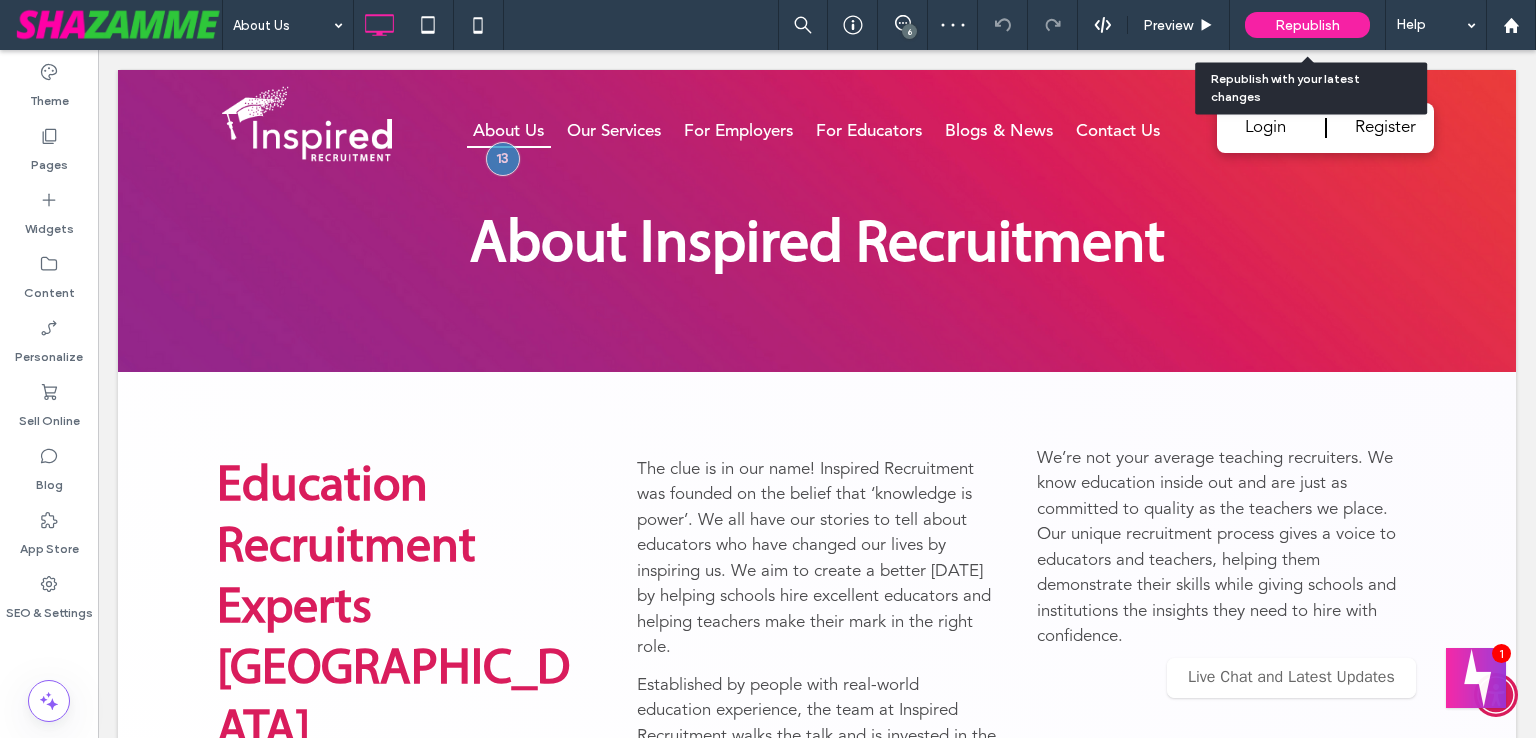 click on "Republish" at bounding box center (1307, 25) 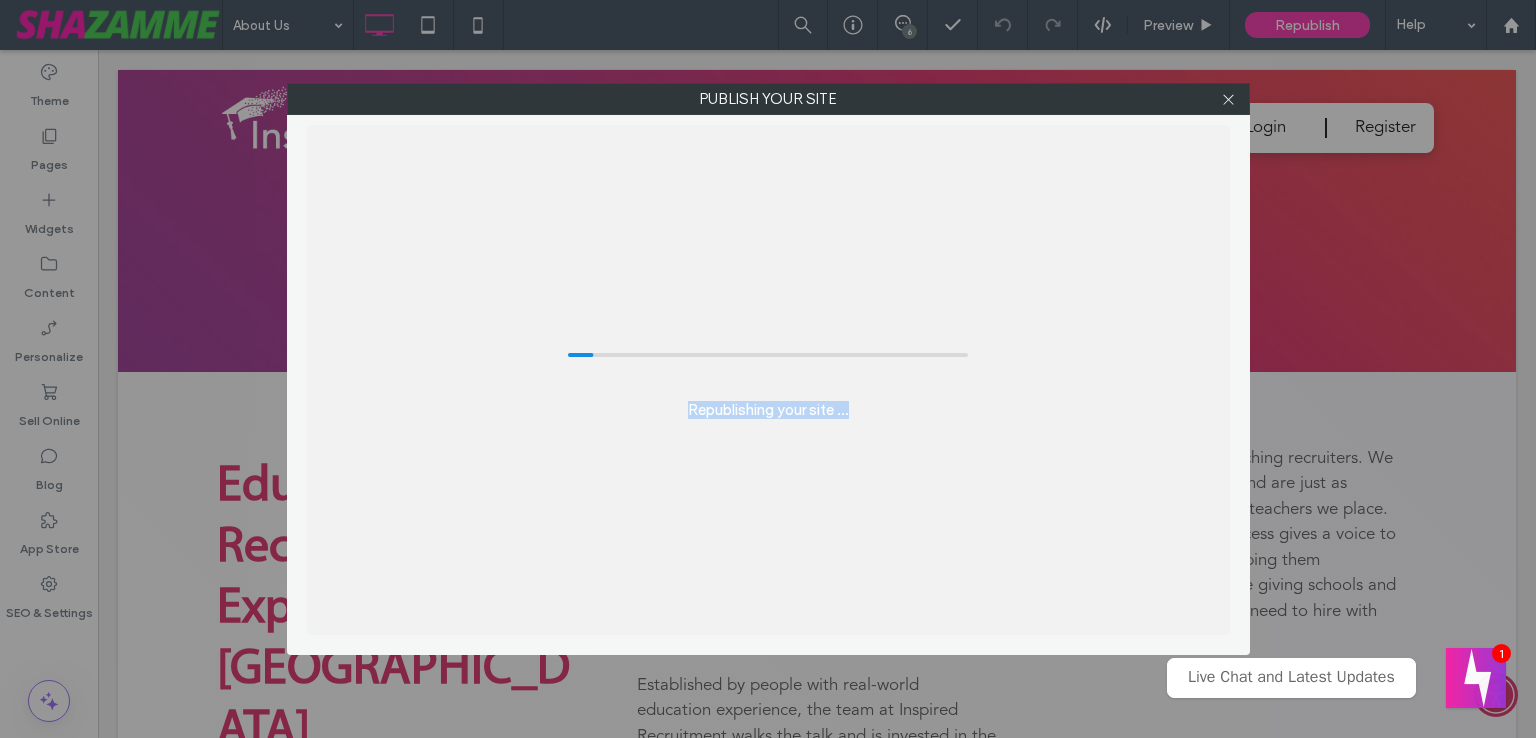 drag, startPoint x: 644, startPoint y: 396, endPoint x: 853, endPoint y: 401, distance: 209.0598 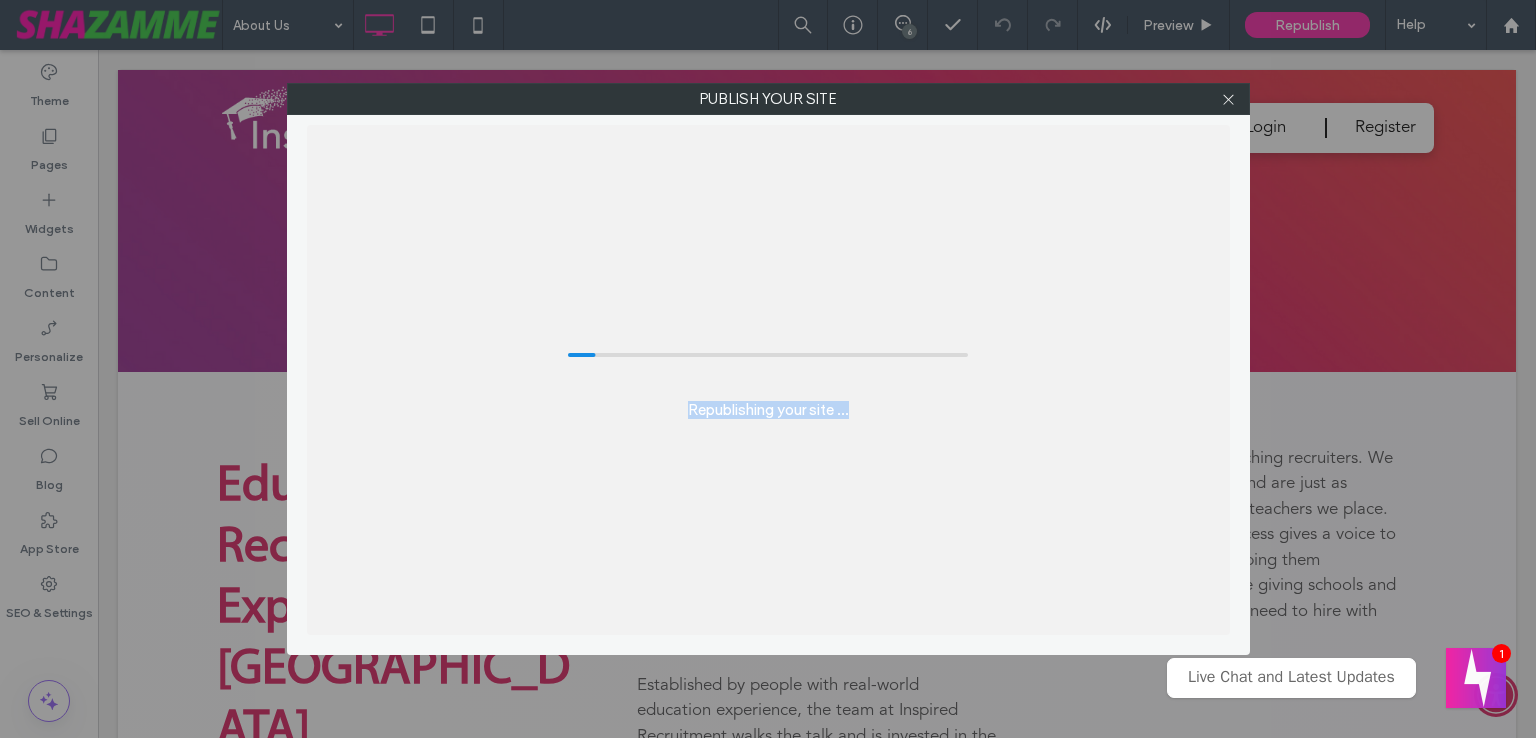 click on "Republishing your site ..." at bounding box center [768, 380] 